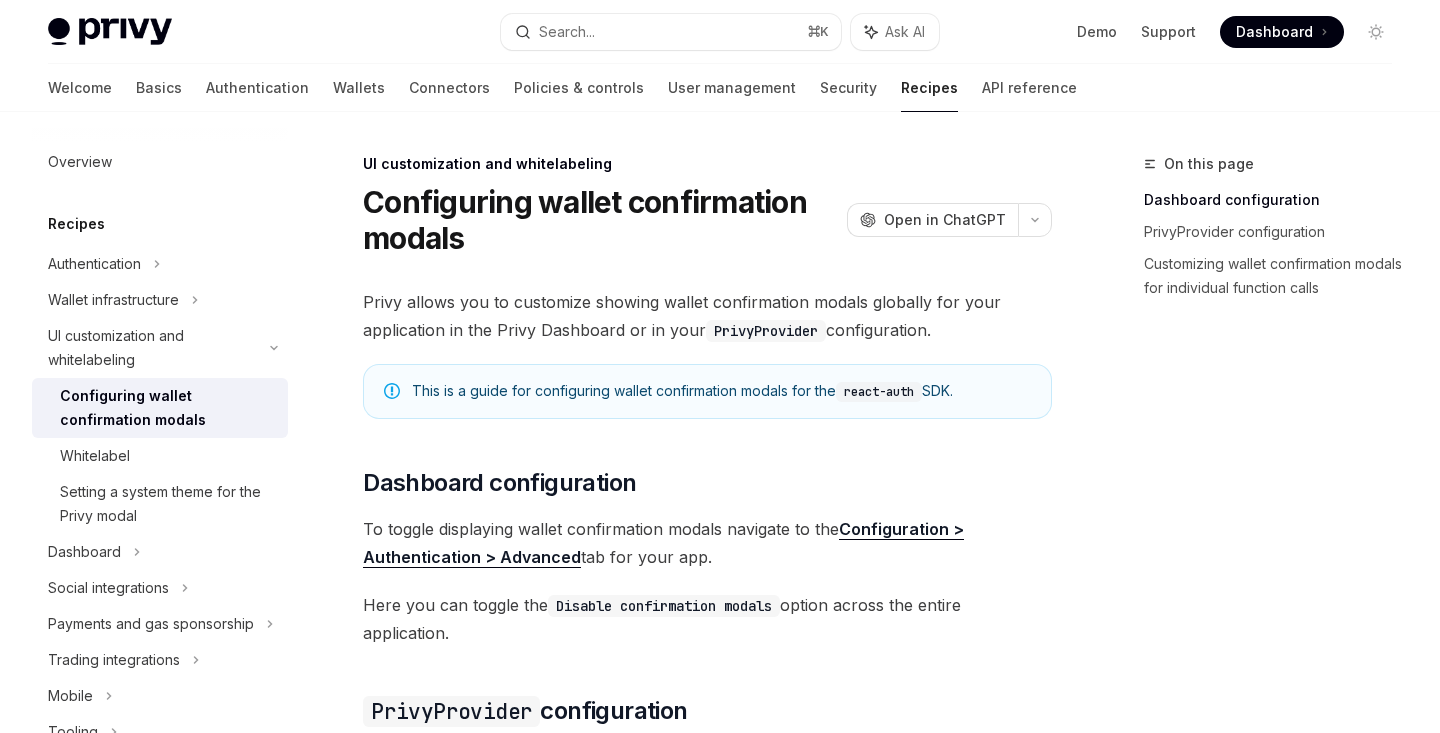 scroll, scrollTop: 0, scrollLeft: 0, axis: both 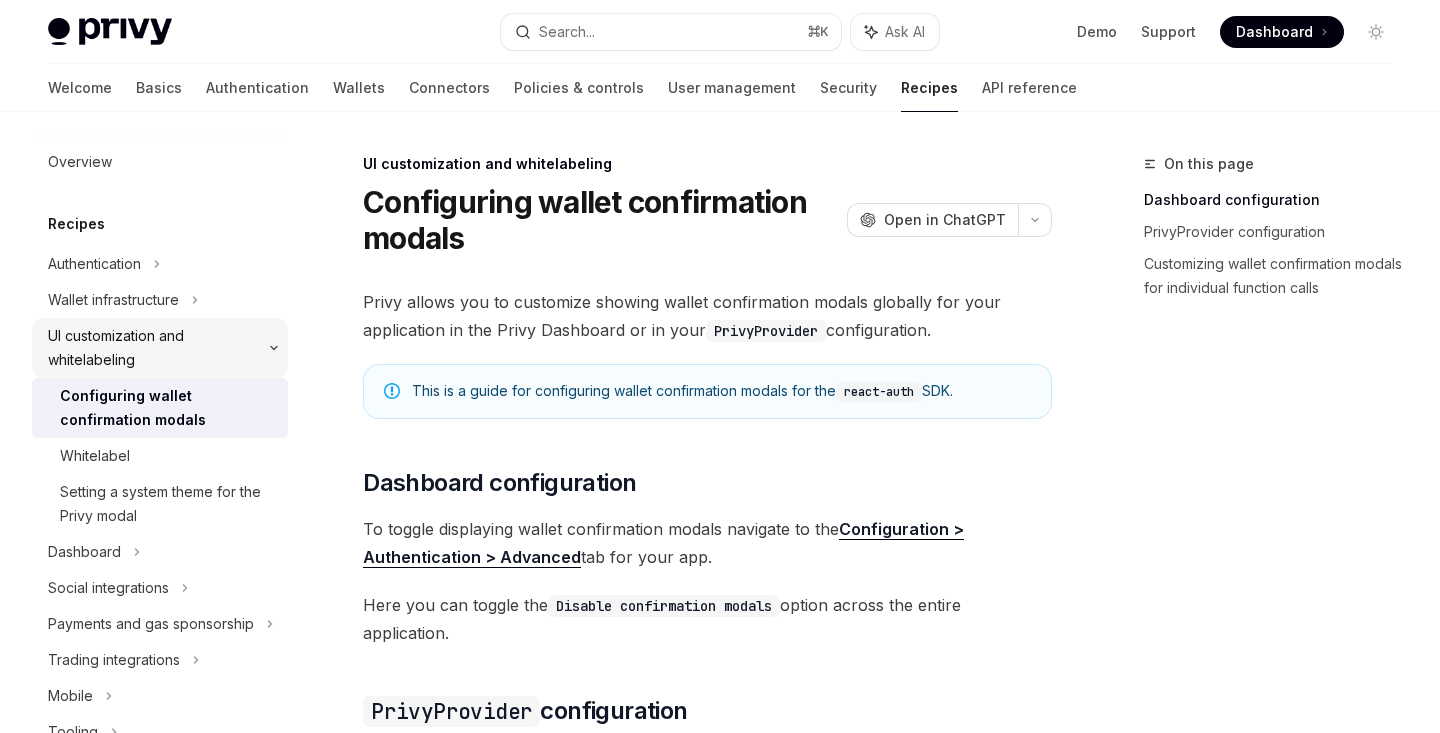 click on "UI customization and whitelabeling" at bounding box center (153, 348) 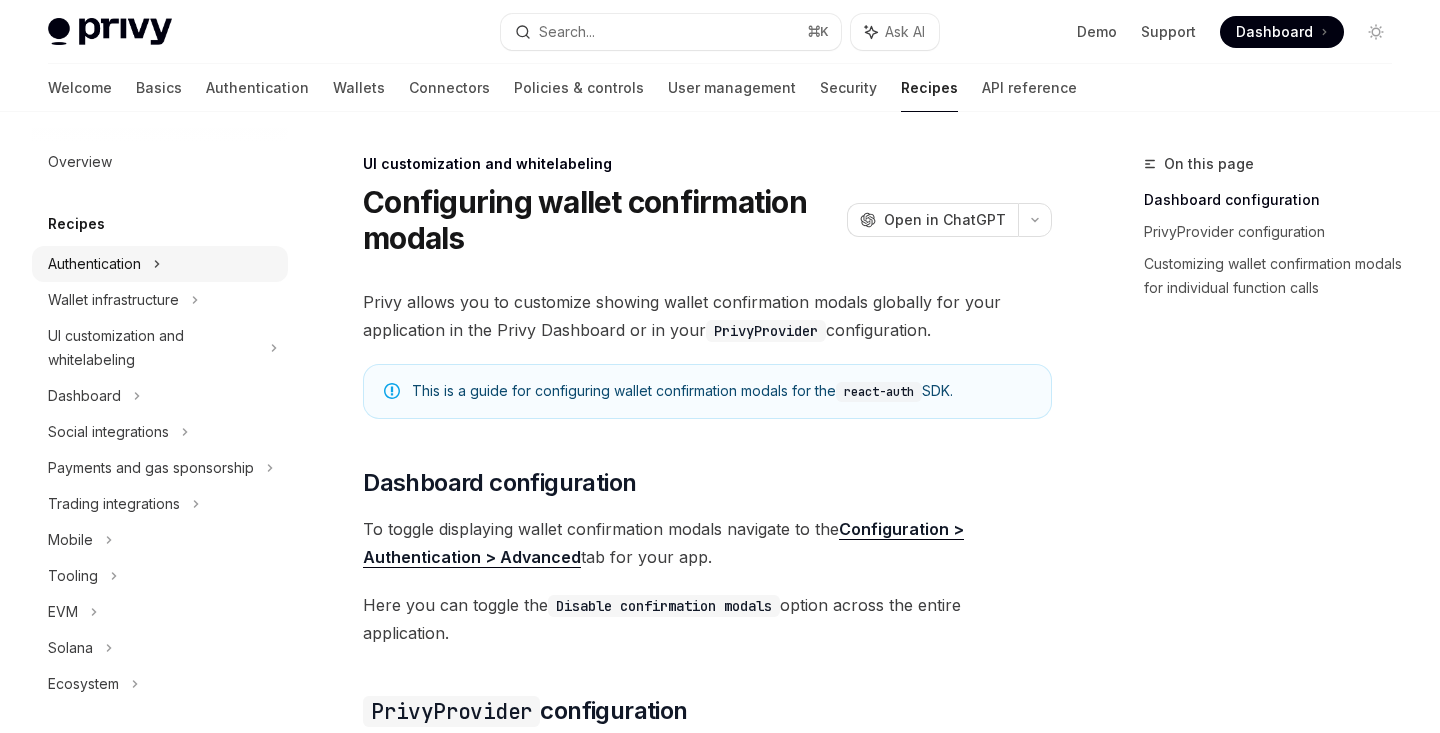 click on "Authentication" at bounding box center [94, 264] 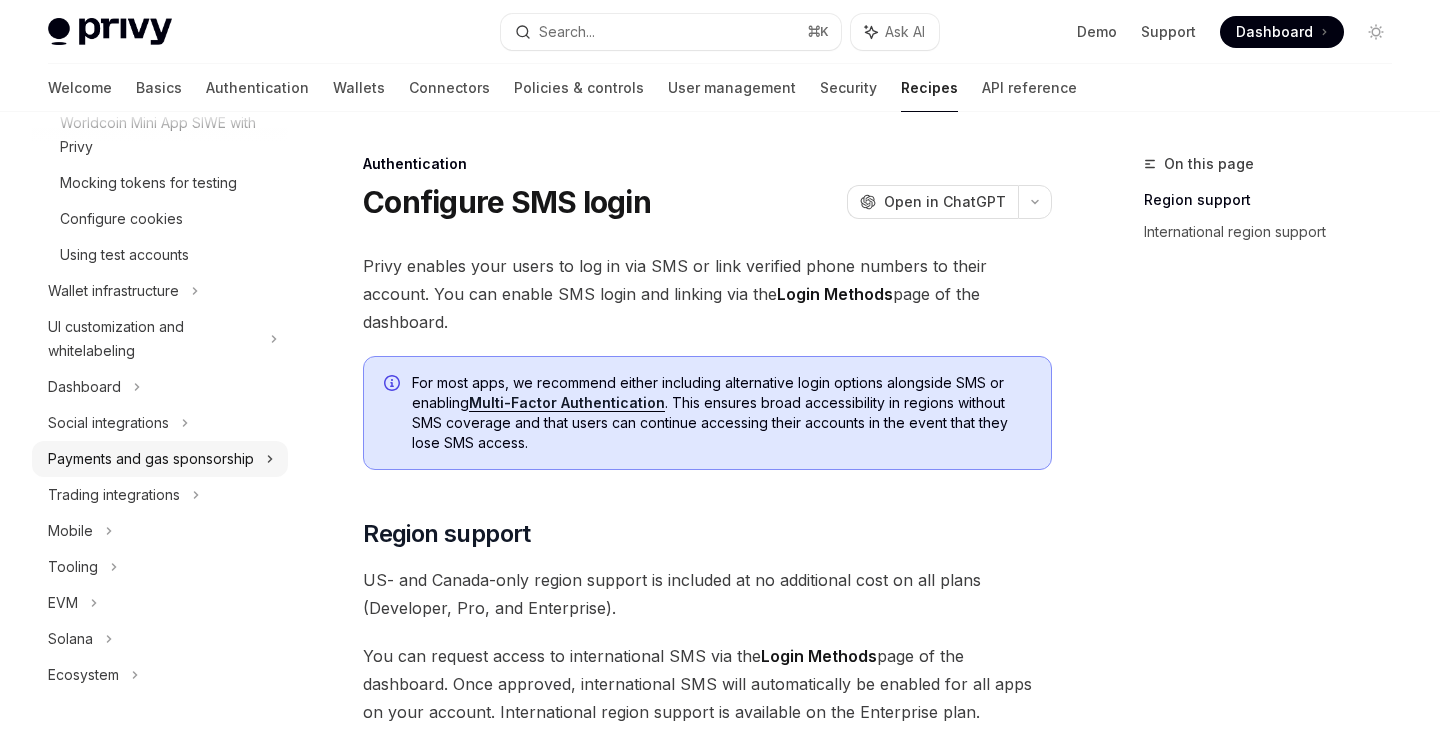 scroll, scrollTop: 0, scrollLeft: 0, axis: both 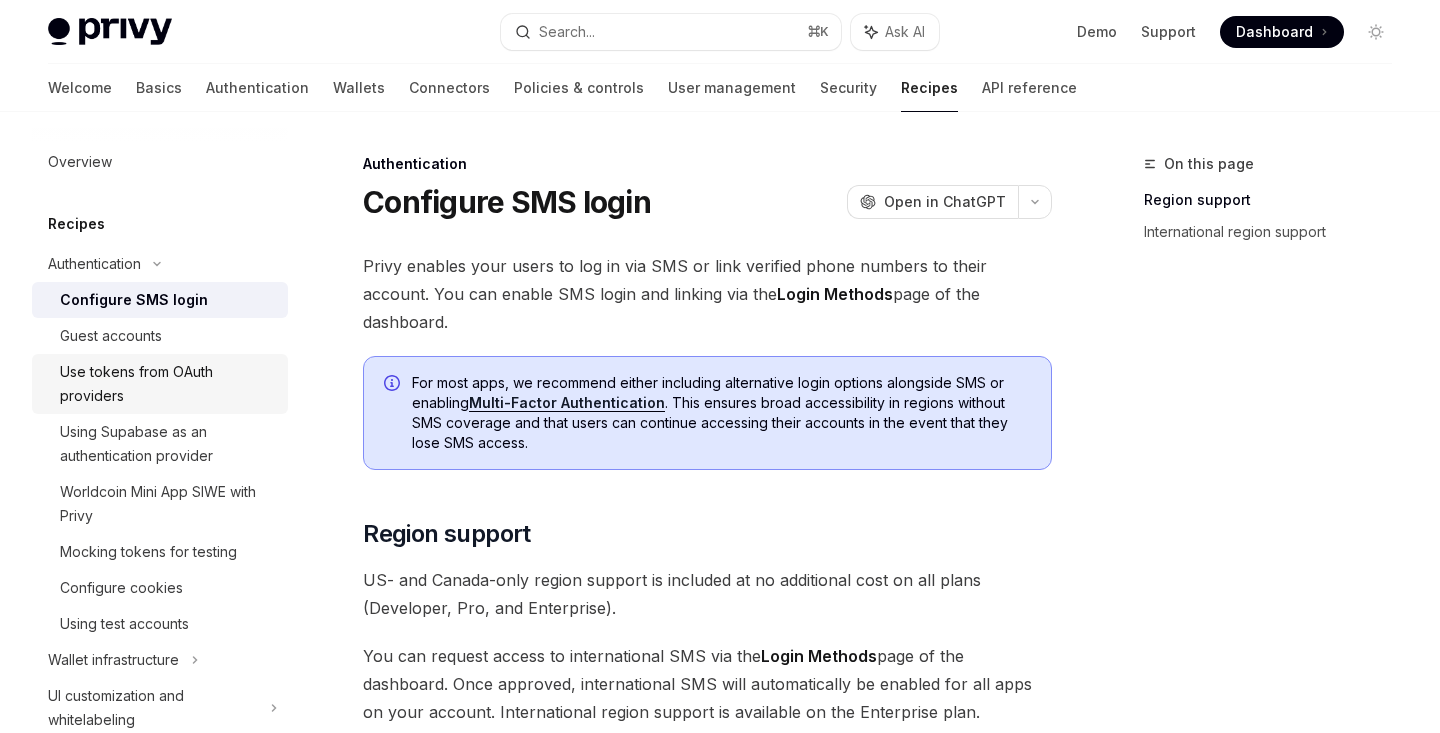 click on "Use tokens from OAuth providers" at bounding box center [168, 384] 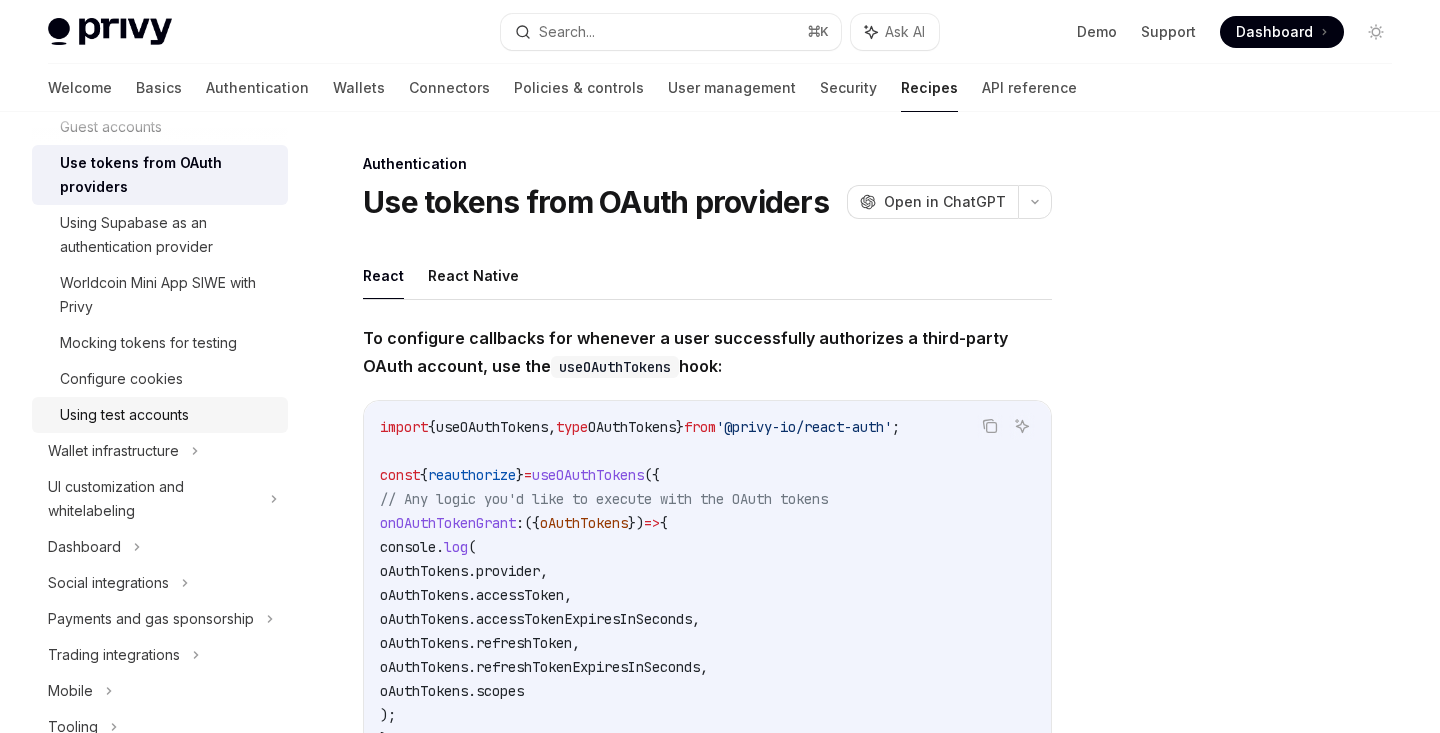 scroll, scrollTop: 0, scrollLeft: 0, axis: both 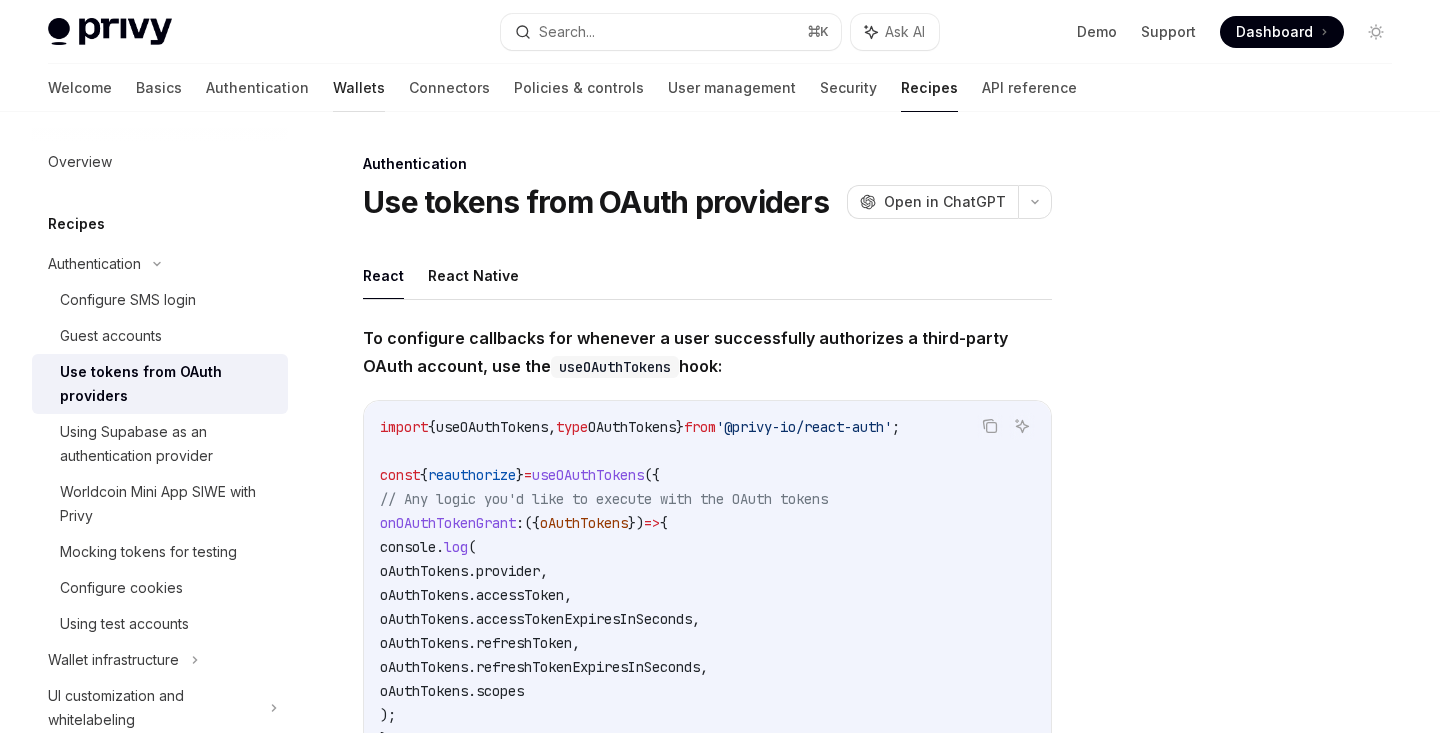 click on "Wallets" at bounding box center (359, 88) 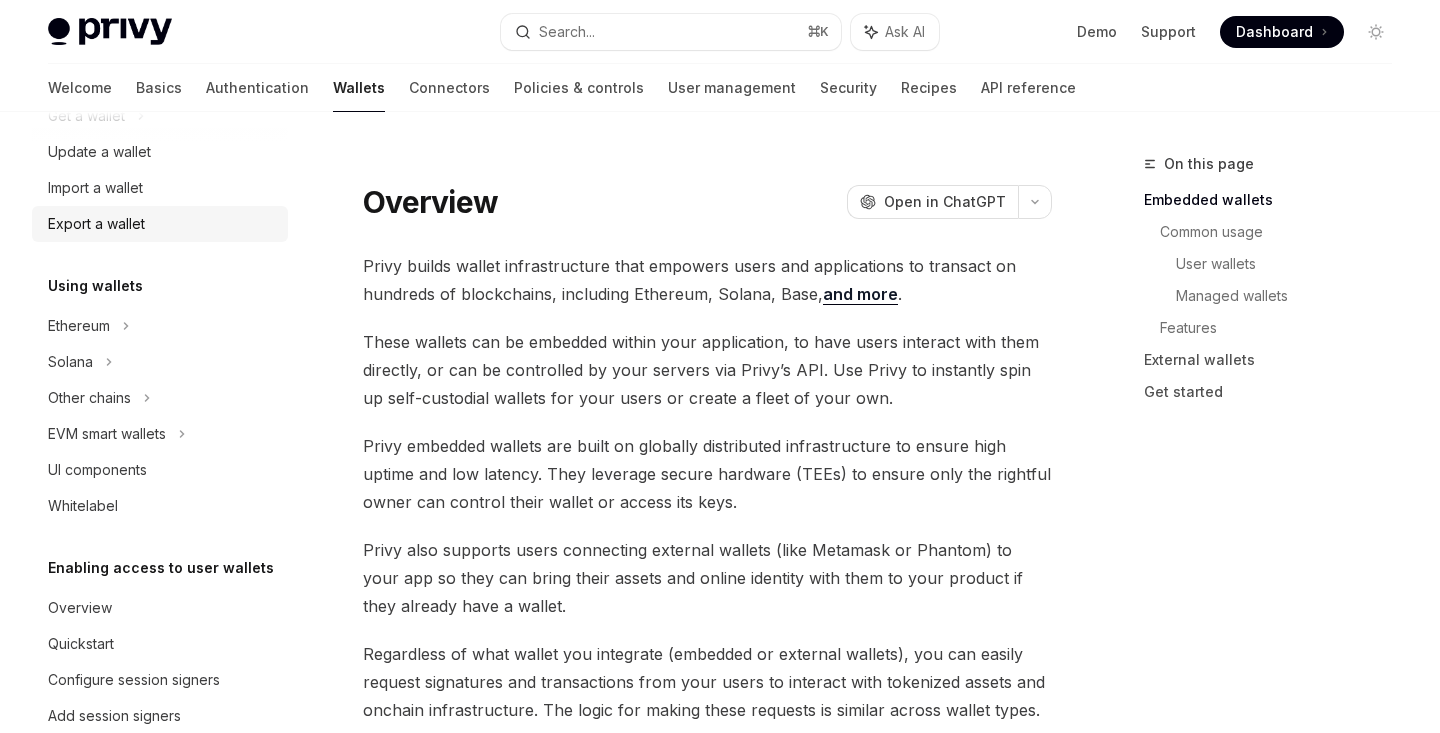 scroll, scrollTop: 236, scrollLeft: 0, axis: vertical 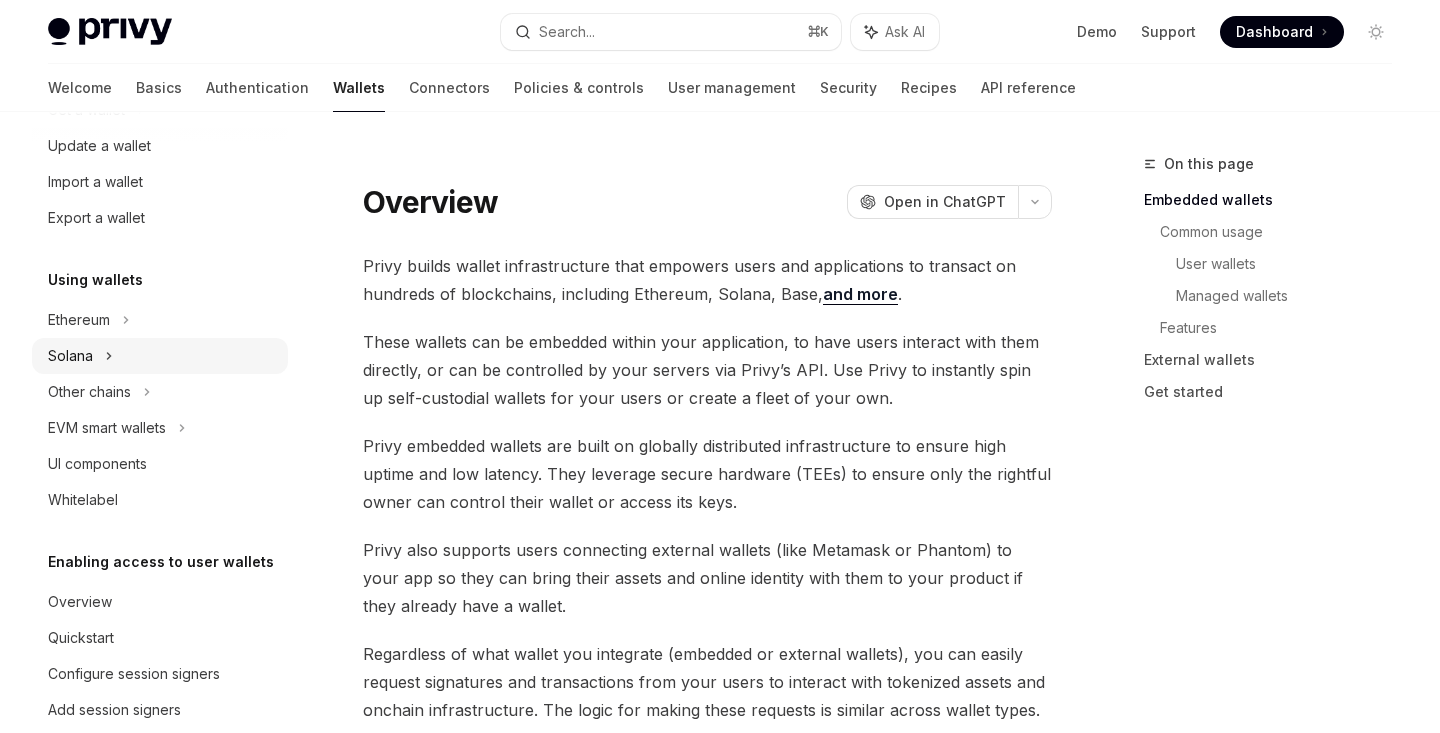 click on "Solana" at bounding box center (160, 110) 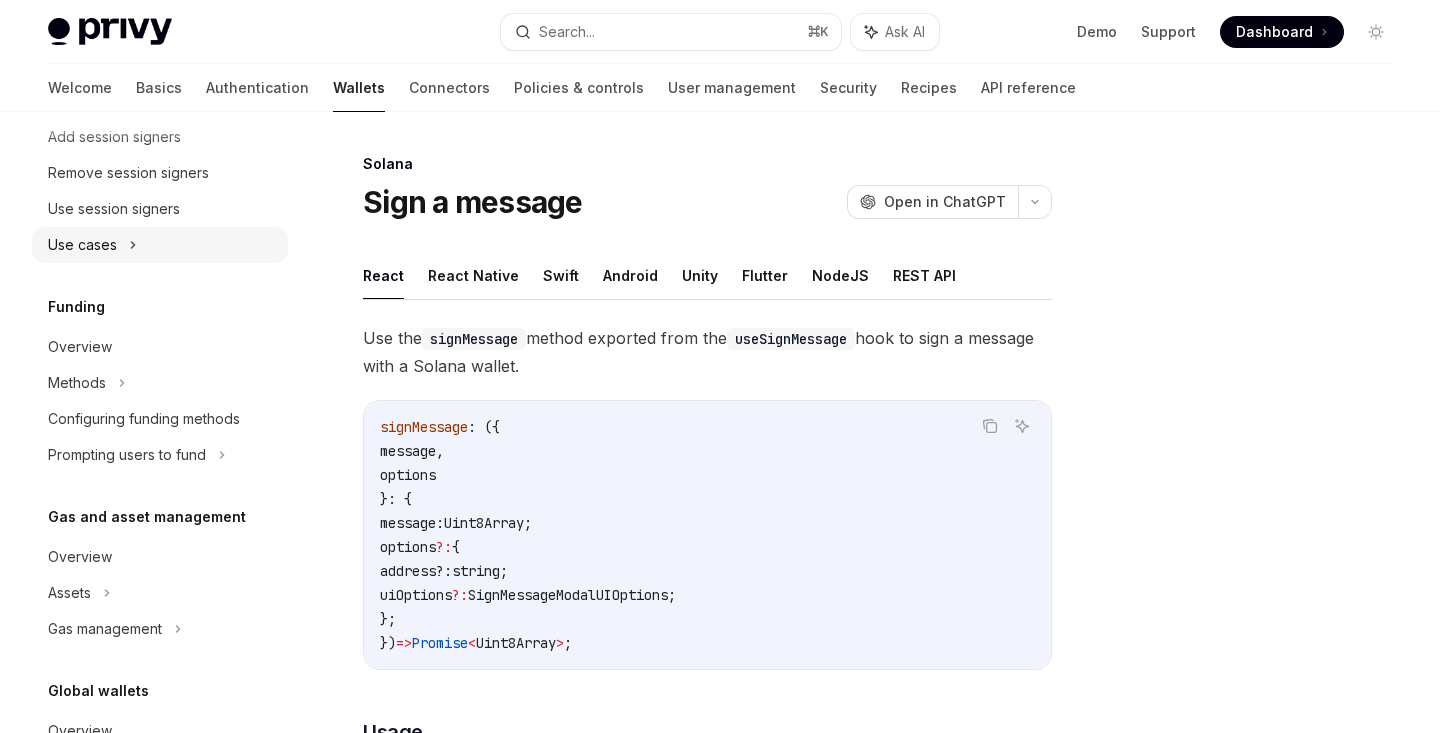 scroll, scrollTop: 954, scrollLeft: 0, axis: vertical 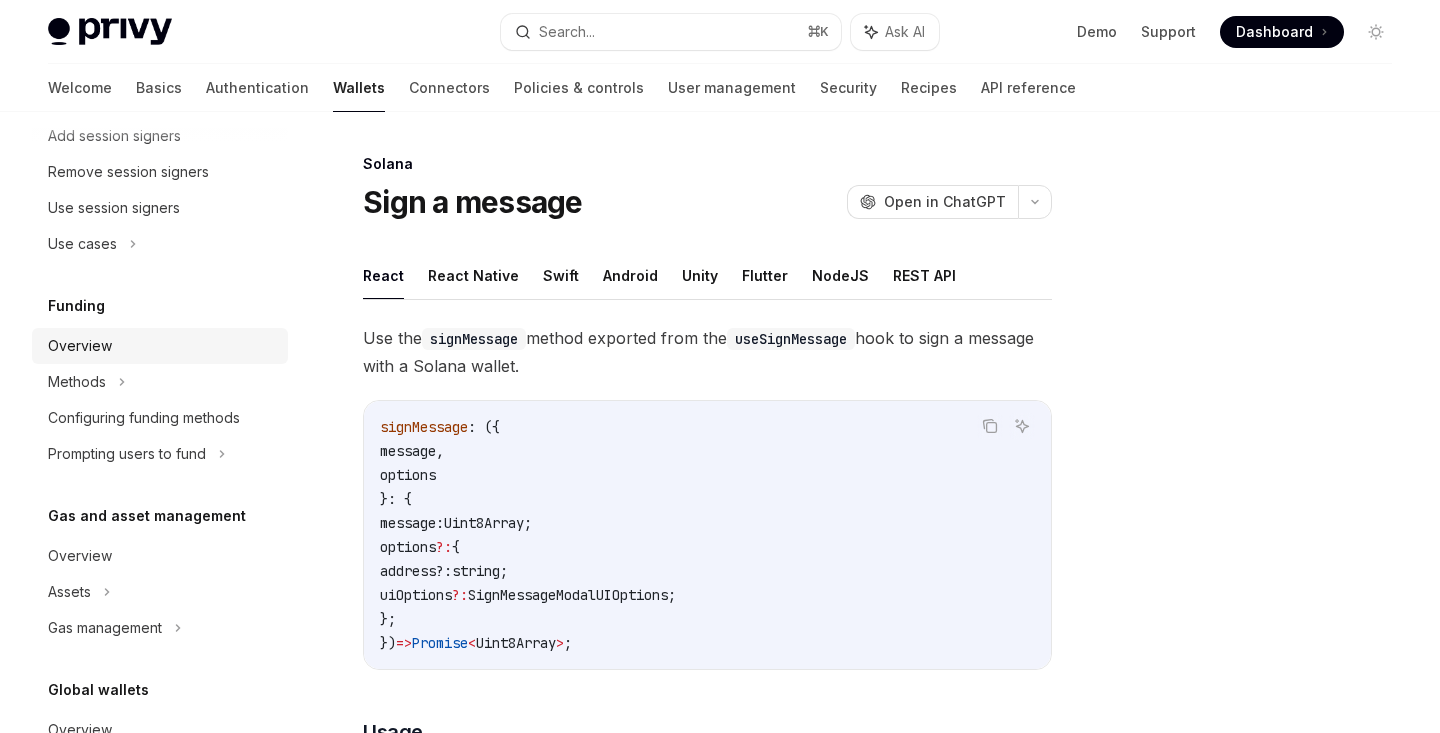click on "Overview" at bounding box center [162, 346] 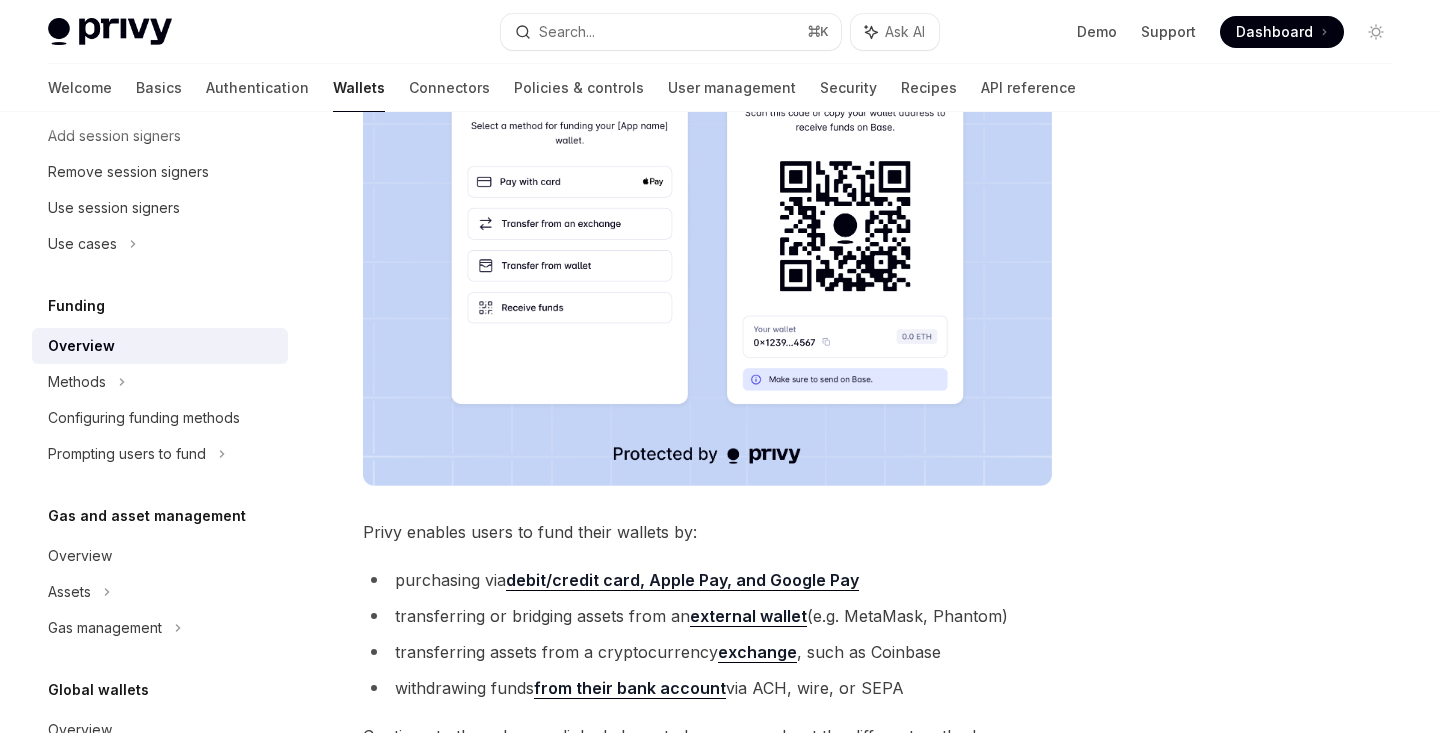 scroll, scrollTop: 812, scrollLeft: 0, axis: vertical 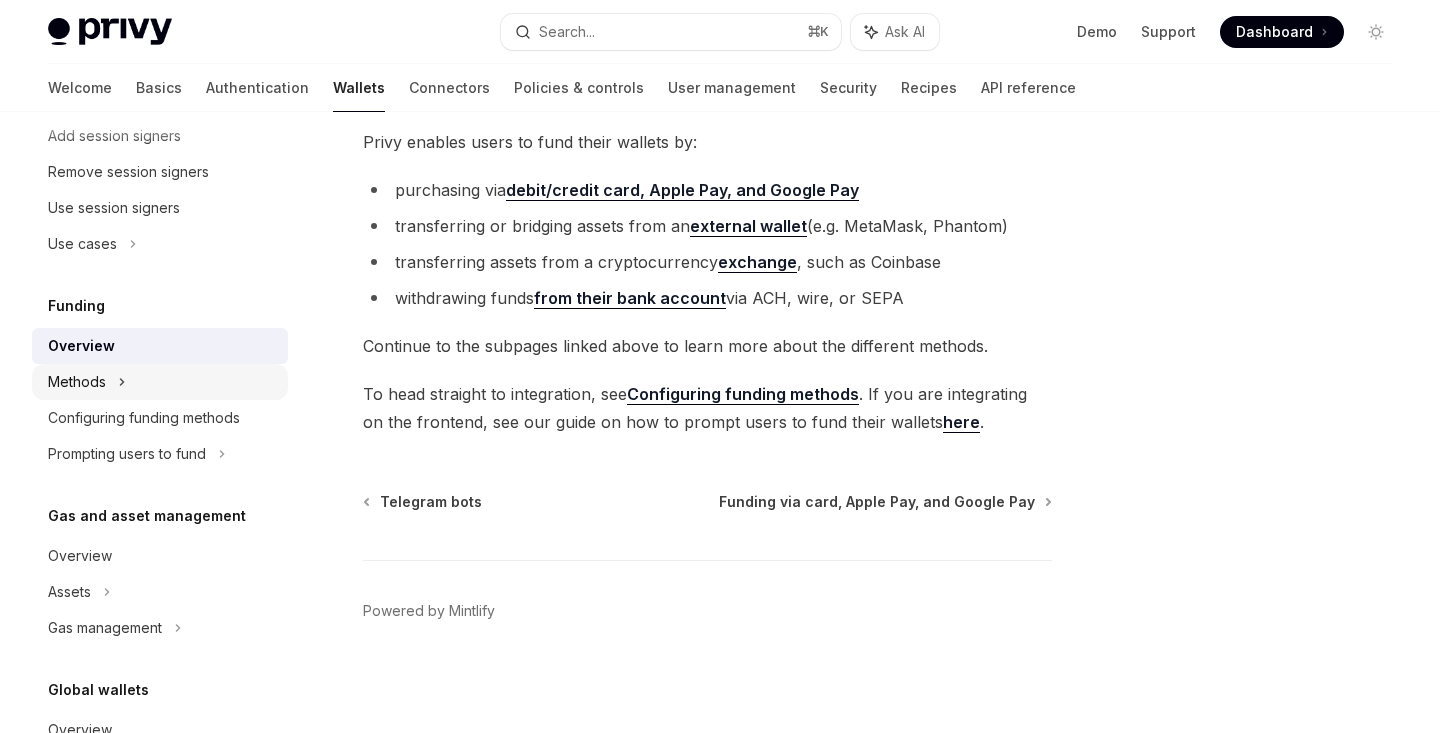click on "Methods" at bounding box center (160, -608) 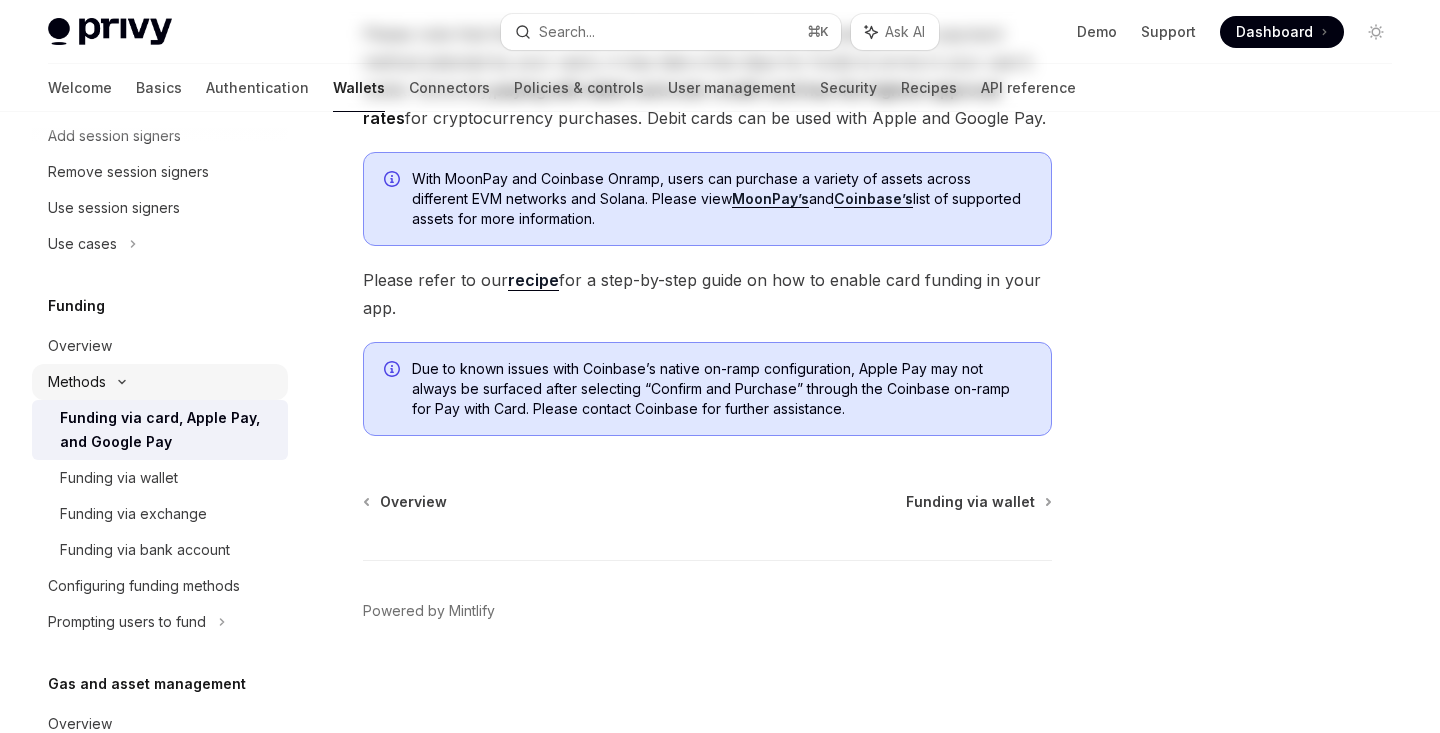 scroll, scrollTop: 0, scrollLeft: 0, axis: both 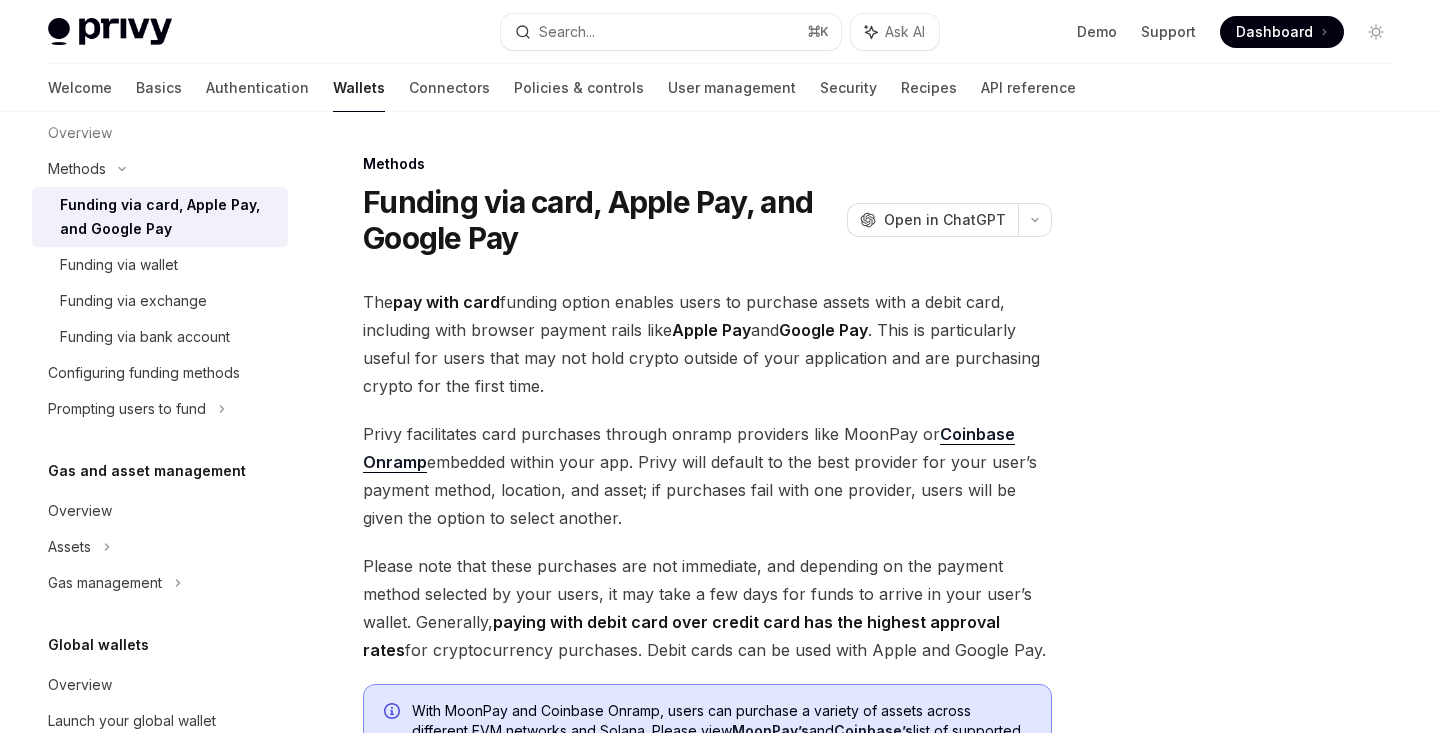 click on "Overview Chain support Embedded wallets Create a wallet Get a wallet Update a wallet Import a wallet Export a wallet Using wallets Ethereum Solana Sign a message Send a transaction Sign a transaction Integrating with @solana/web3.js Other chains EVM smart wallets UI components Whitelabel Enabling access to user wallets Overview Quickstart Configure session signers Add session signers Remove session signers Use session signers Use cases Funding Overview Methods Funding via card, Apple Pay, and Google Pay Funding via wallet Funding via exchange Funding via bank account Configuring funding methods Prompting users to fund Gas and asset management Overview Assets Gas management Global wallets Overview Launch your global wallet Integrate a global wallet" at bounding box center (160, -124) 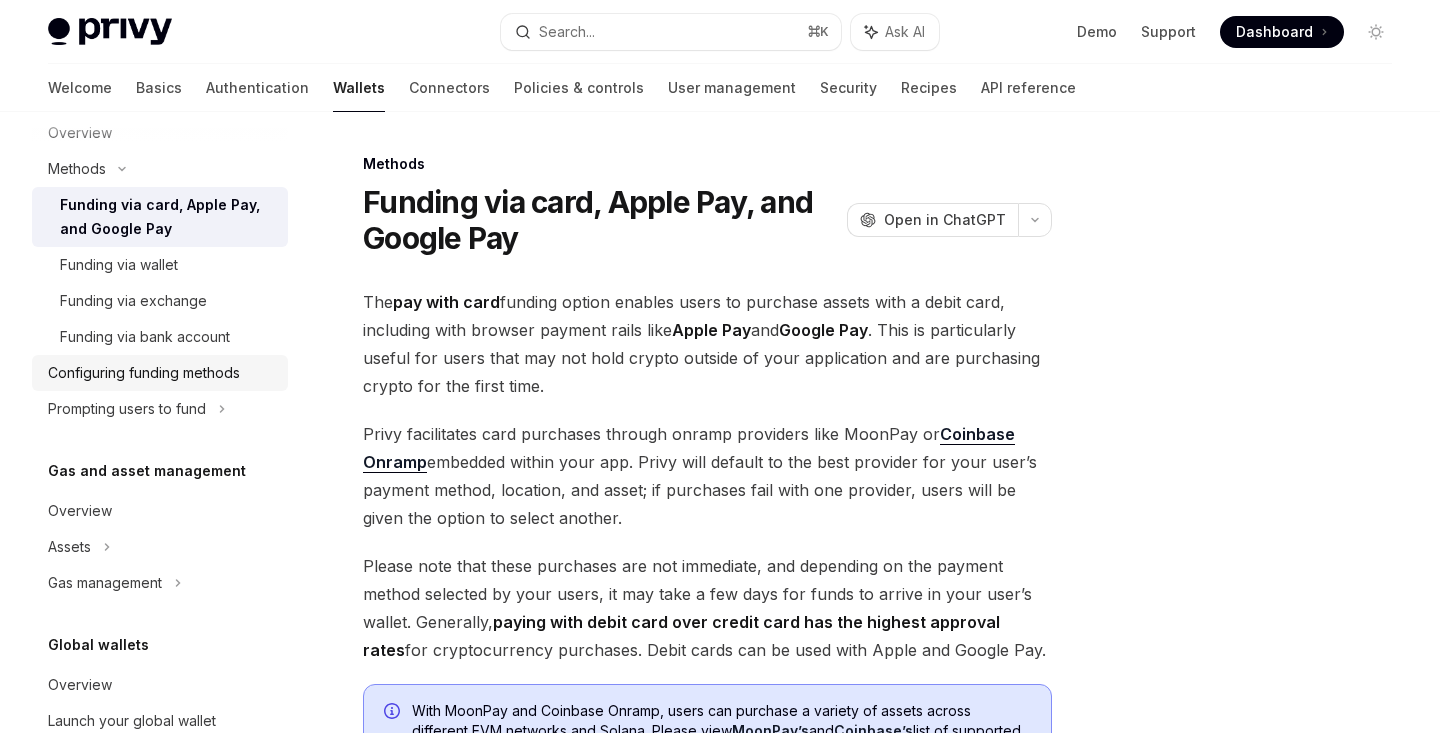 click on "Configuring funding methods" at bounding box center (144, 373) 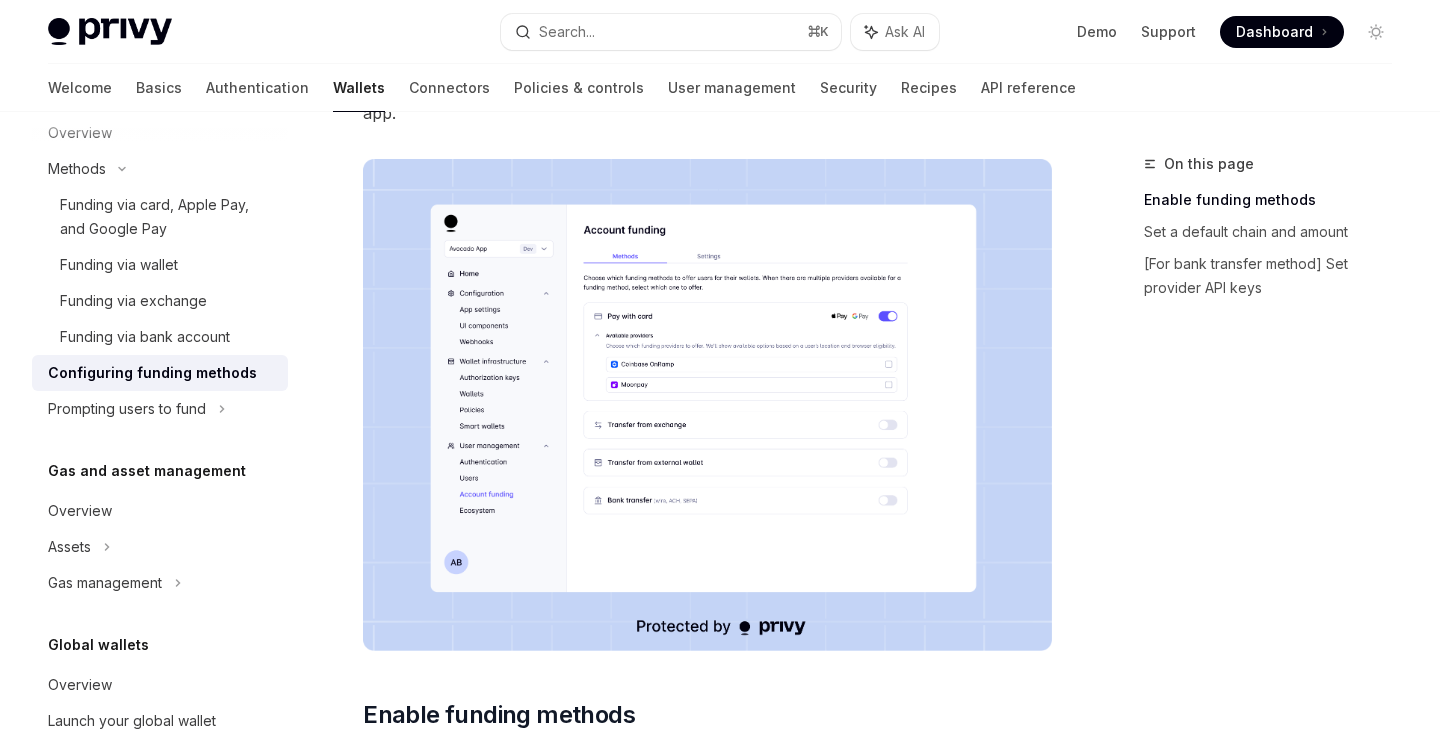 scroll, scrollTop: 224, scrollLeft: 0, axis: vertical 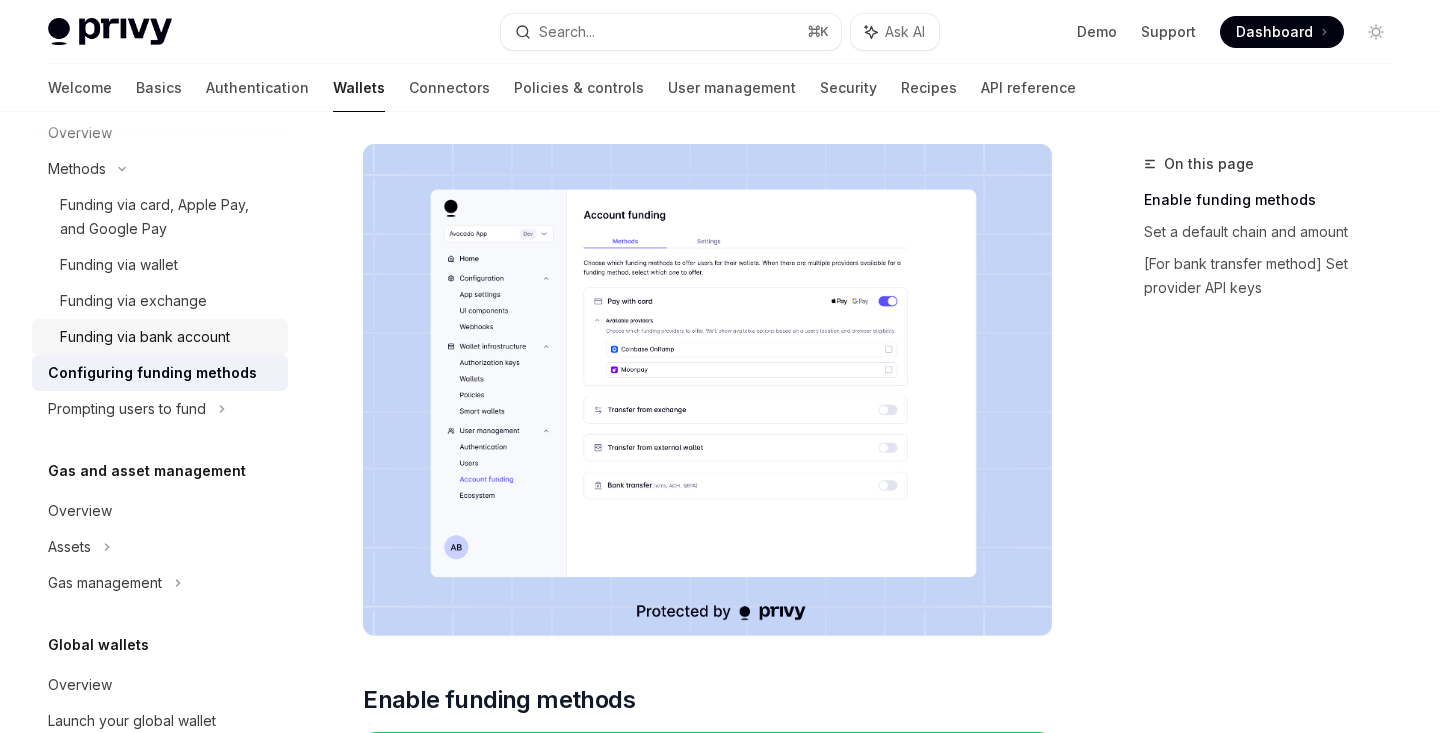 click on "Funding via bank account" at bounding box center (168, 337) 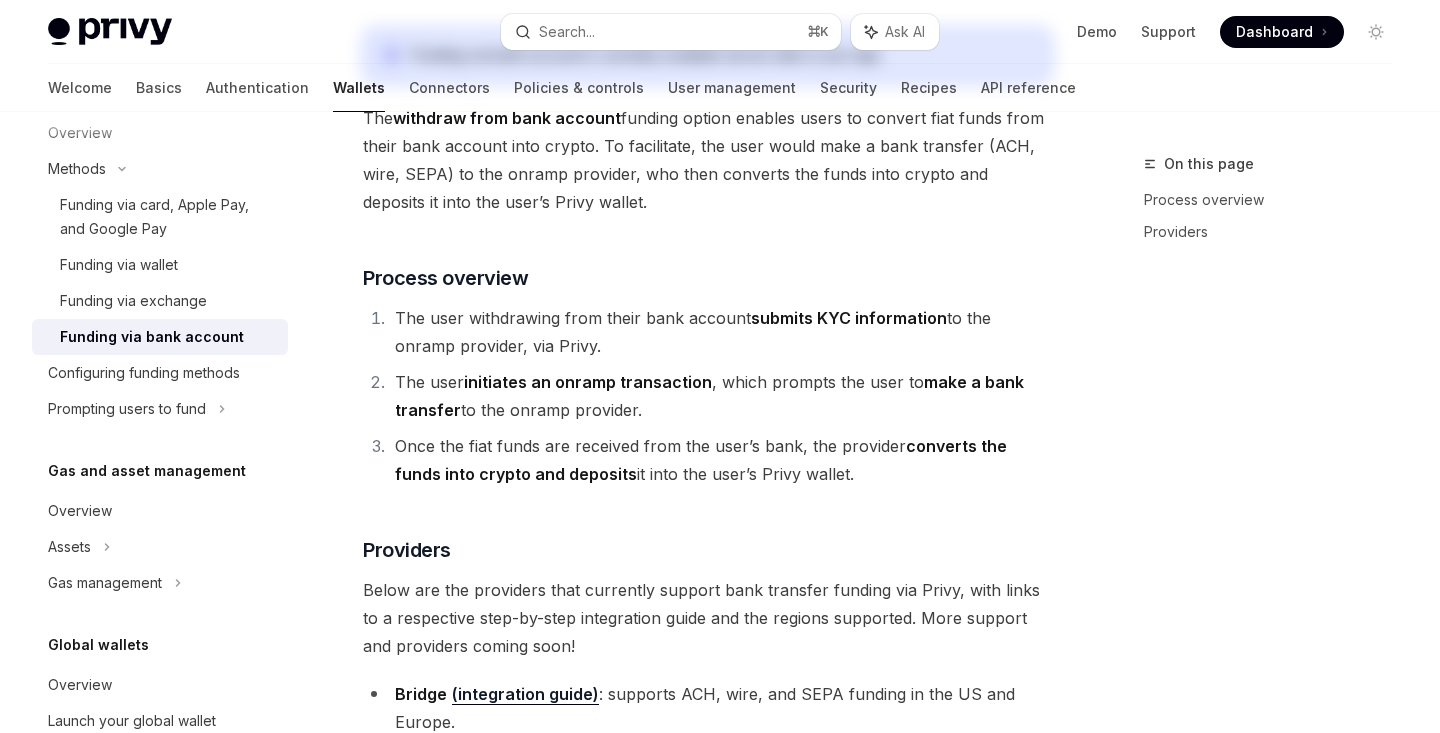 scroll, scrollTop: 0, scrollLeft: 0, axis: both 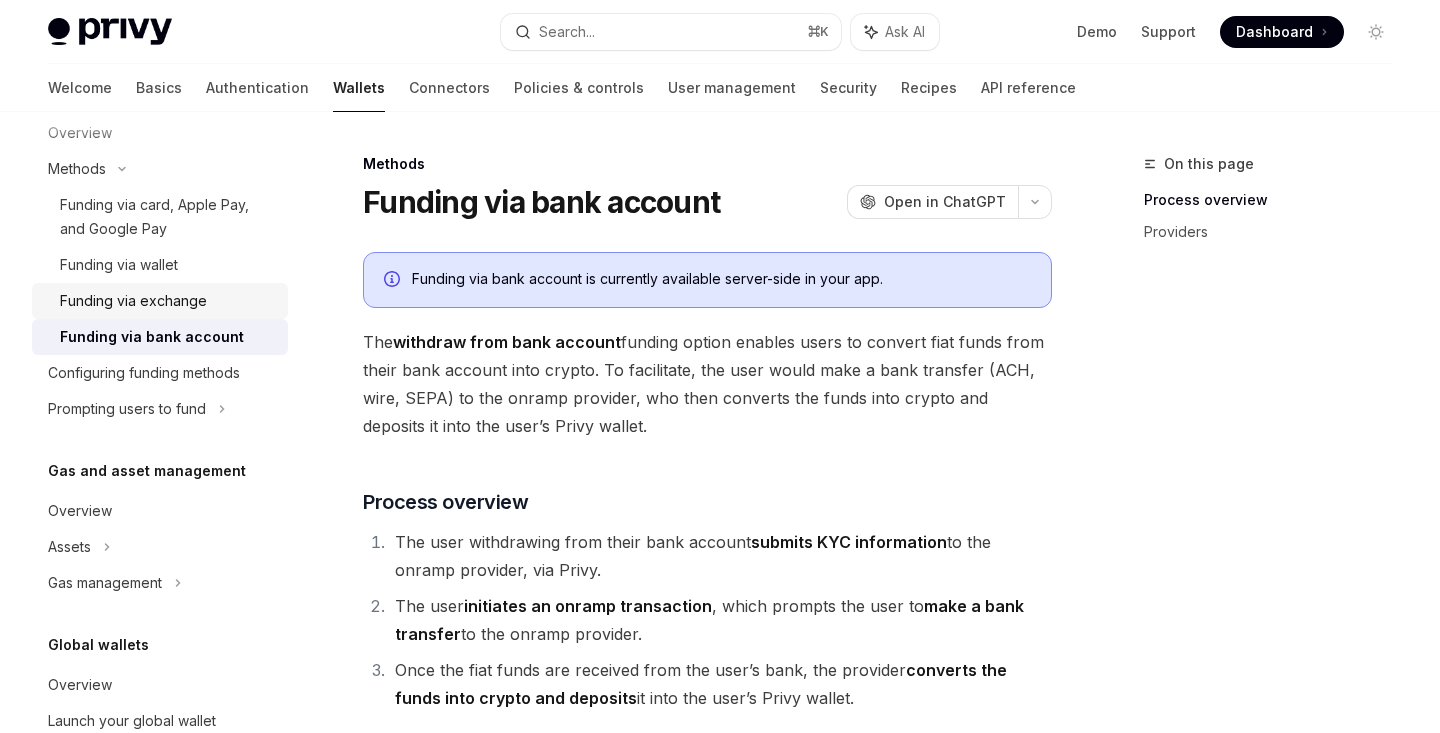 click on "Funding via exchange" at bounding box center (168, 301) 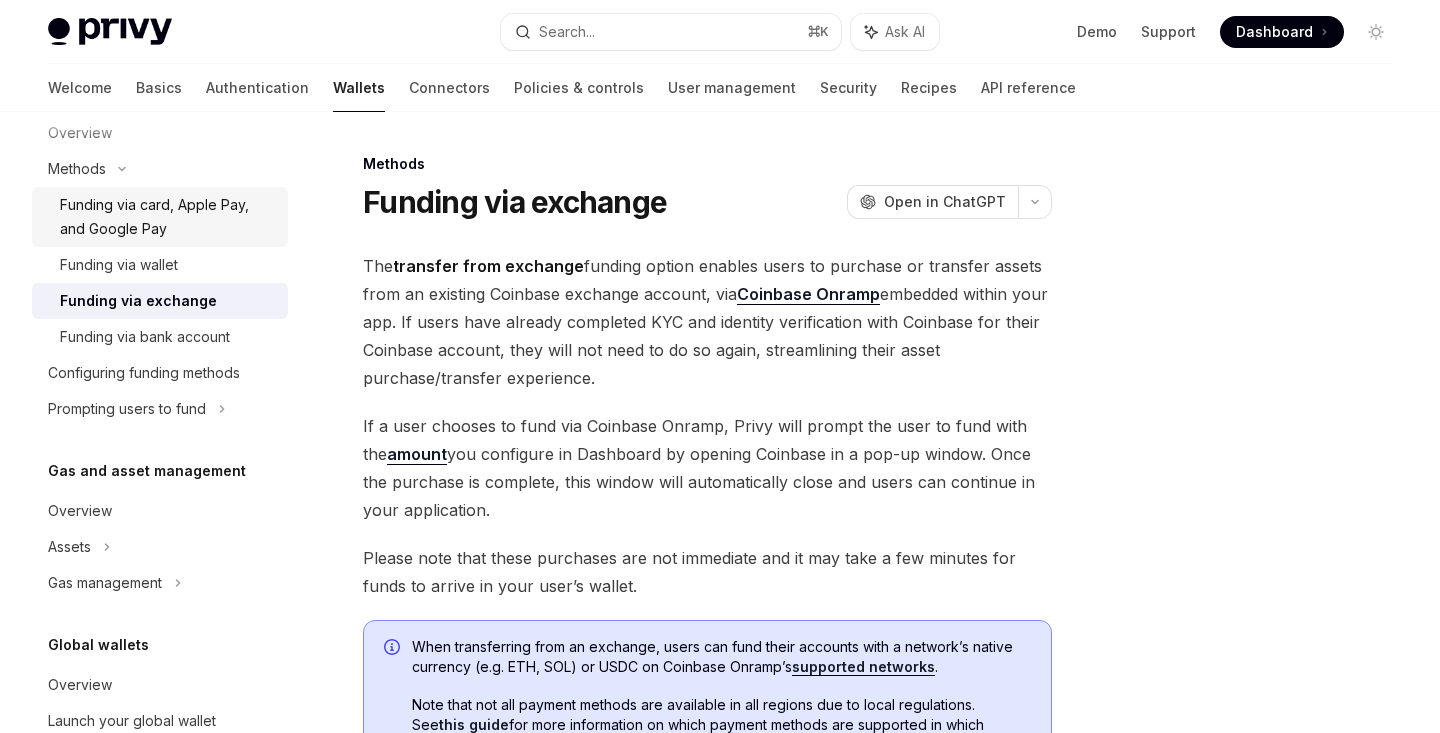 click on "Funding via card, Apple Pay, and Google Pay" at bounding box center (168, 217) 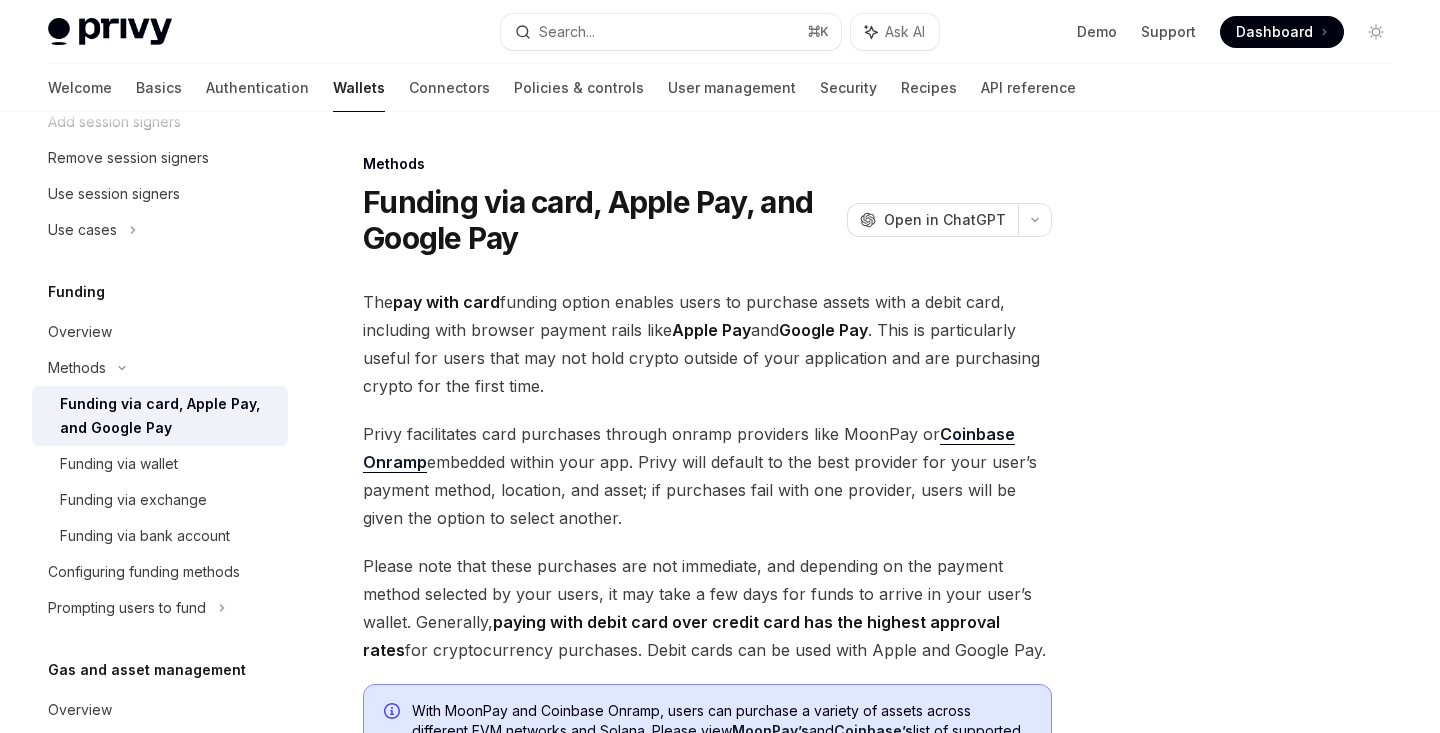 scroll, scrollTop: 965, scrollLeft: 0, axis: vertical 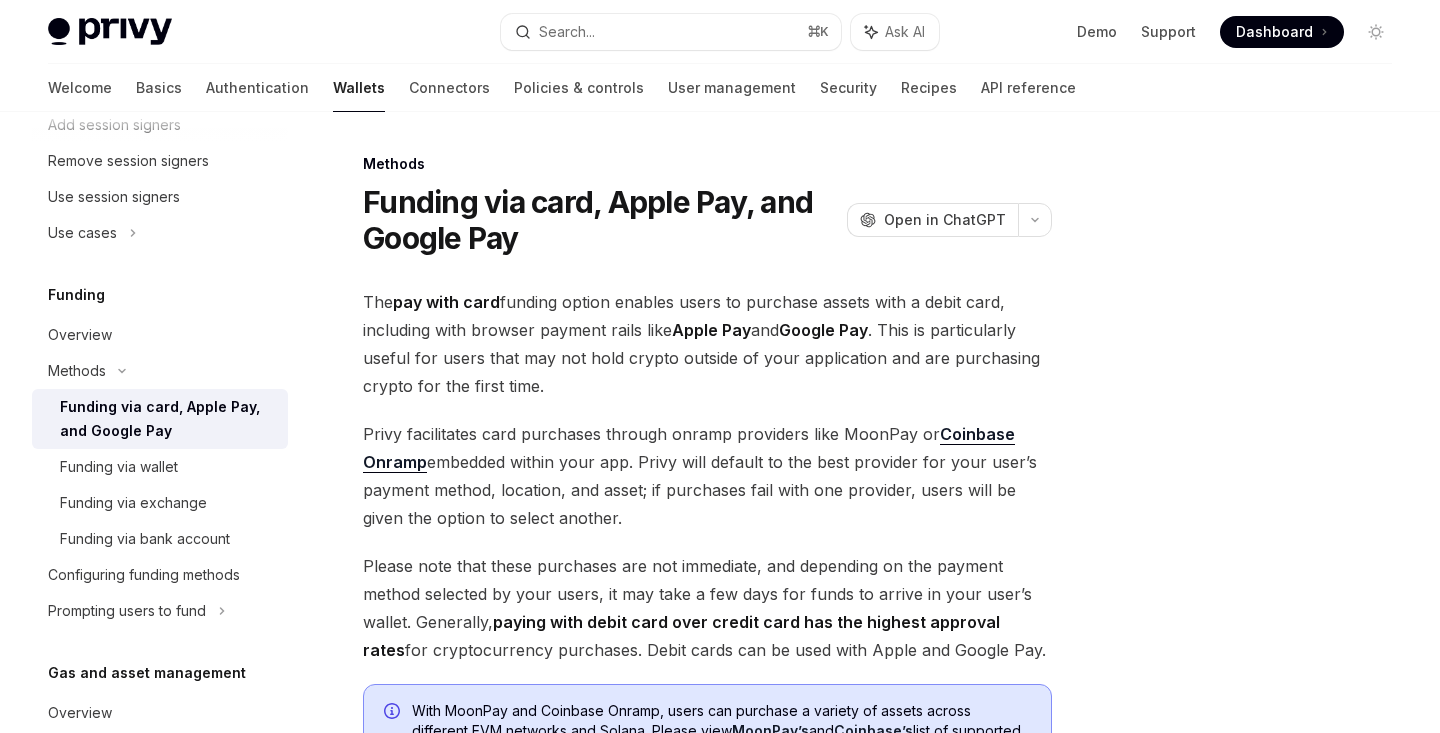 click on "Wallets" at bounding box center (359, 88) 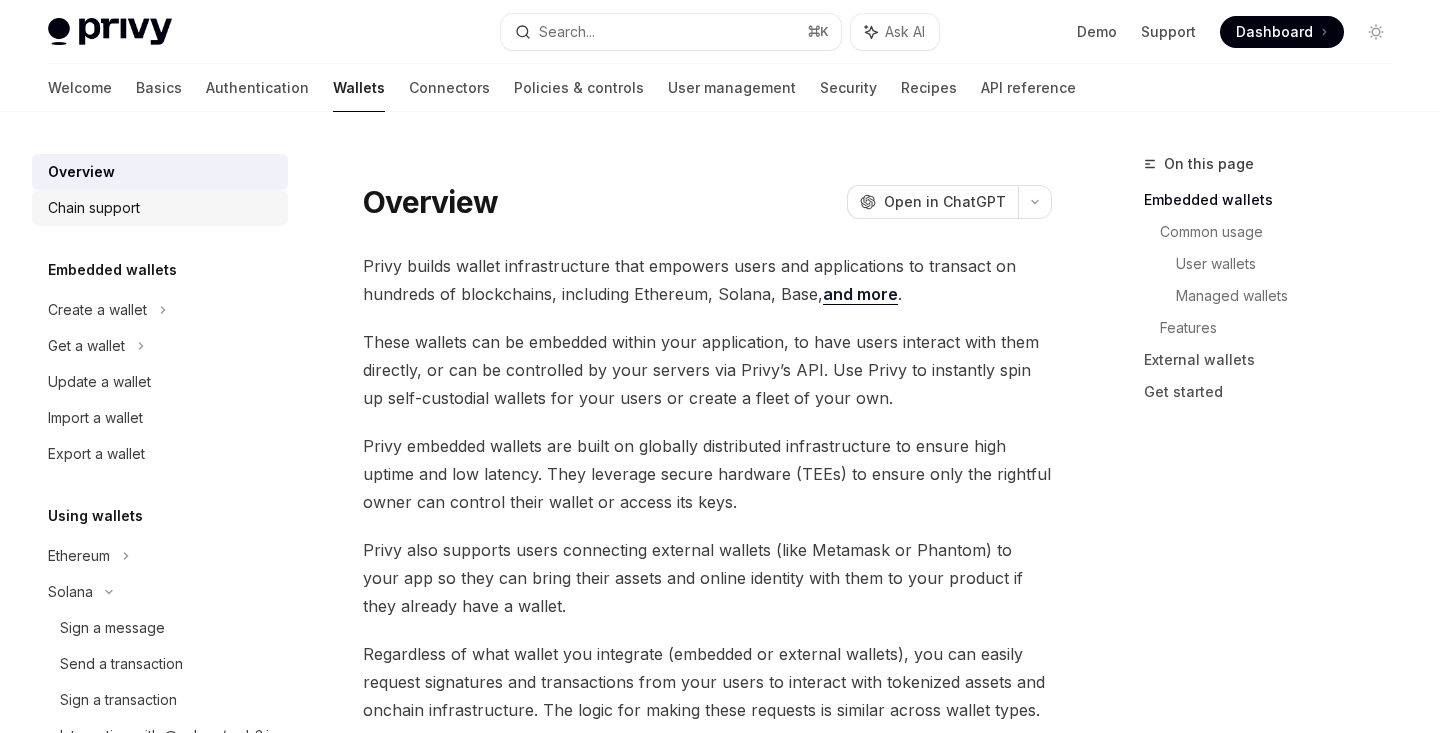 click on "Chain support" at bounding box center (162, 208) 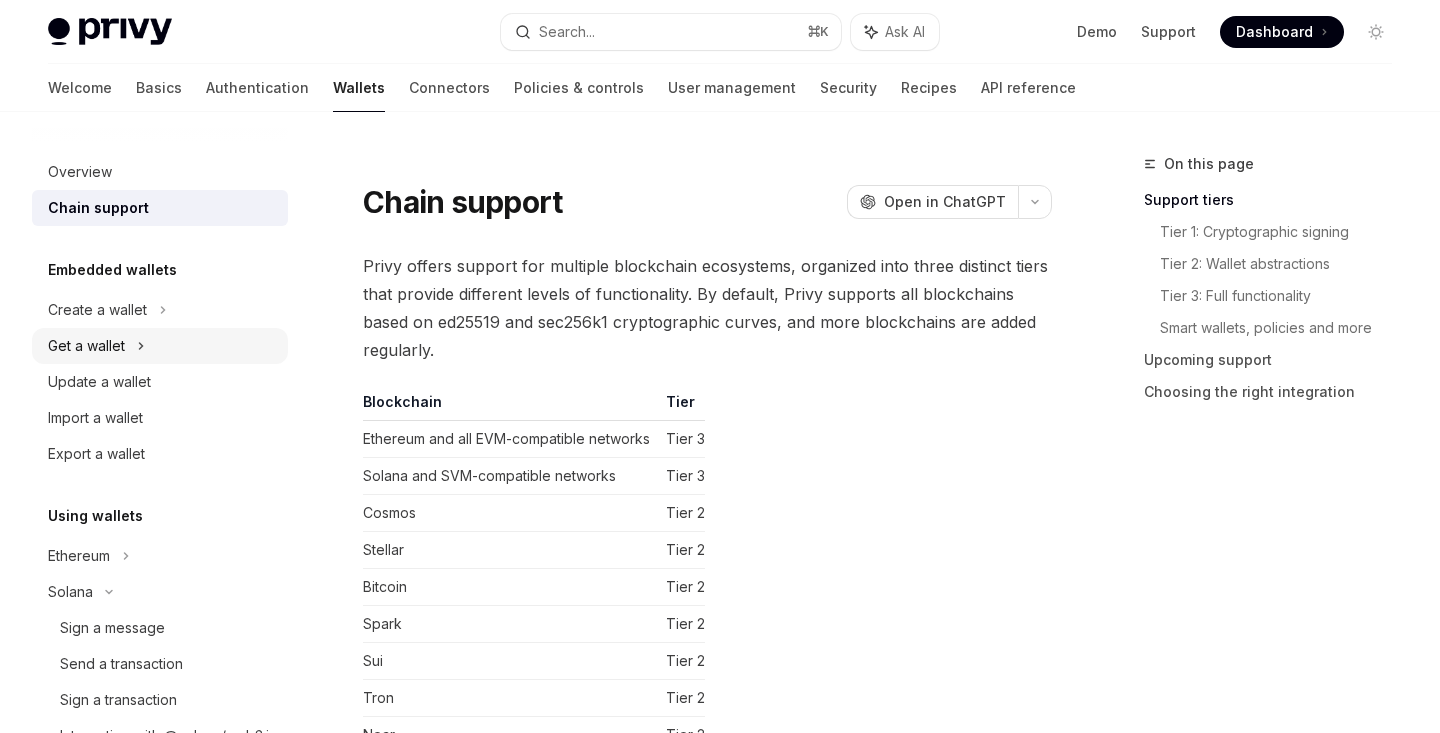 click on "Get a wallet" at bounding box center (160, 346) 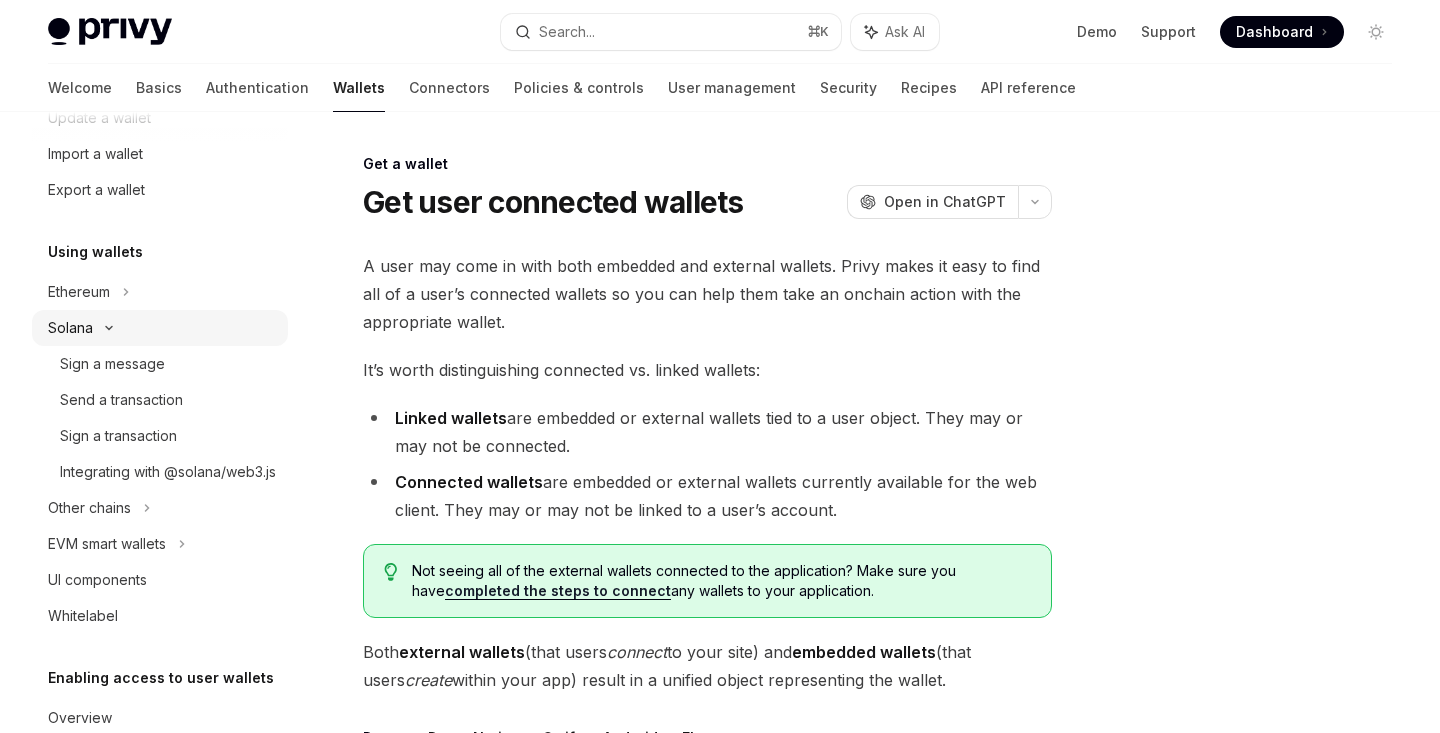 scroll, scrollTop: 395, scrollLeft: 0, axis: vertical 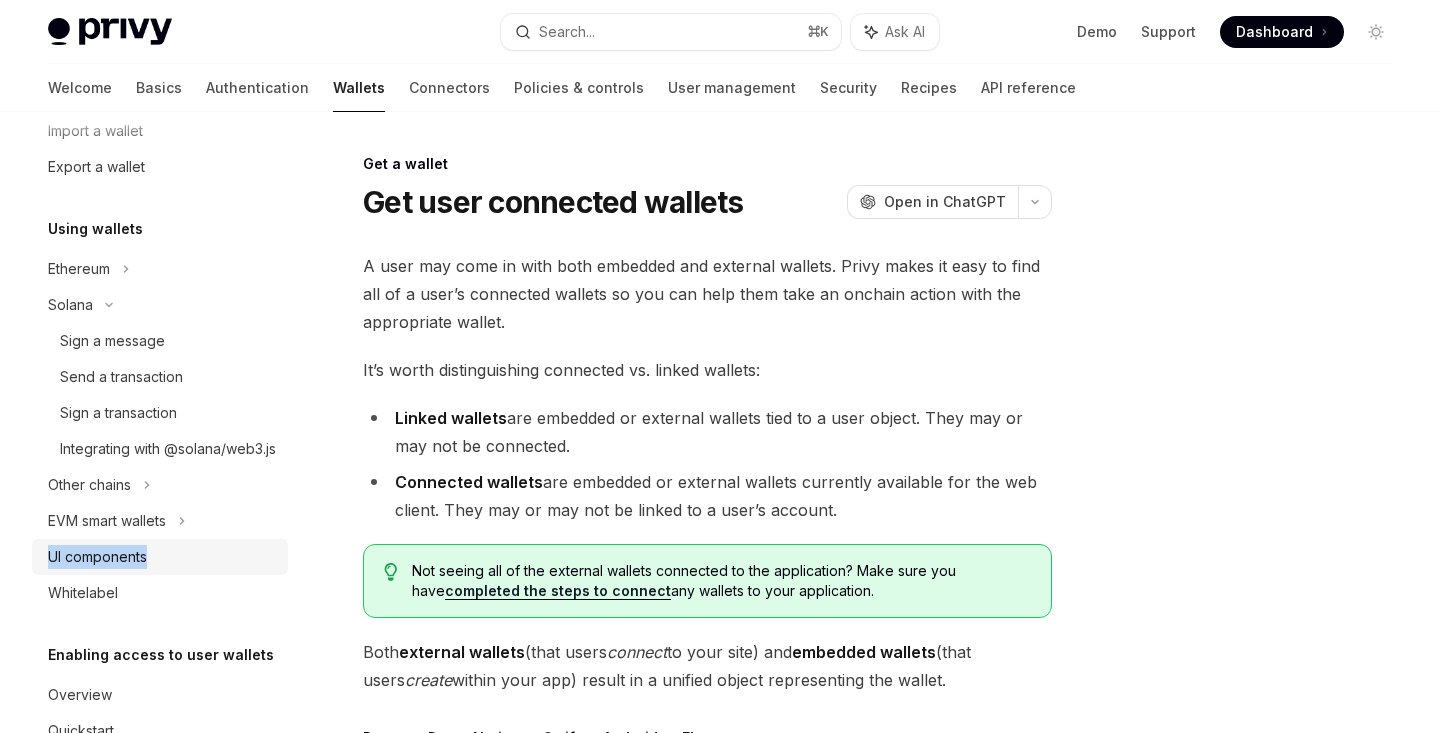 click on "UI components" at bounding box center [97, 557] 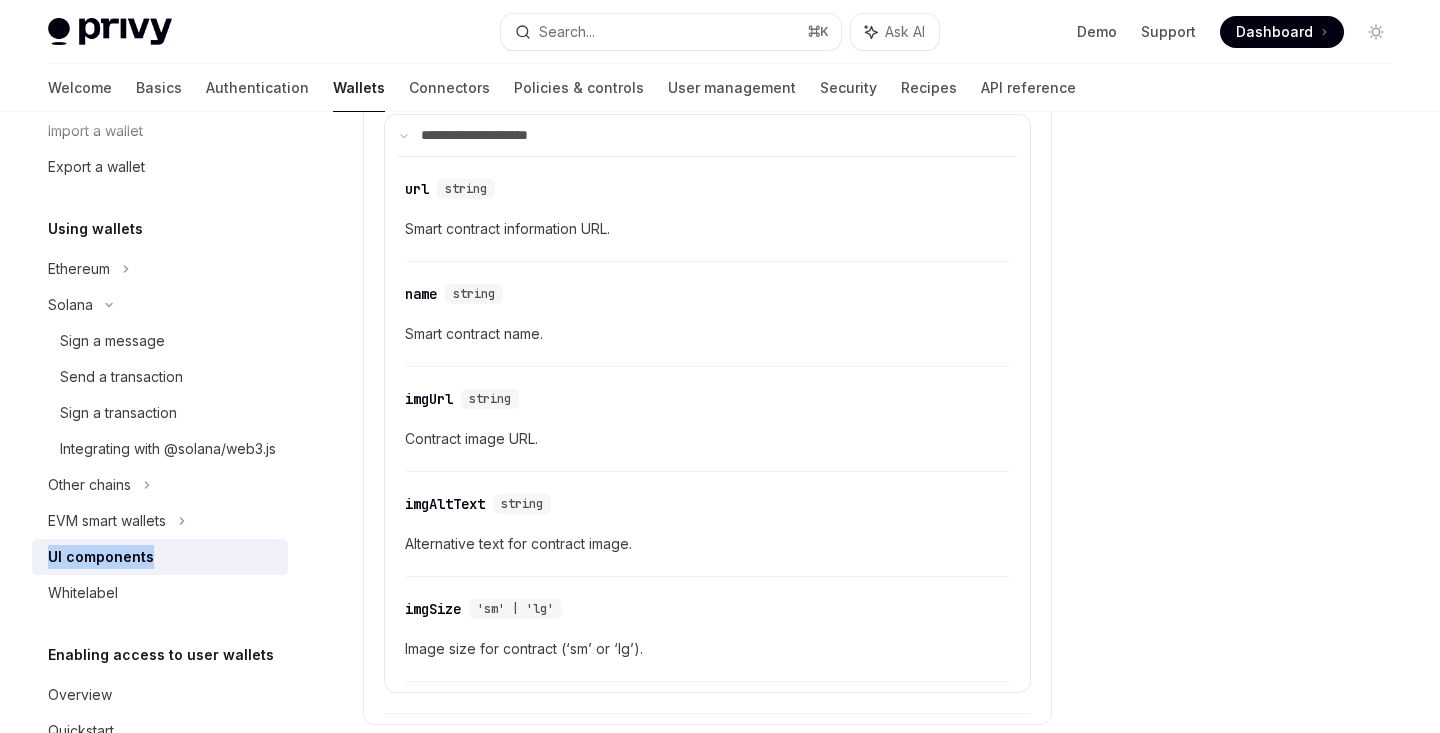 scroll, scrollTop: 3790, scrollLeft: 0, axis: vertical 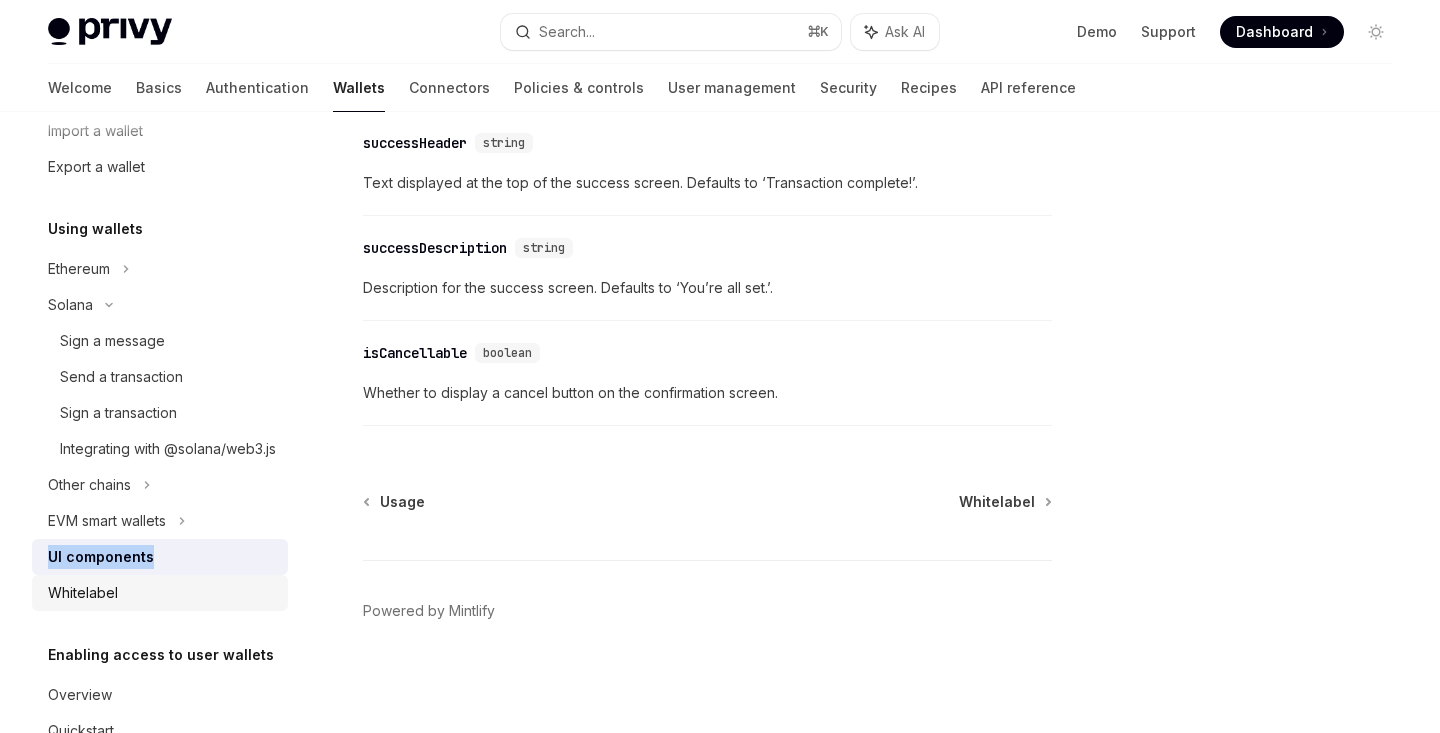 click on "Whitelabel" at bounding box center [162, 593] 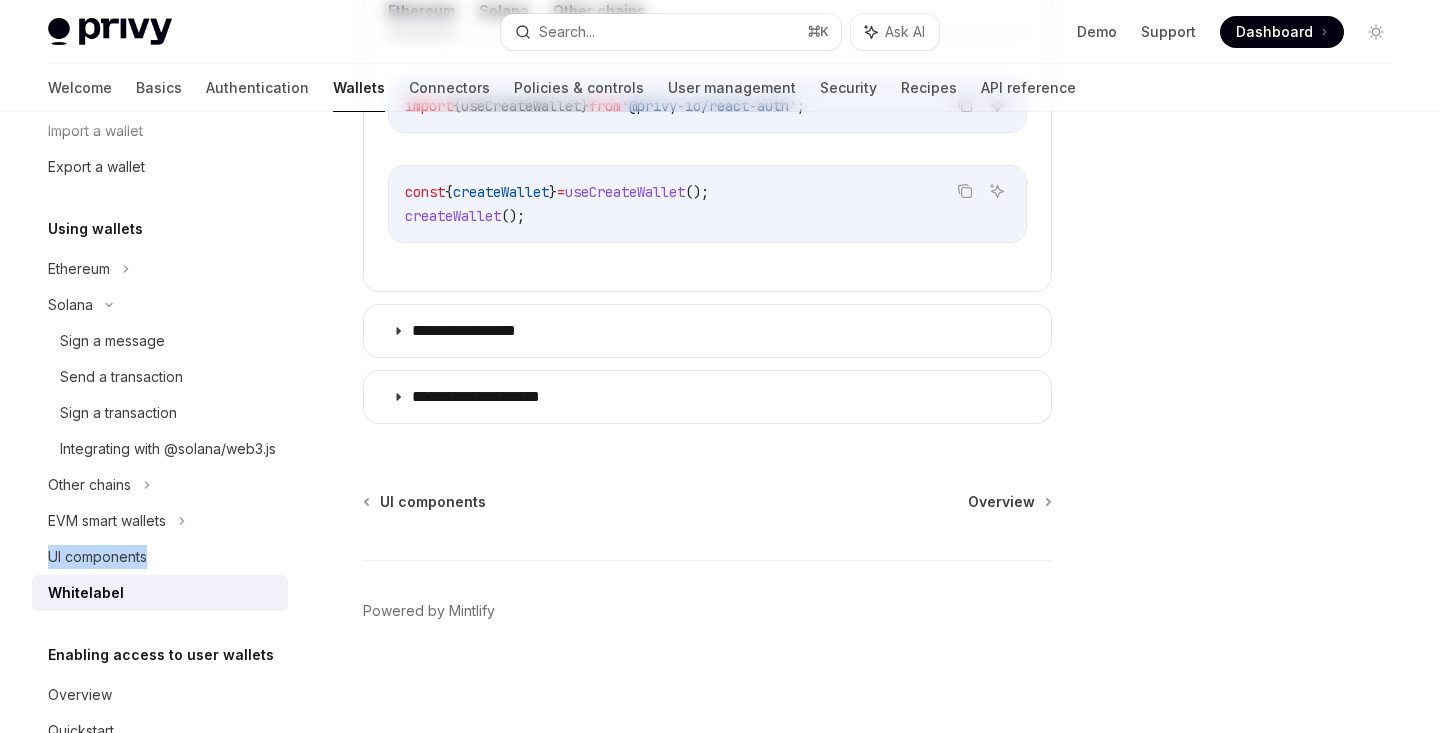 scroll, scrollTop: 0, scrollLeft: 0, axis: both 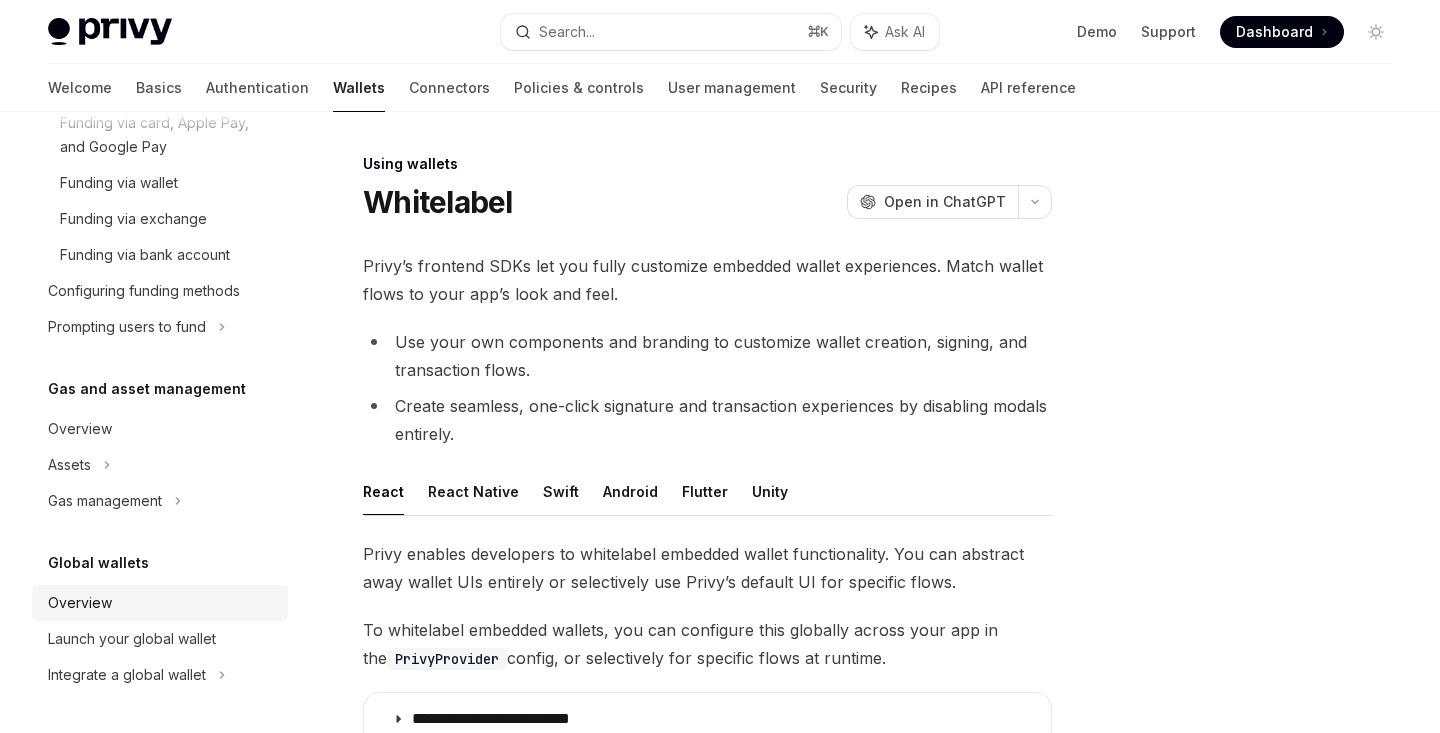 click on "Overview" at bounding box center [162, 603] 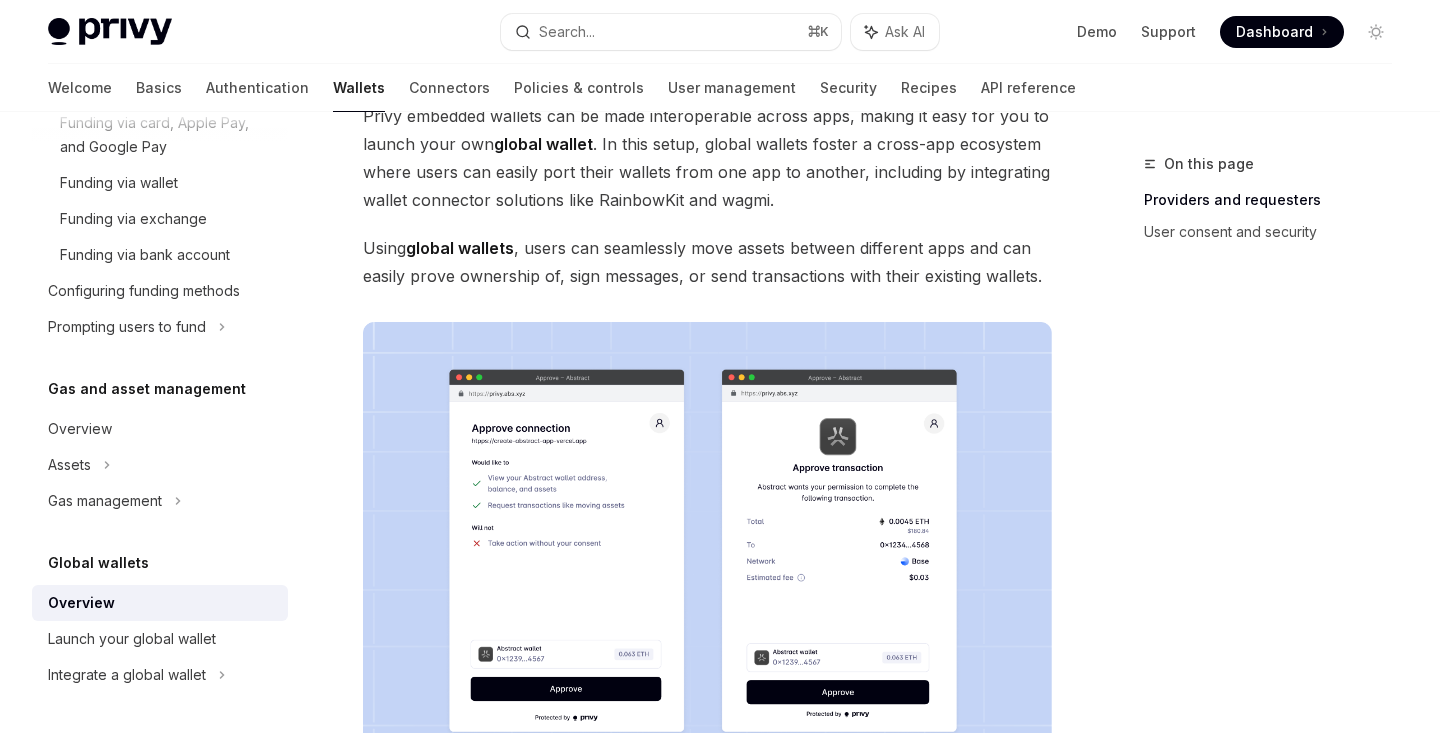 scroll, scrollTop: 339, scrollLeft: 0, axis: vertical 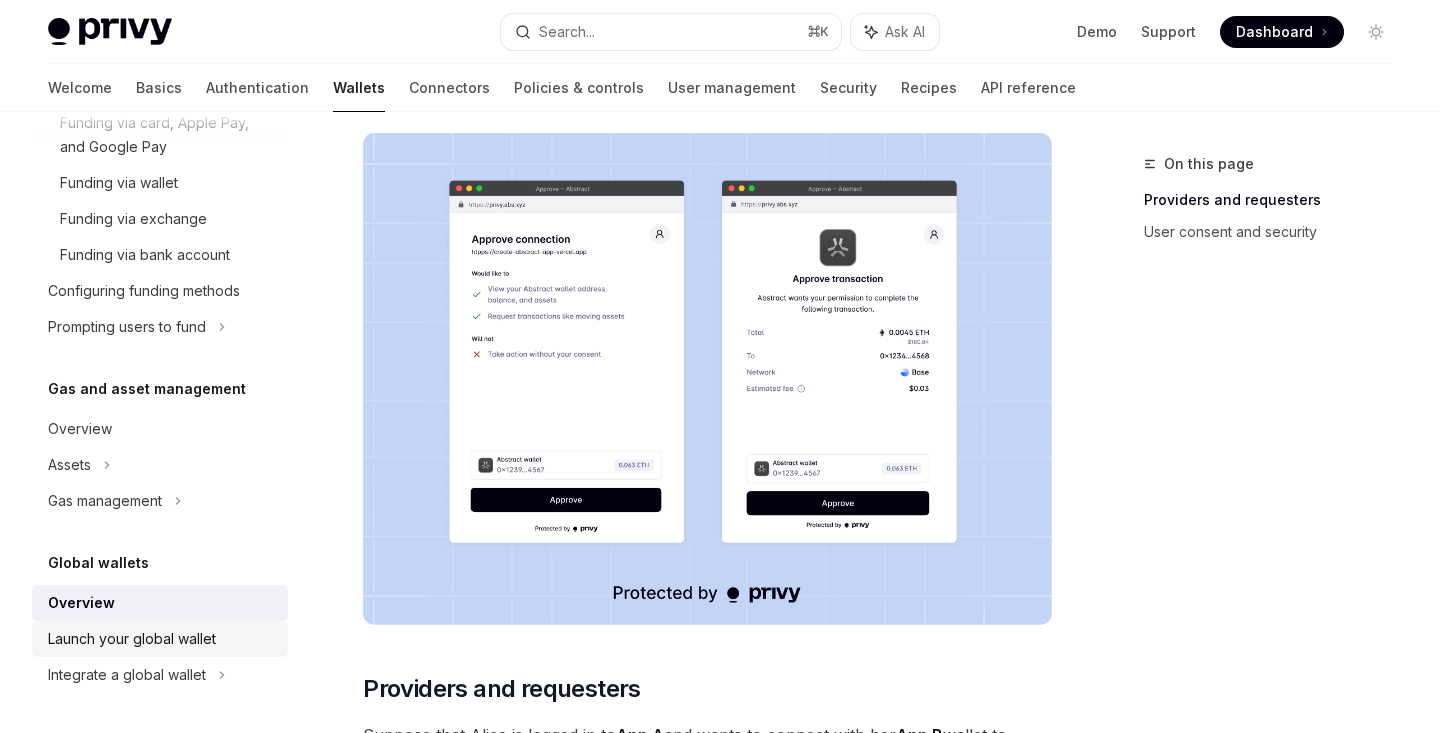 click on "Launch your global wallet" at bounding box center [132, 639] 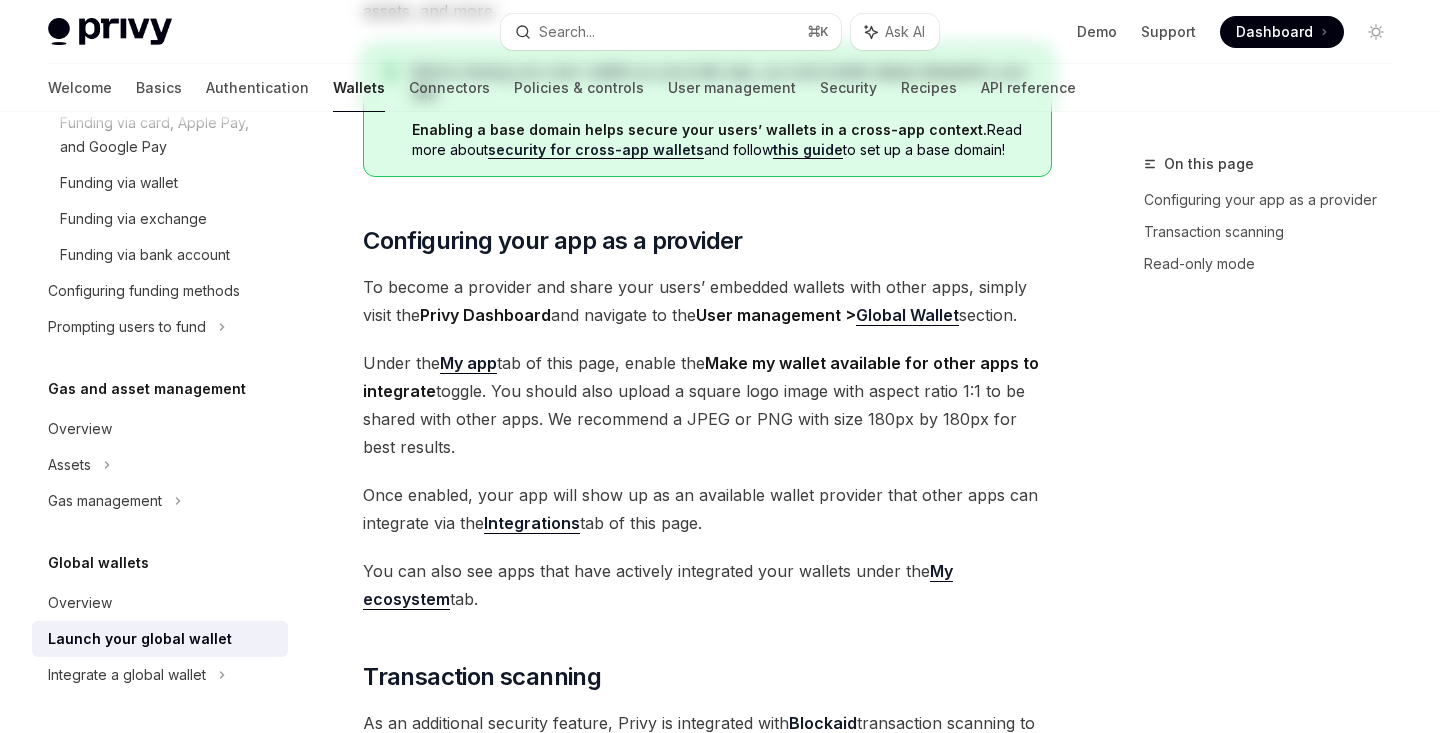scroll, scrollTop: 0, scrollLeft: 0, axis: both 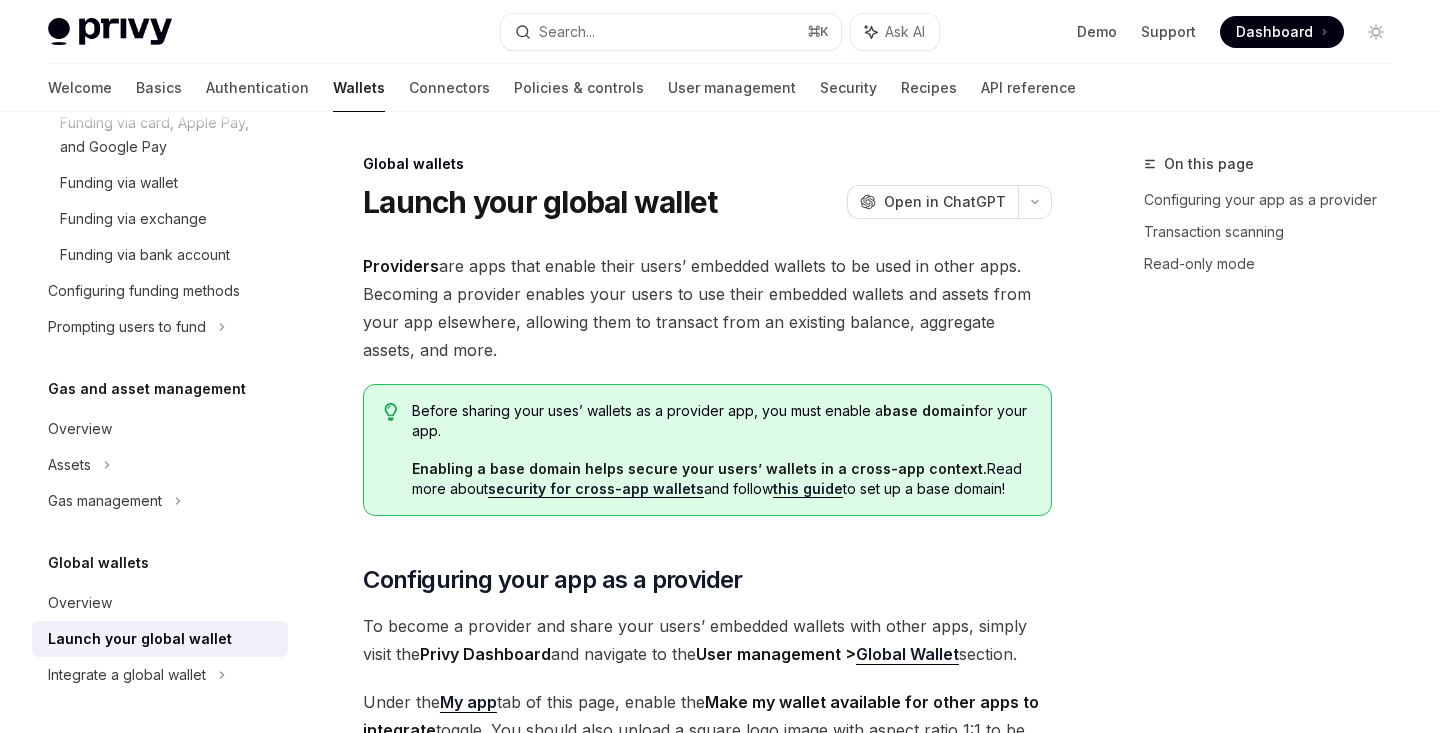 click on "Launch your global wallet" at bounding box center [140, 639] 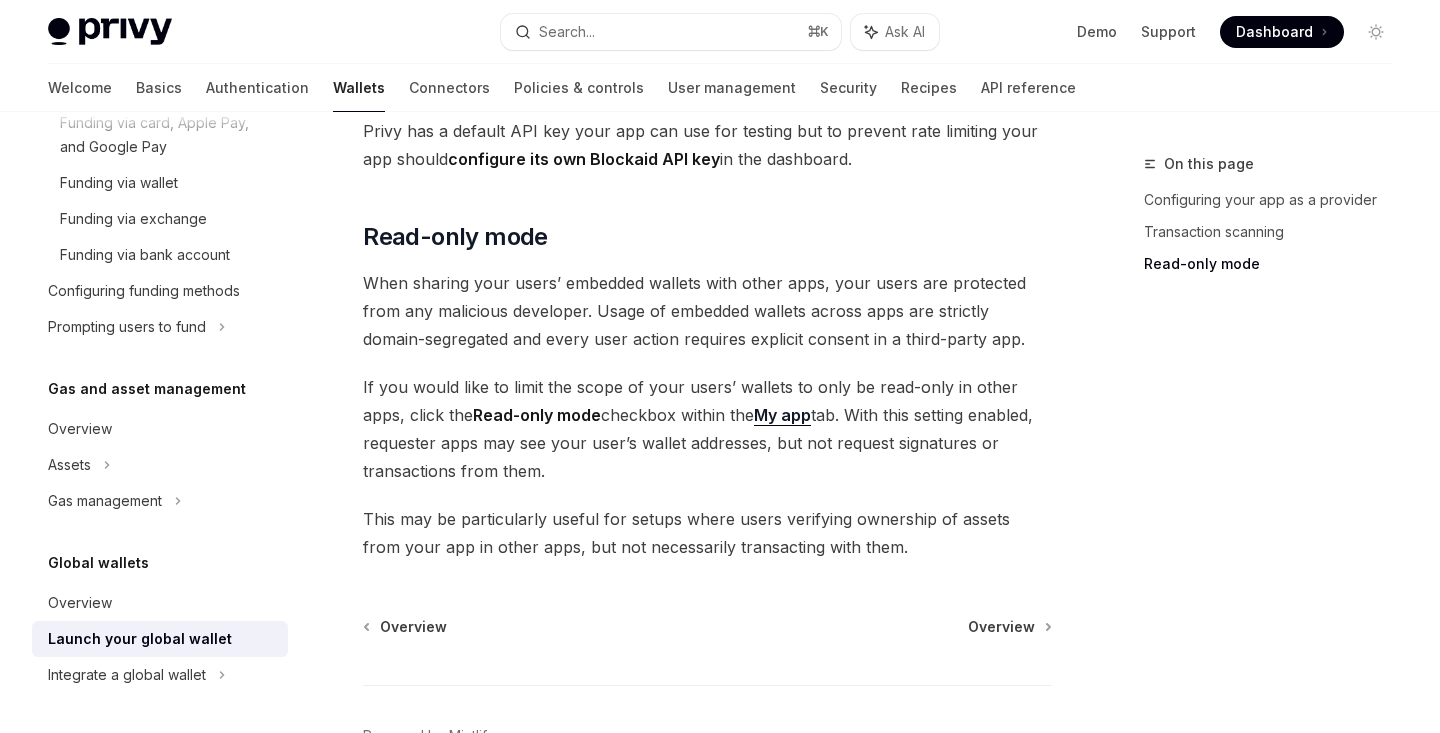 scroll, scrollTop: 1903, scrollLeft: 0, axis: vertical 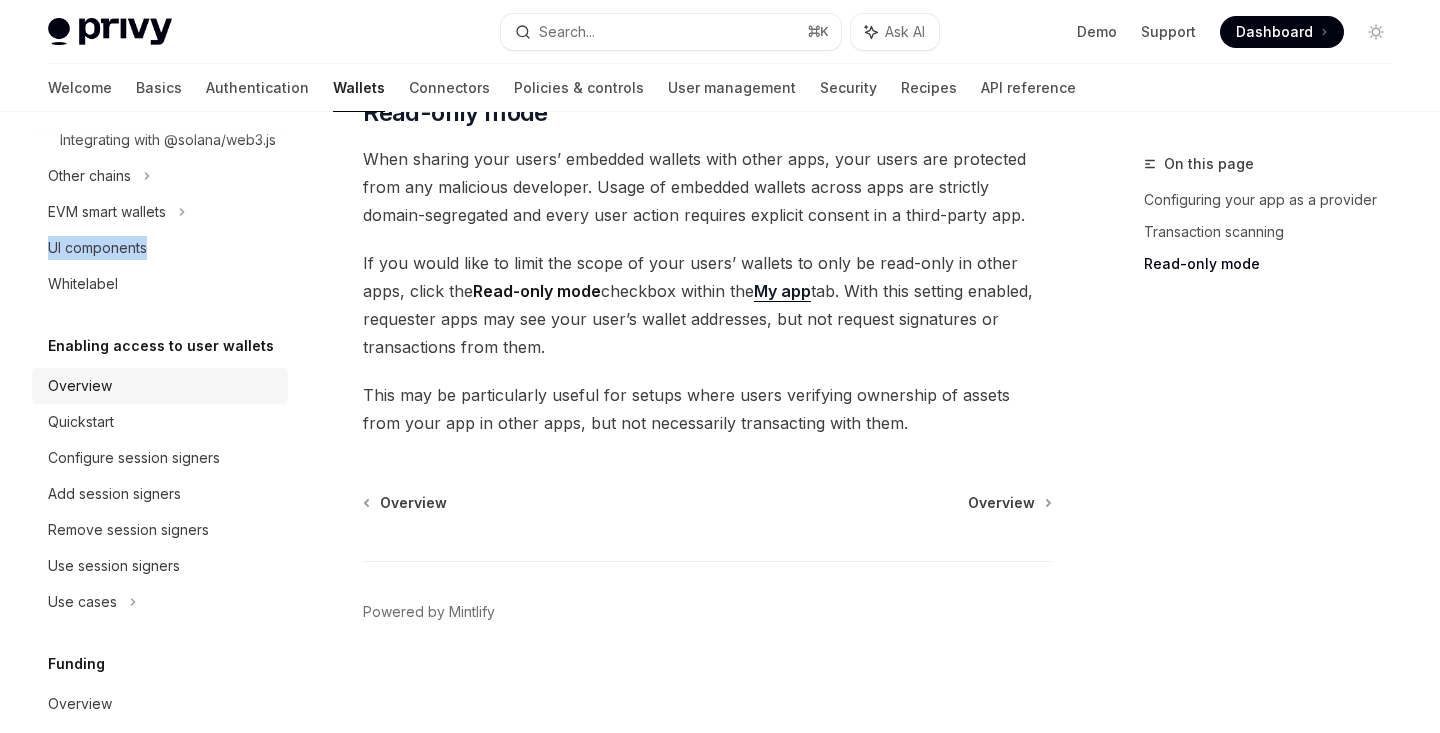 click on "Overview" at bounding box center (162, 386) 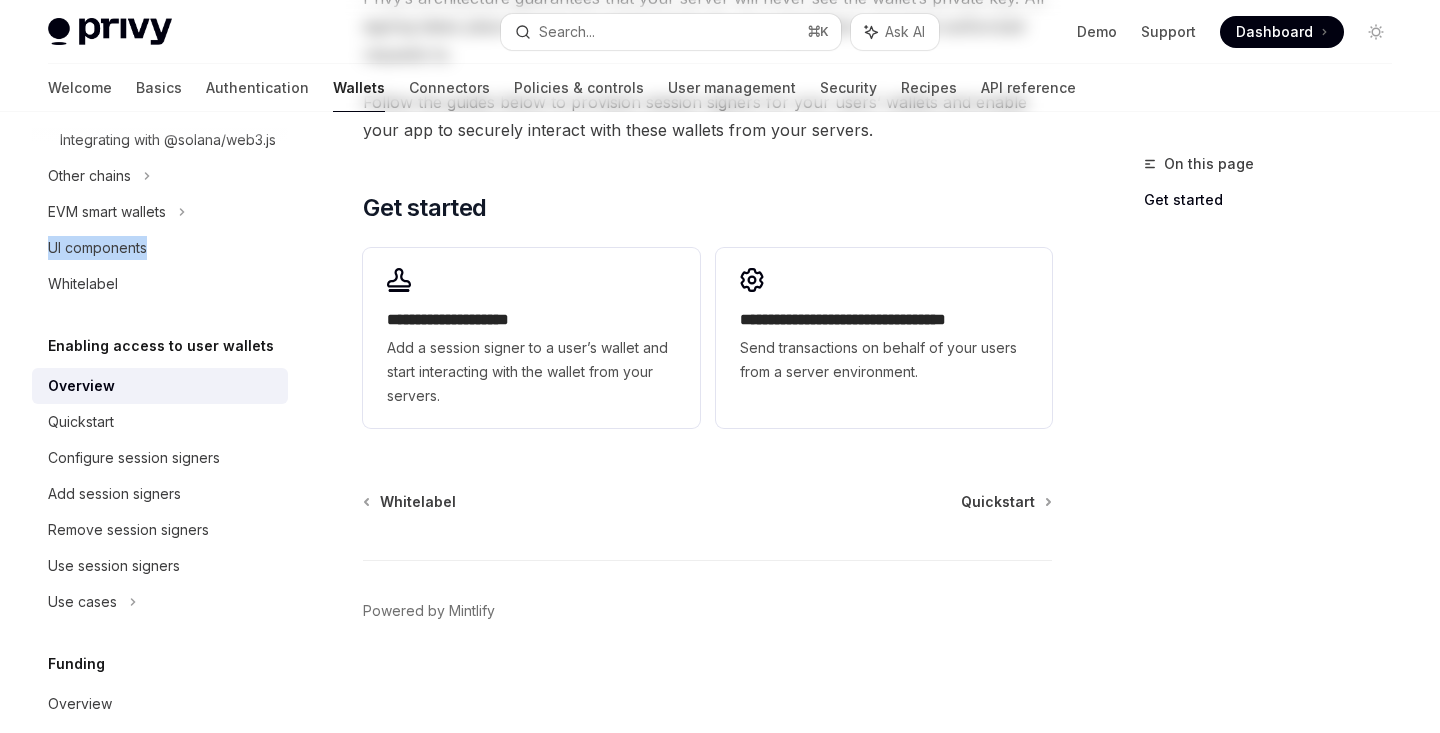 scroll, scrollTop: 0, scrollLeft: 0, axis: both 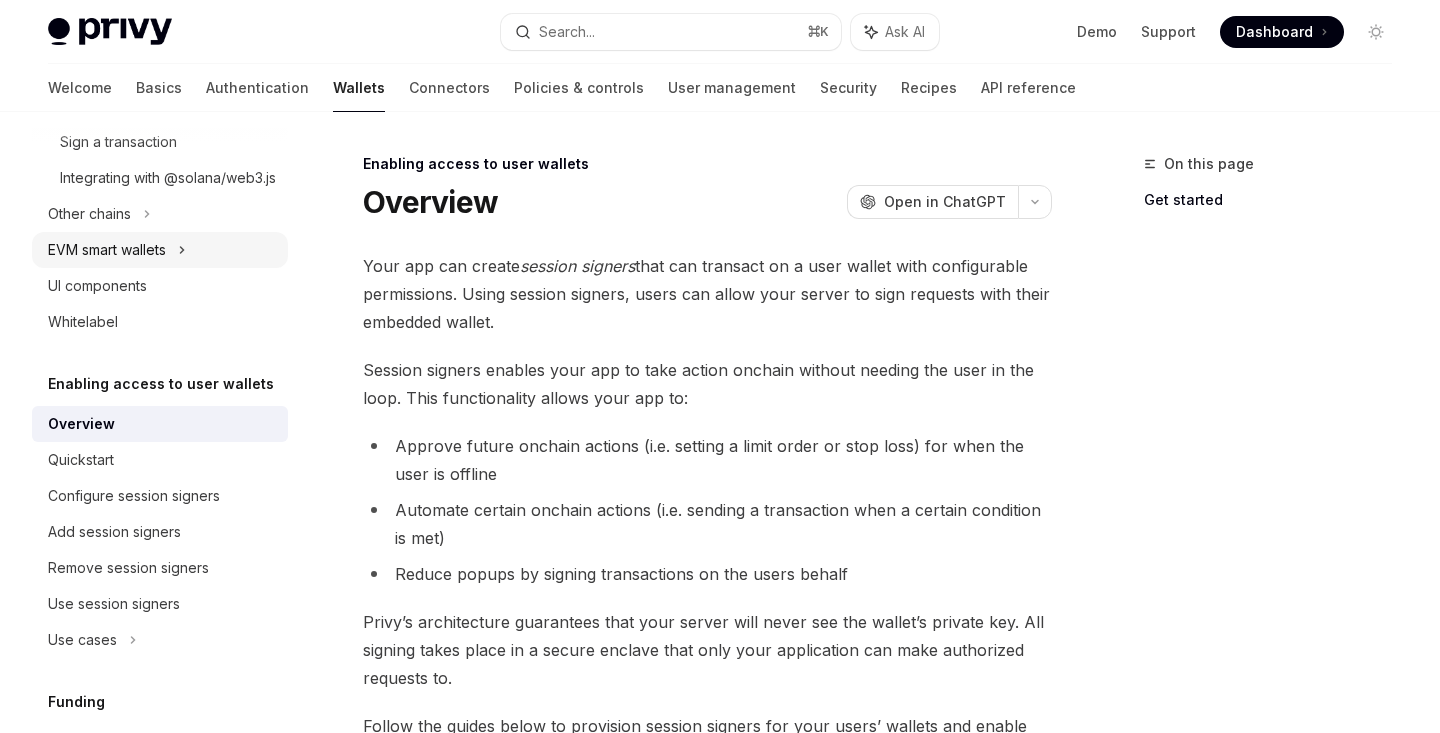 click on "EVM smart wallets" at bounding box center (160, 250) 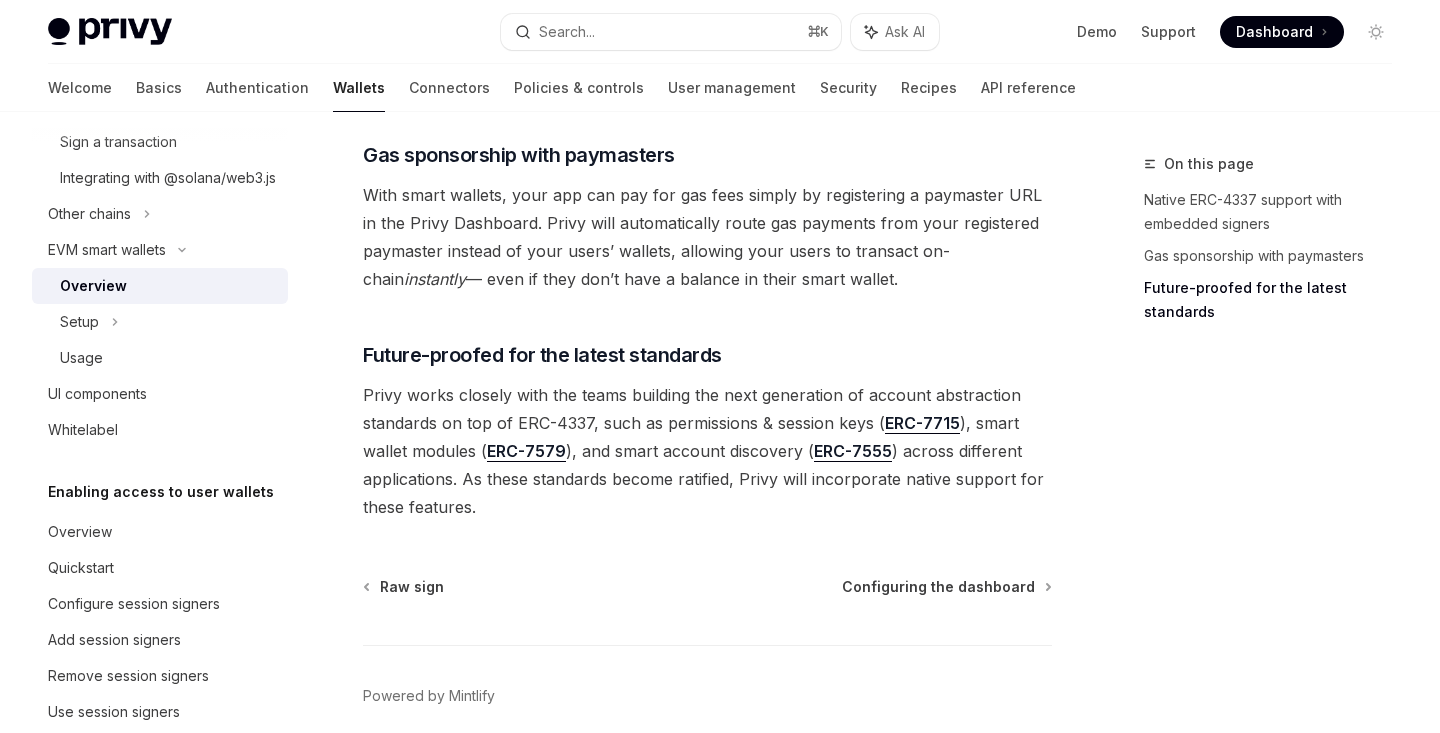 scroll, scrollTop: 1583, scrollLeft: 0, axis: vertical 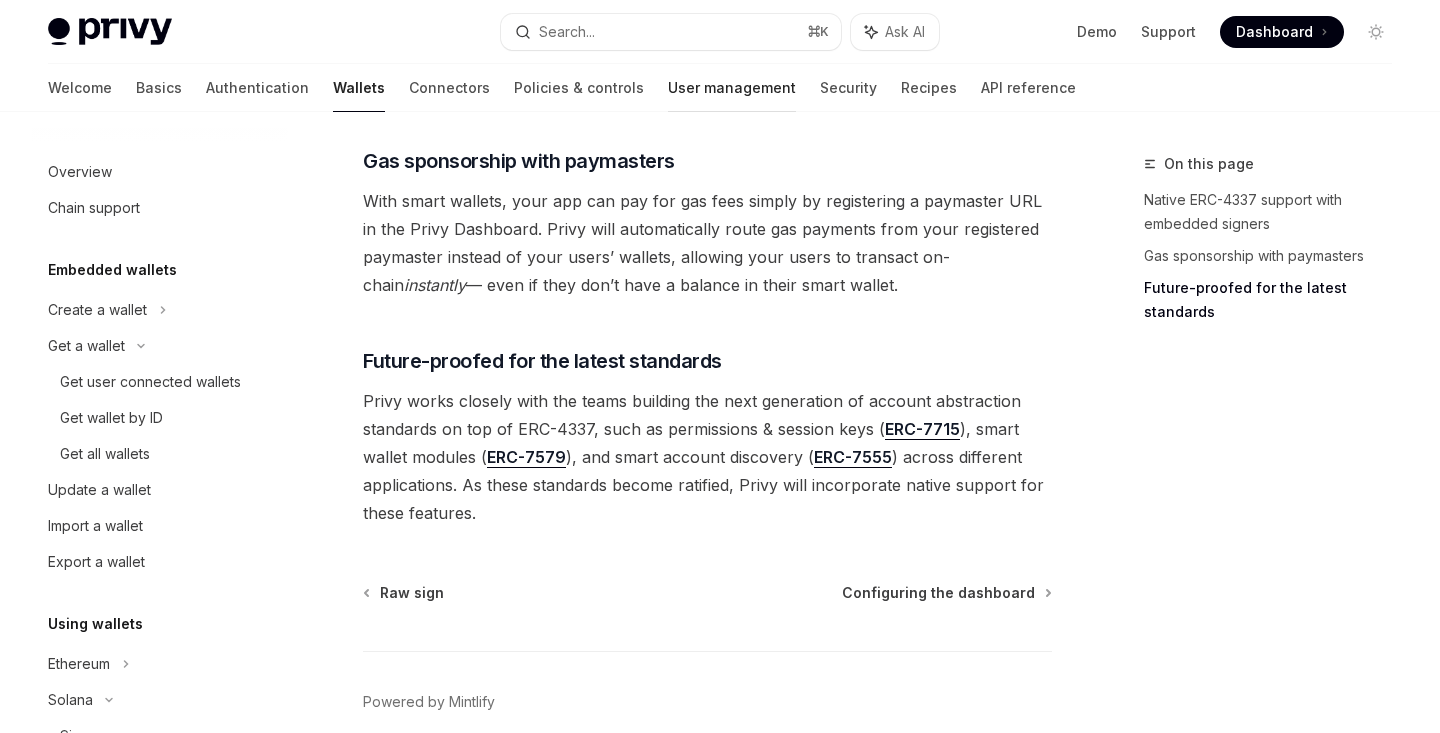 click on "User management" at bounding box center [732, 88] 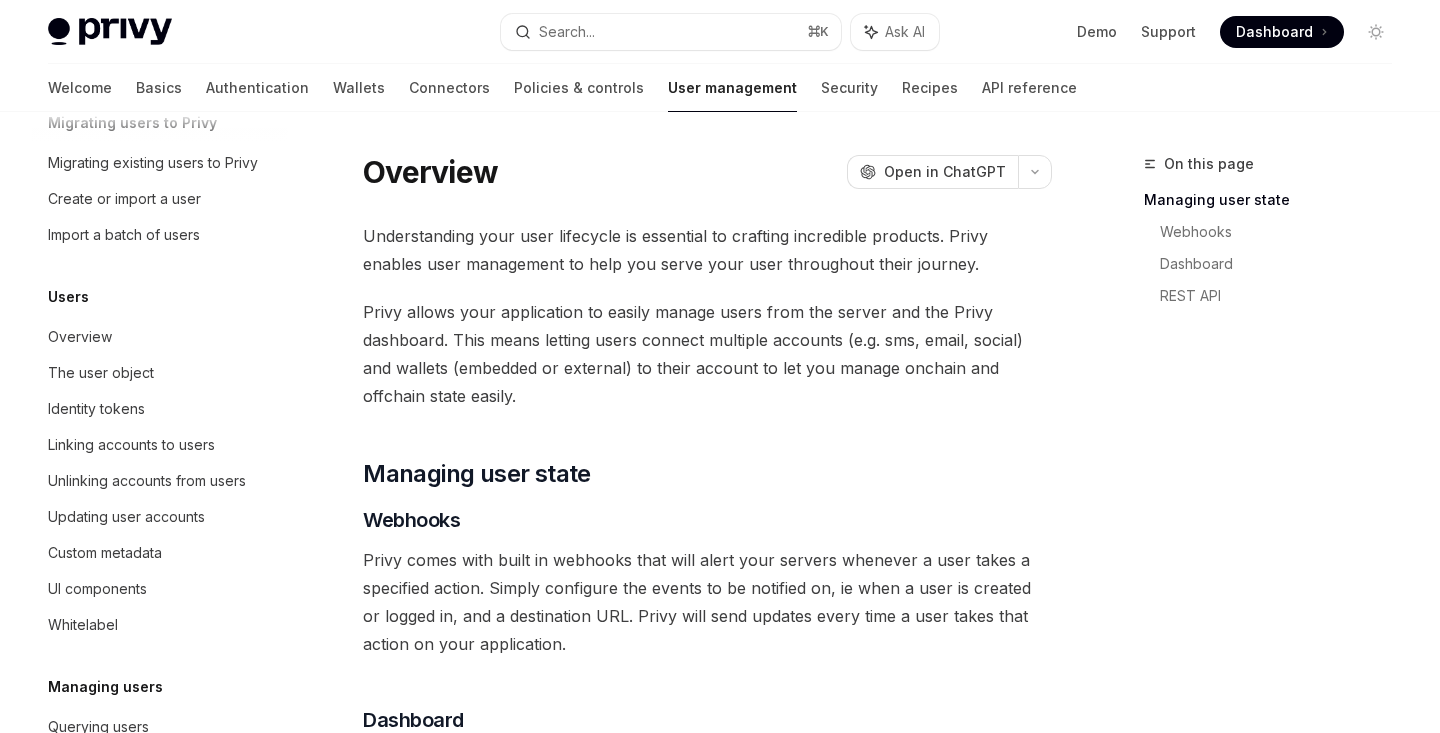 scroll, scrollTop: 120, scrollLeft: 0, axis: vertical 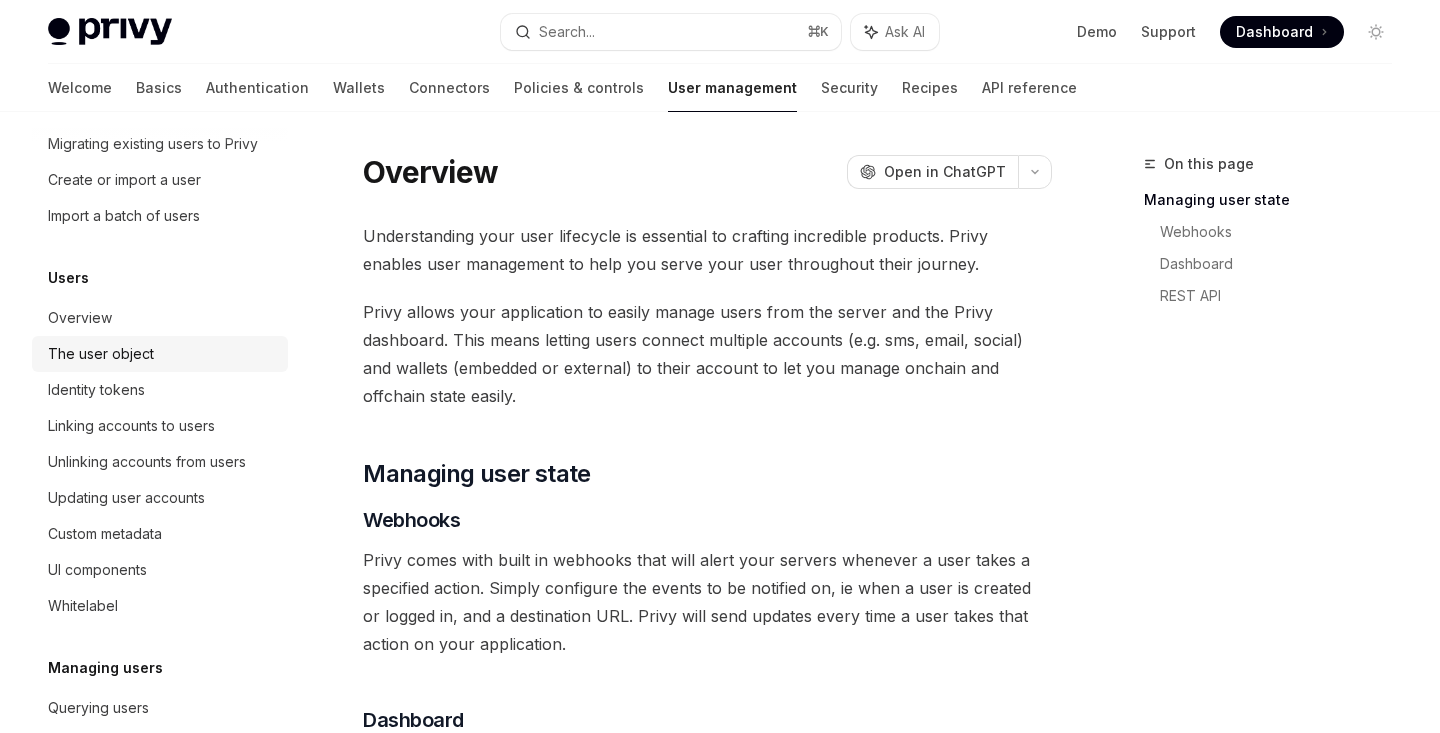 click on "The user object" at bounding box center [162, 354] 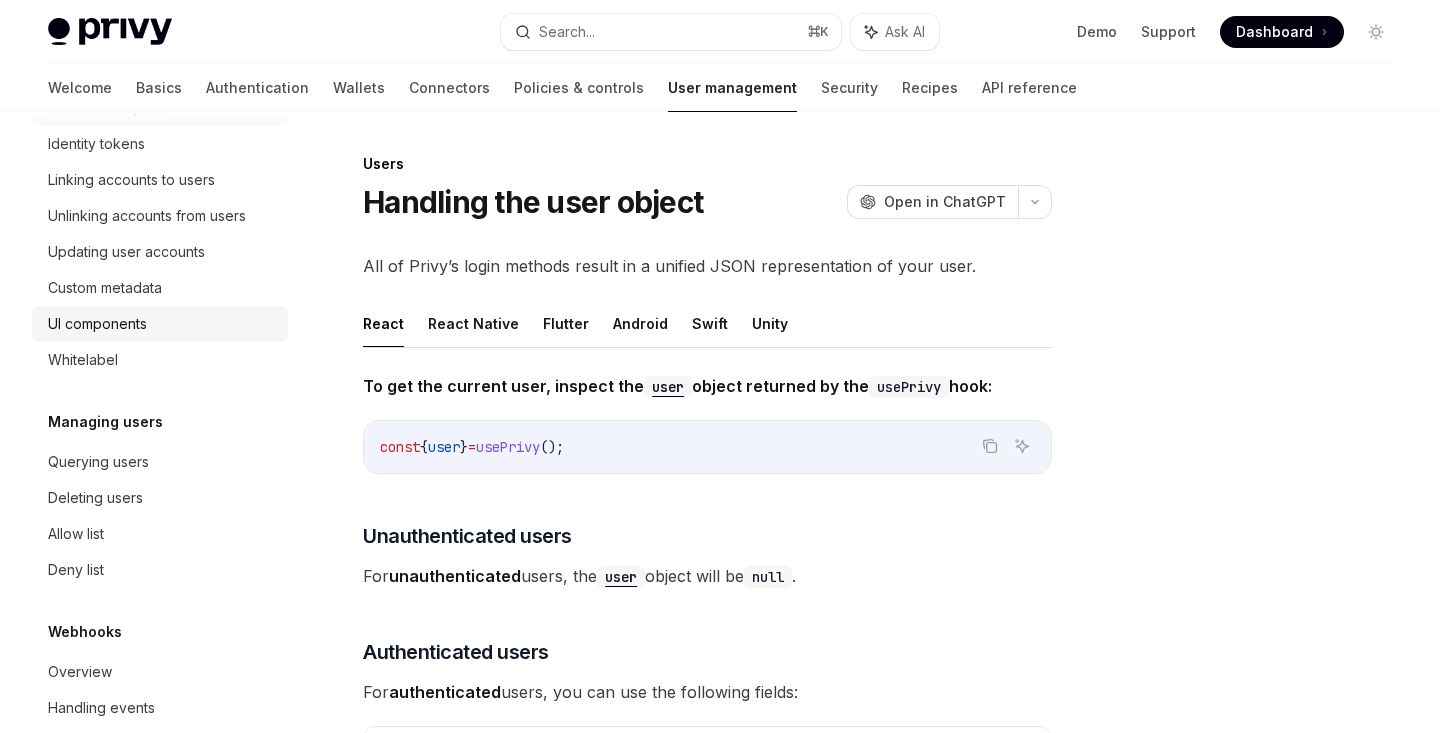 scroll, scrollTop: 399, scrollLeft: 0, axis: vertical 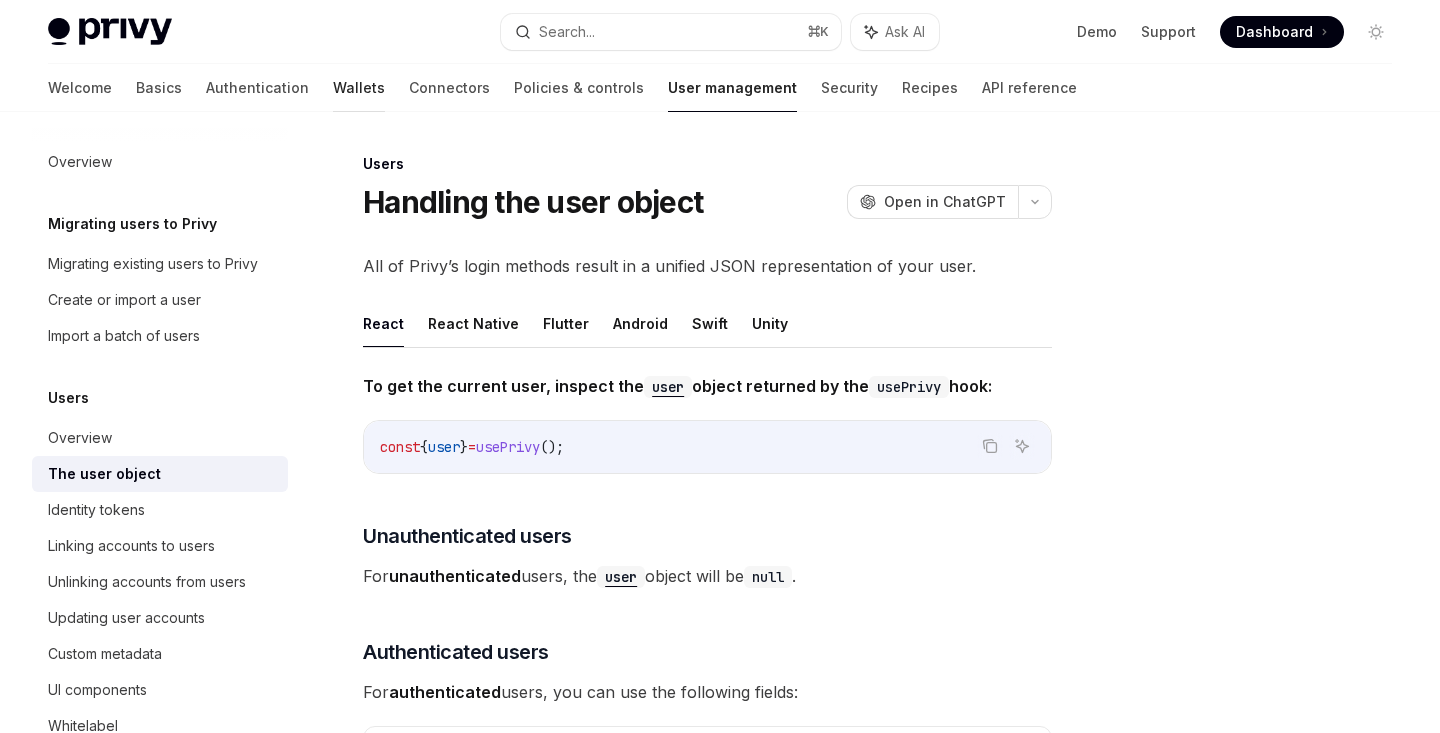 click on "Wallets" at bounding box center [359, 88] 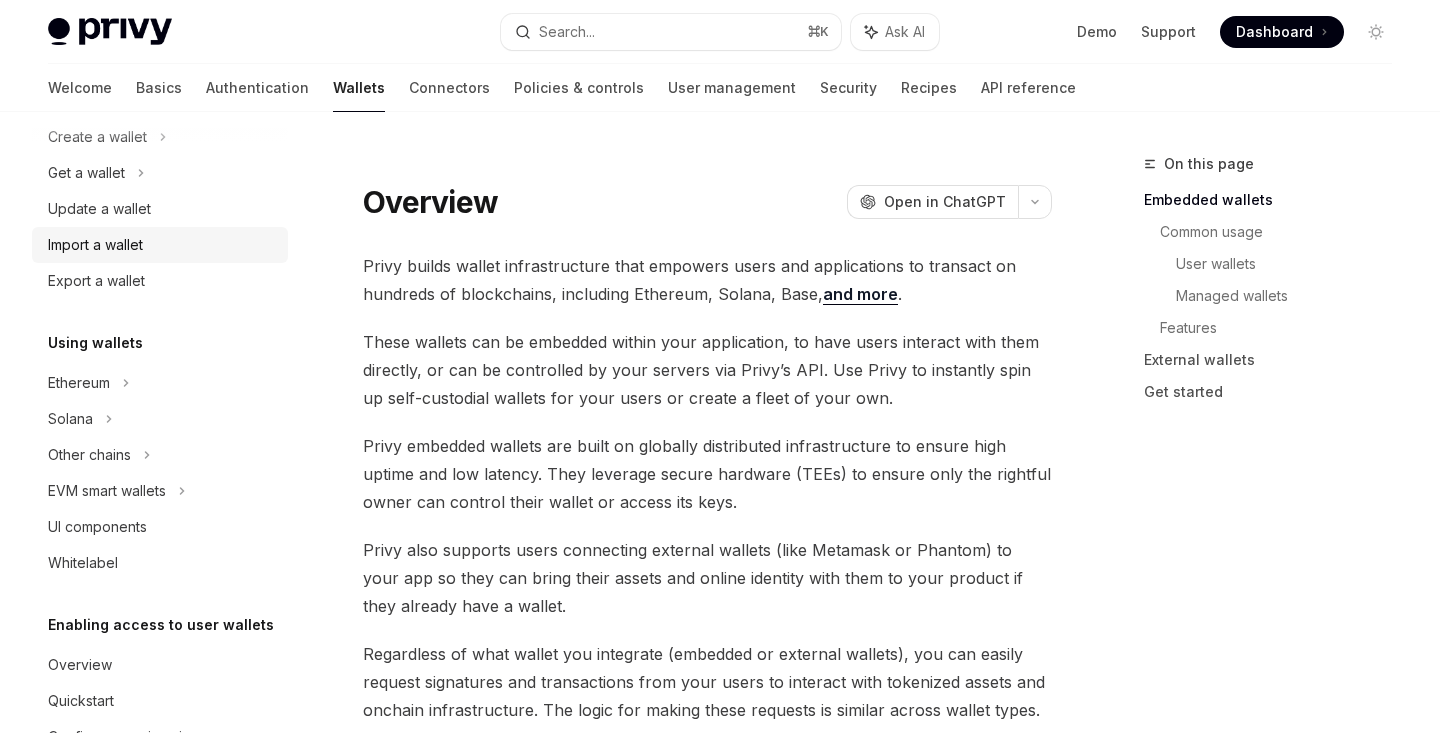 scroll, scrollTop: 199, scrollLeft: 0, axis: vertical 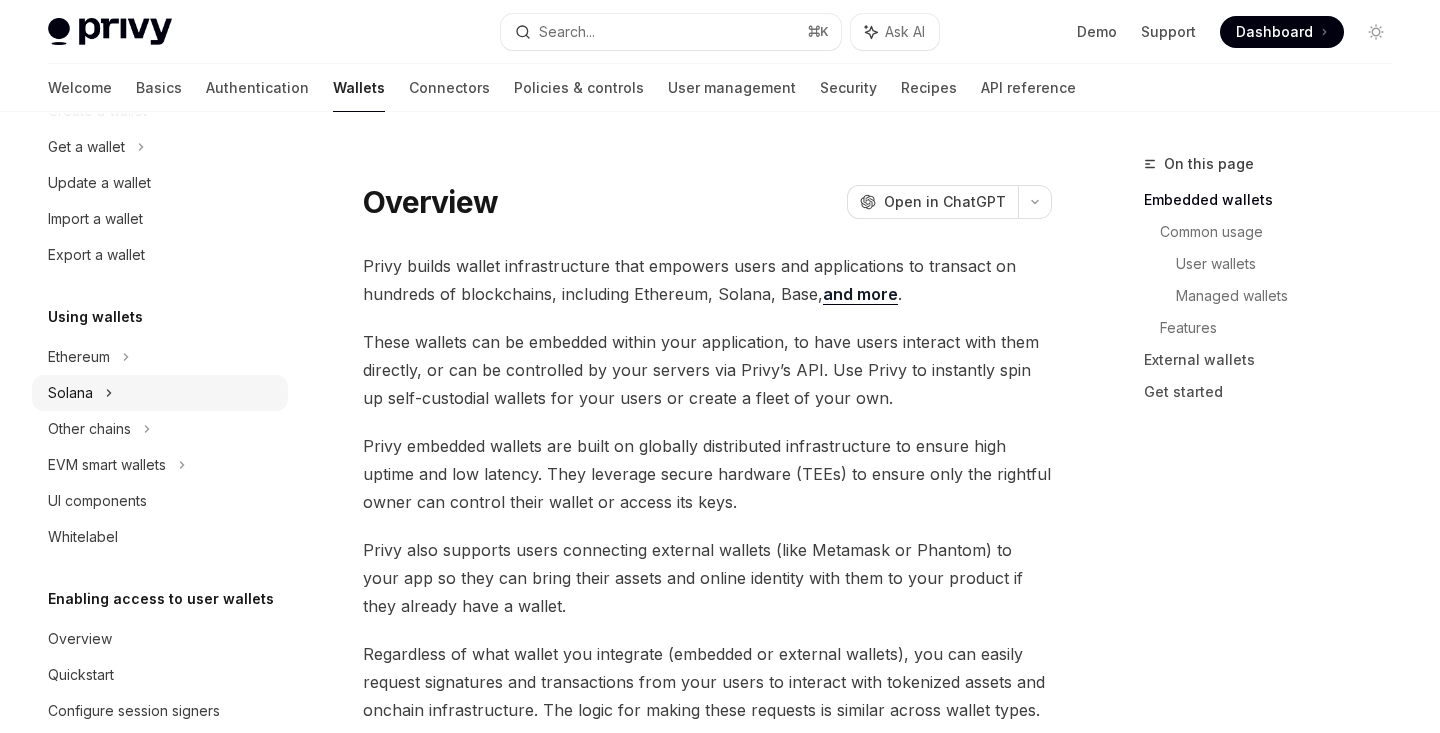 click on "Solana" at bounding box center (160, 147) 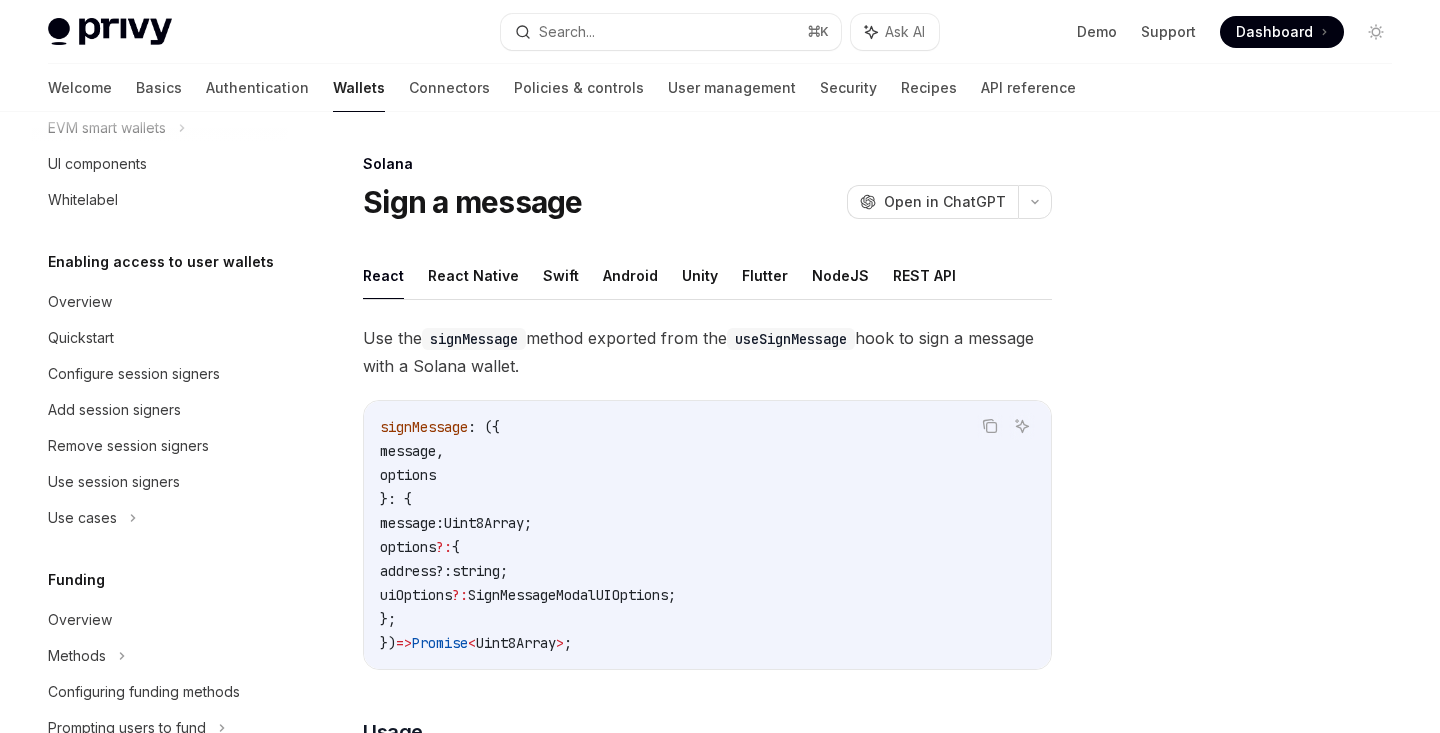 scroll, scrollTop: 746, scrollLeft: 0, axis: vertical 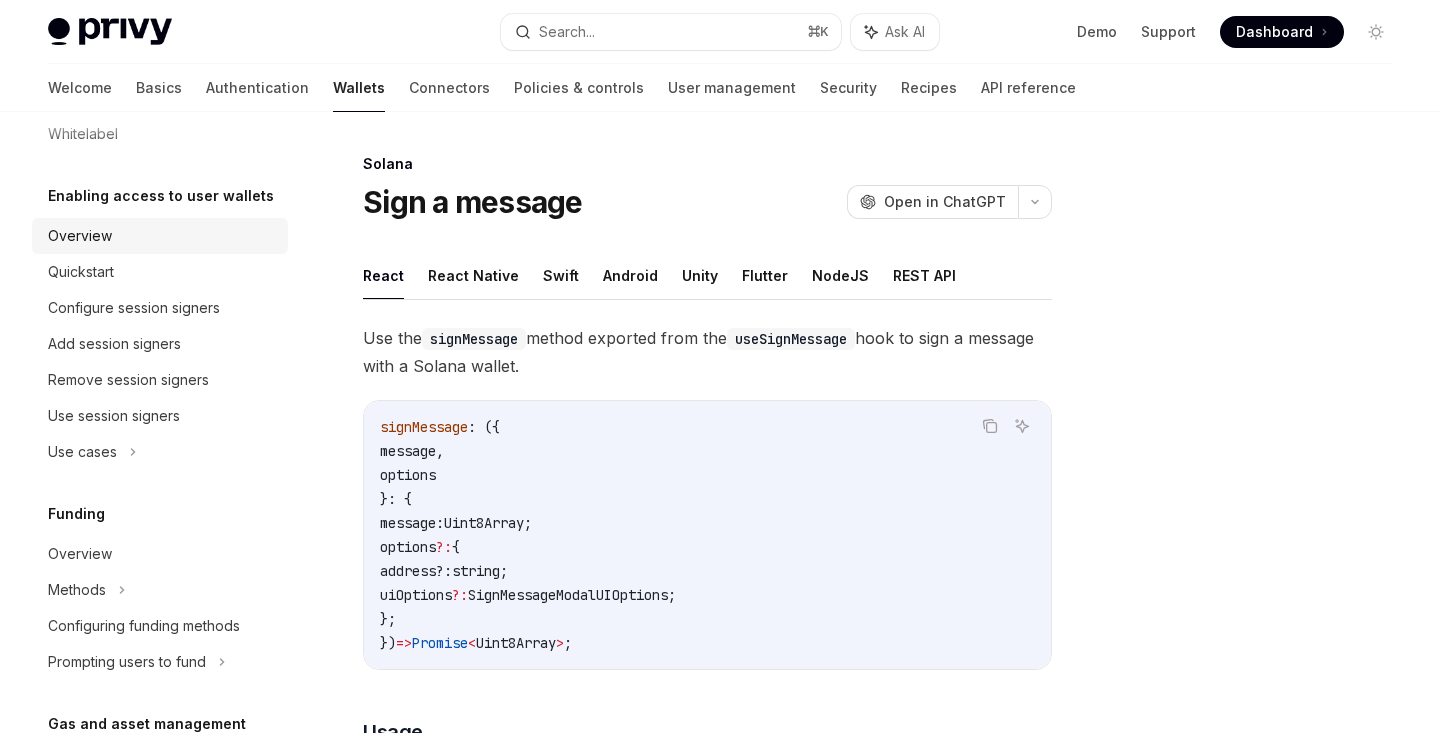 click on "Overview" at bounding box center (162, 236) 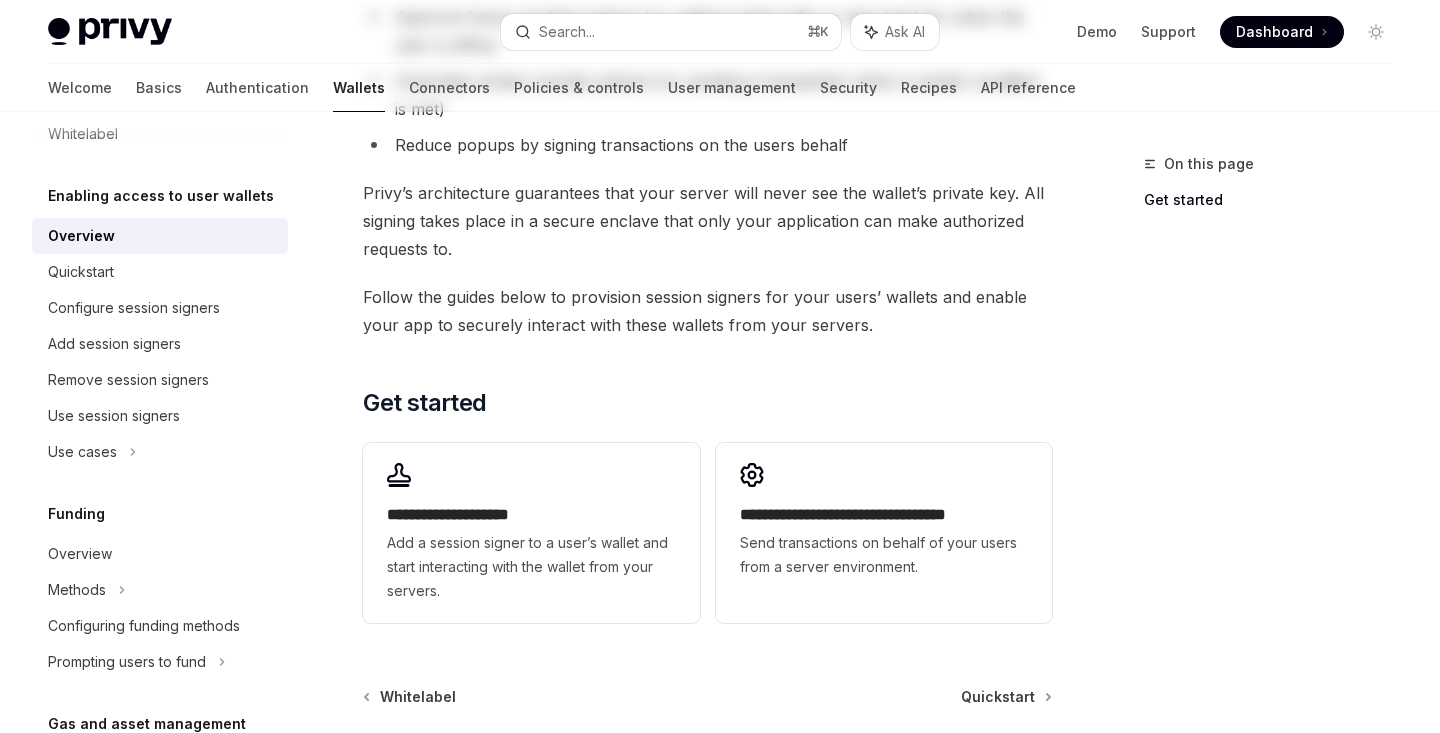 scroll, scrollTop: 624, scrollLeft: 0, axis: vertical 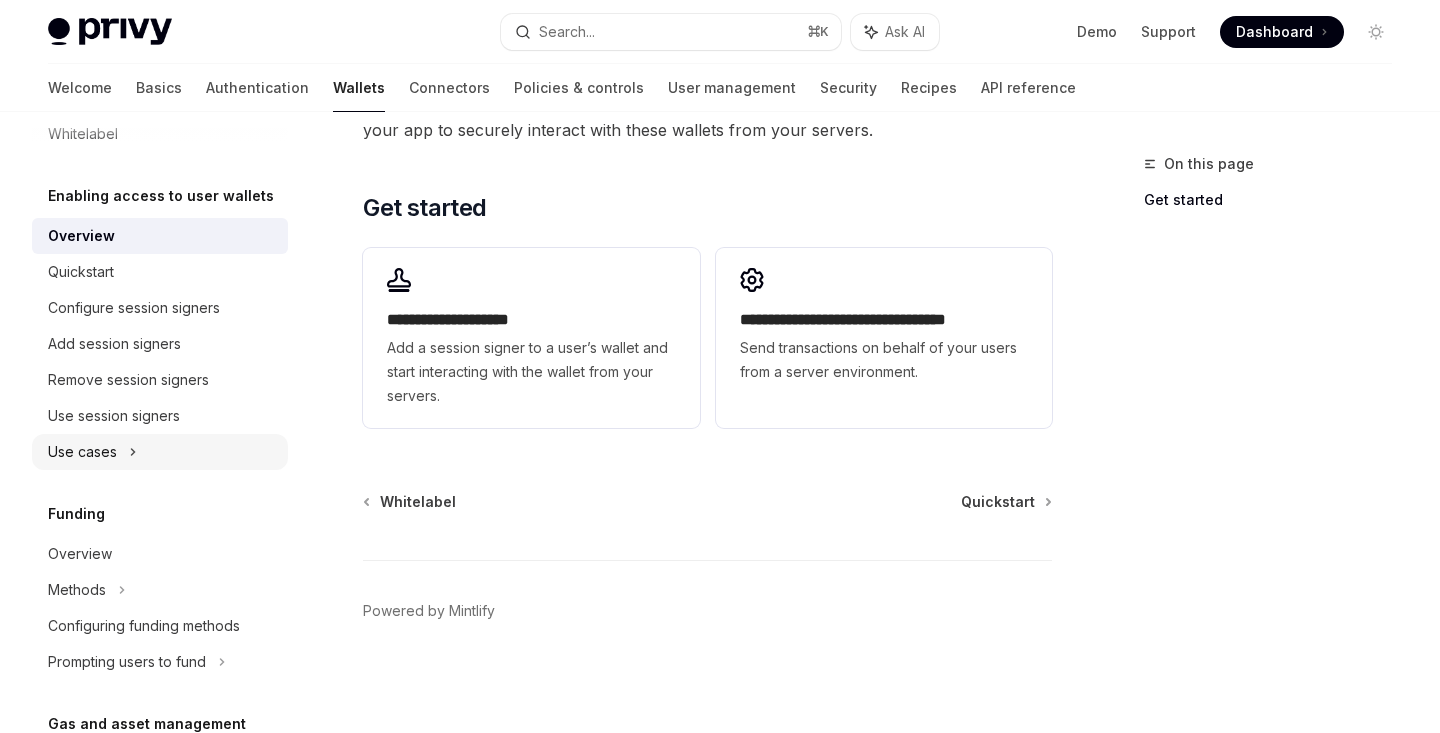 click on "Use cases" at bounding box center (160, 452) 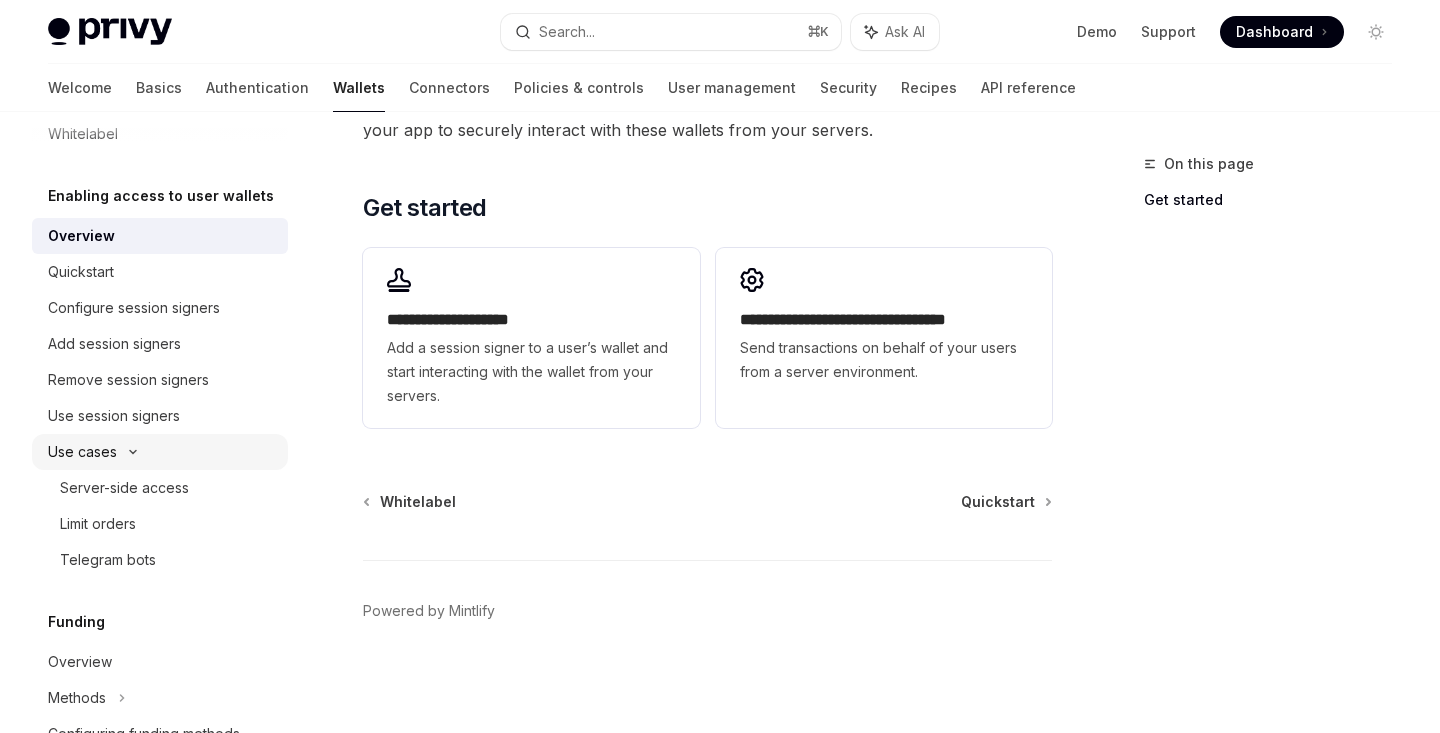 scroll, scrollTop: 0, scrollLeft: 0, axis: both 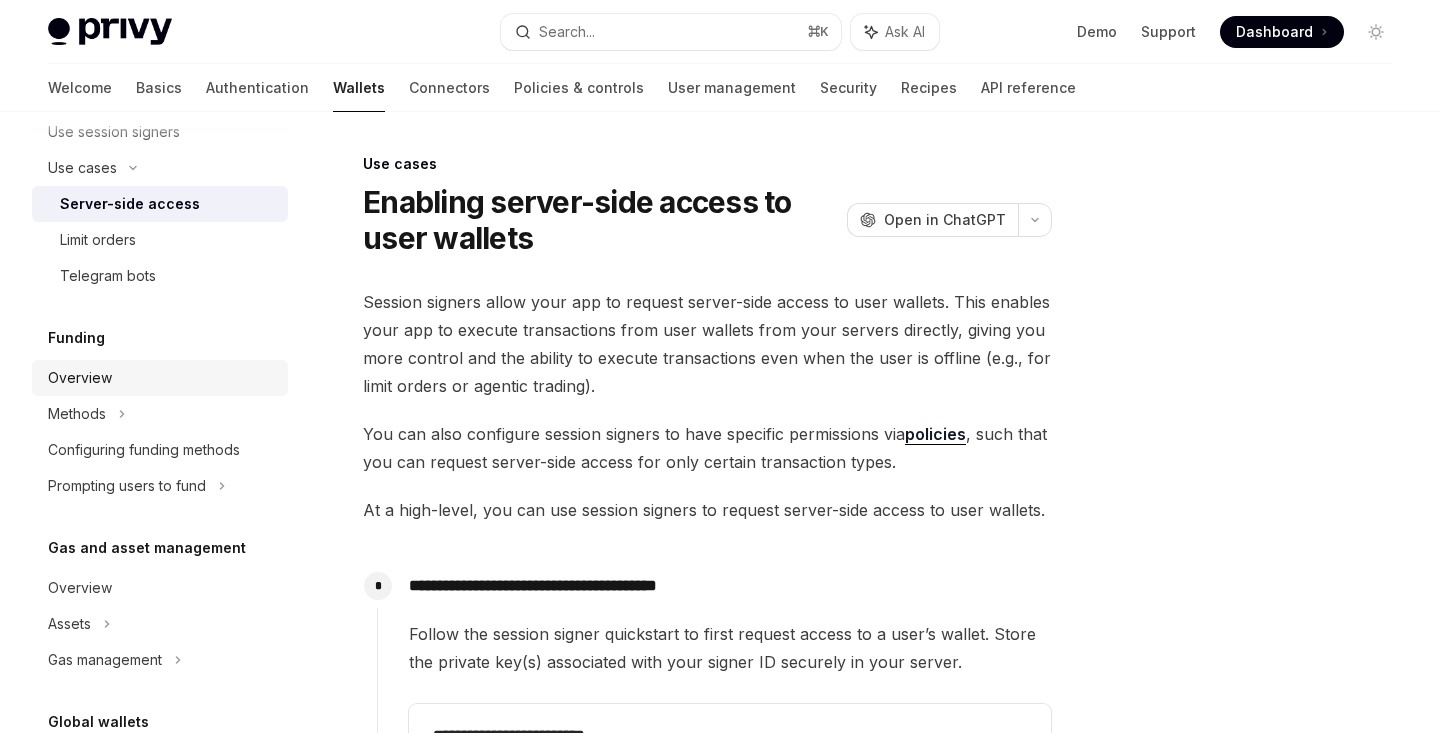 click on "Overview" at bounding box center [160, 378] 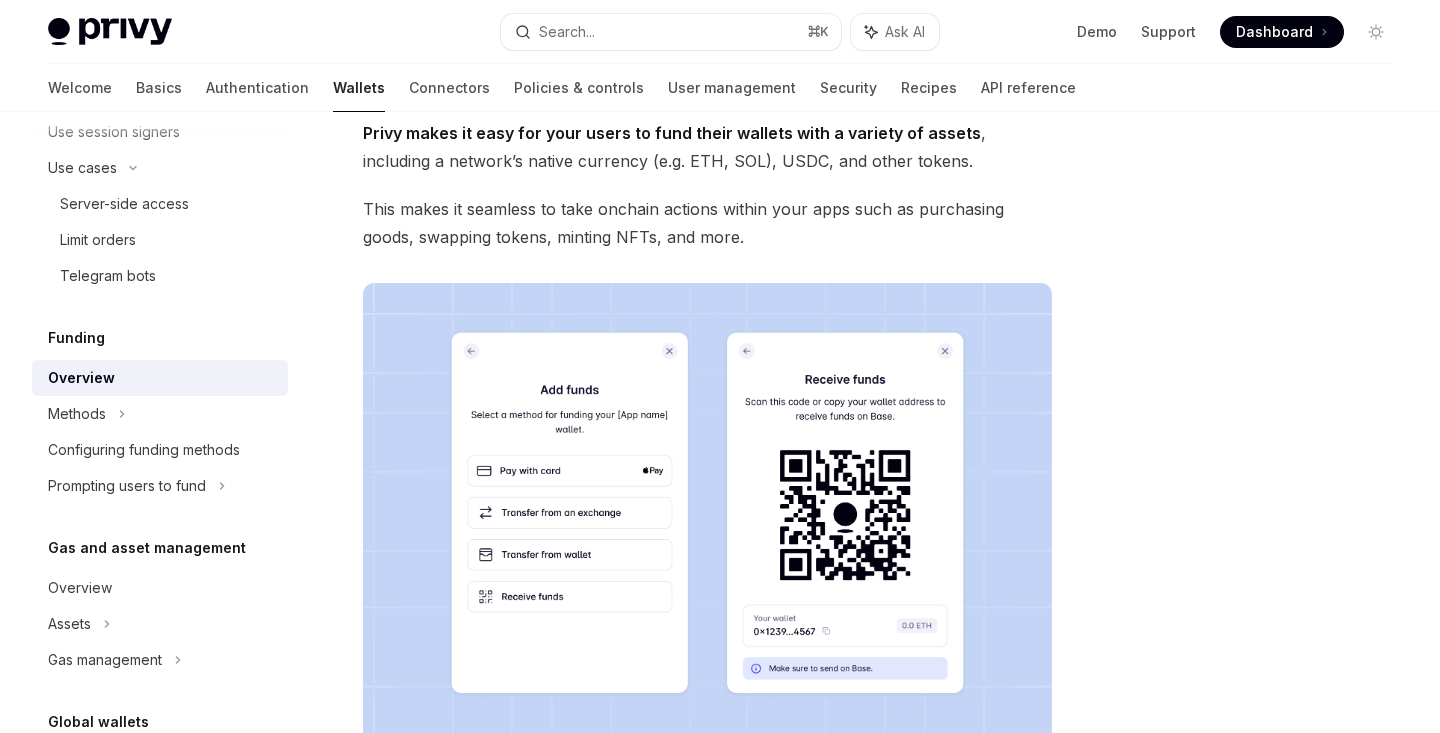scroll, scrollTop: 132, scrollLeft: 0, axis: vertical 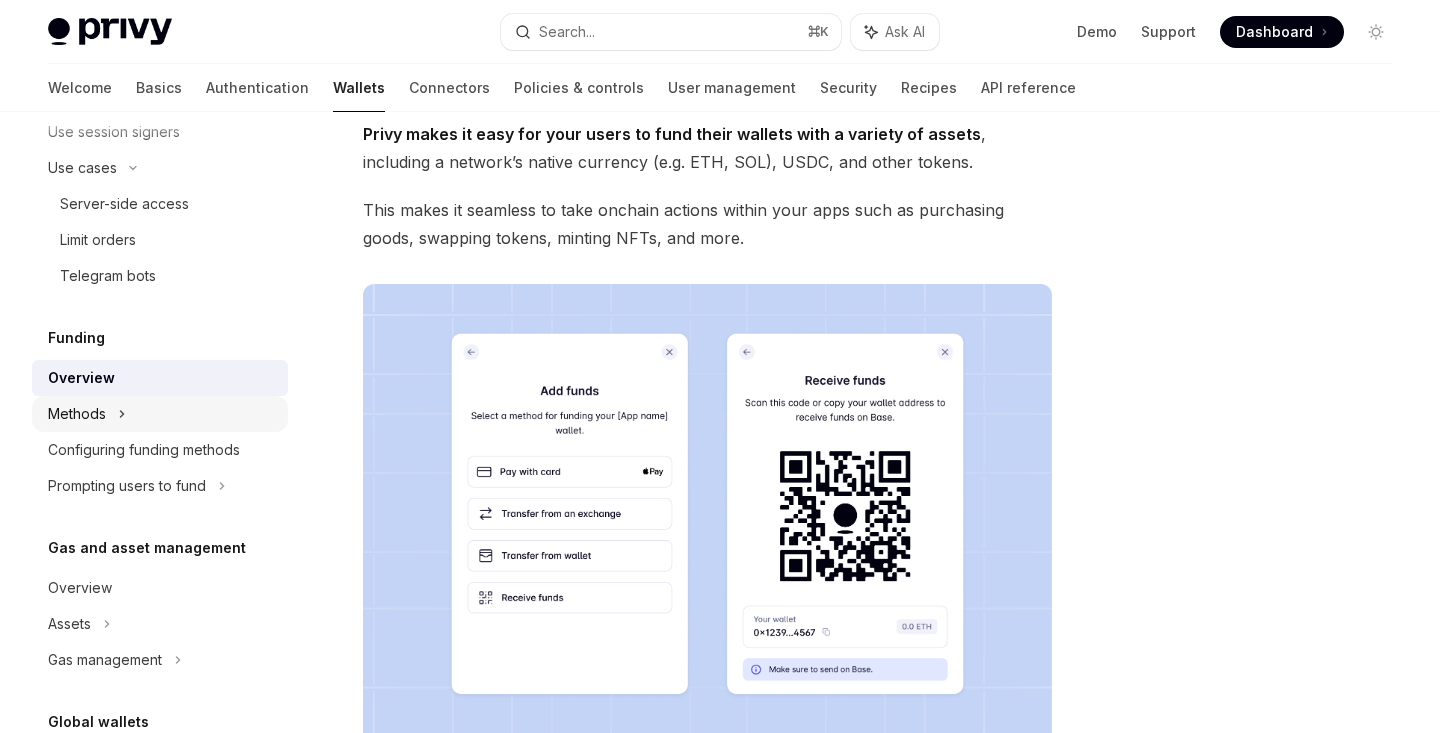 click on "Methods" at bounding box center [160, -684] 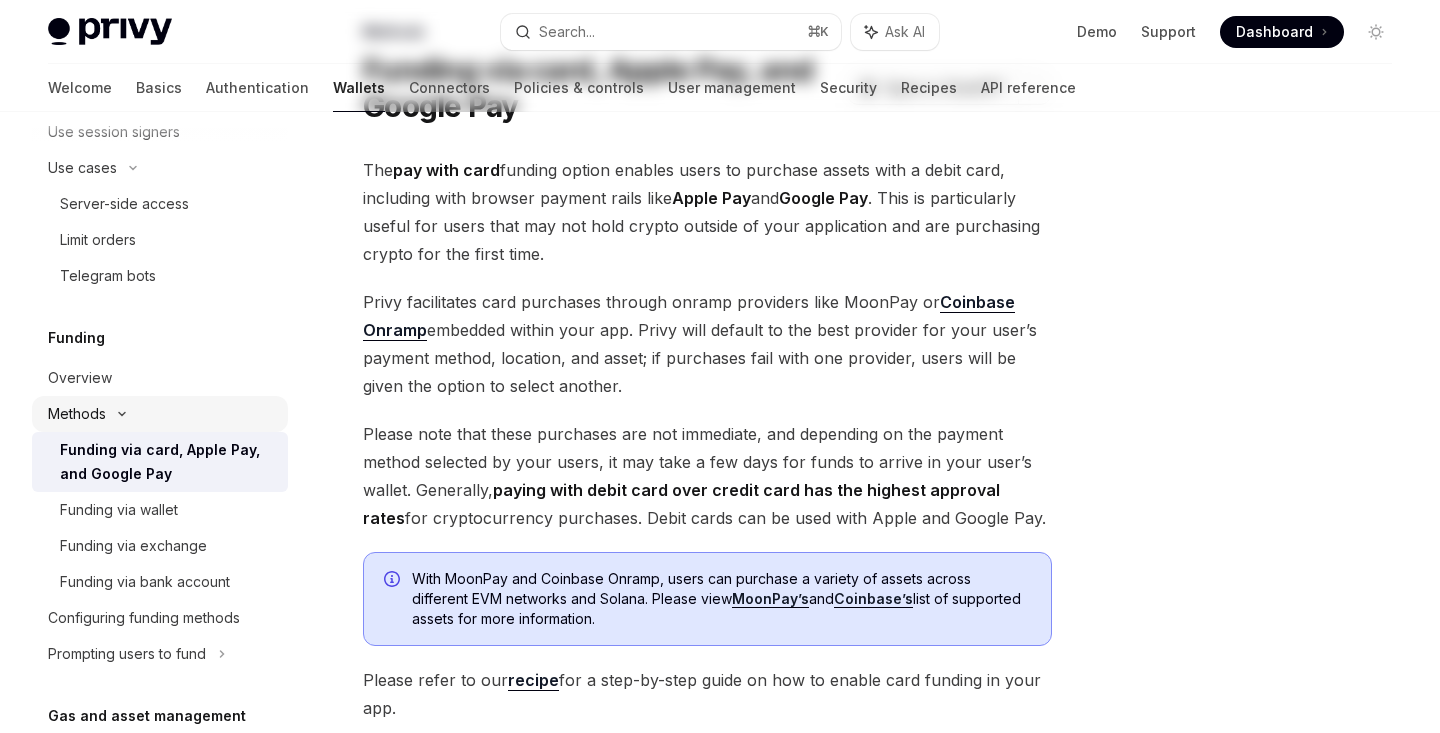 scroll, scrollTop: 0, scrollLeft: 0, axis: both 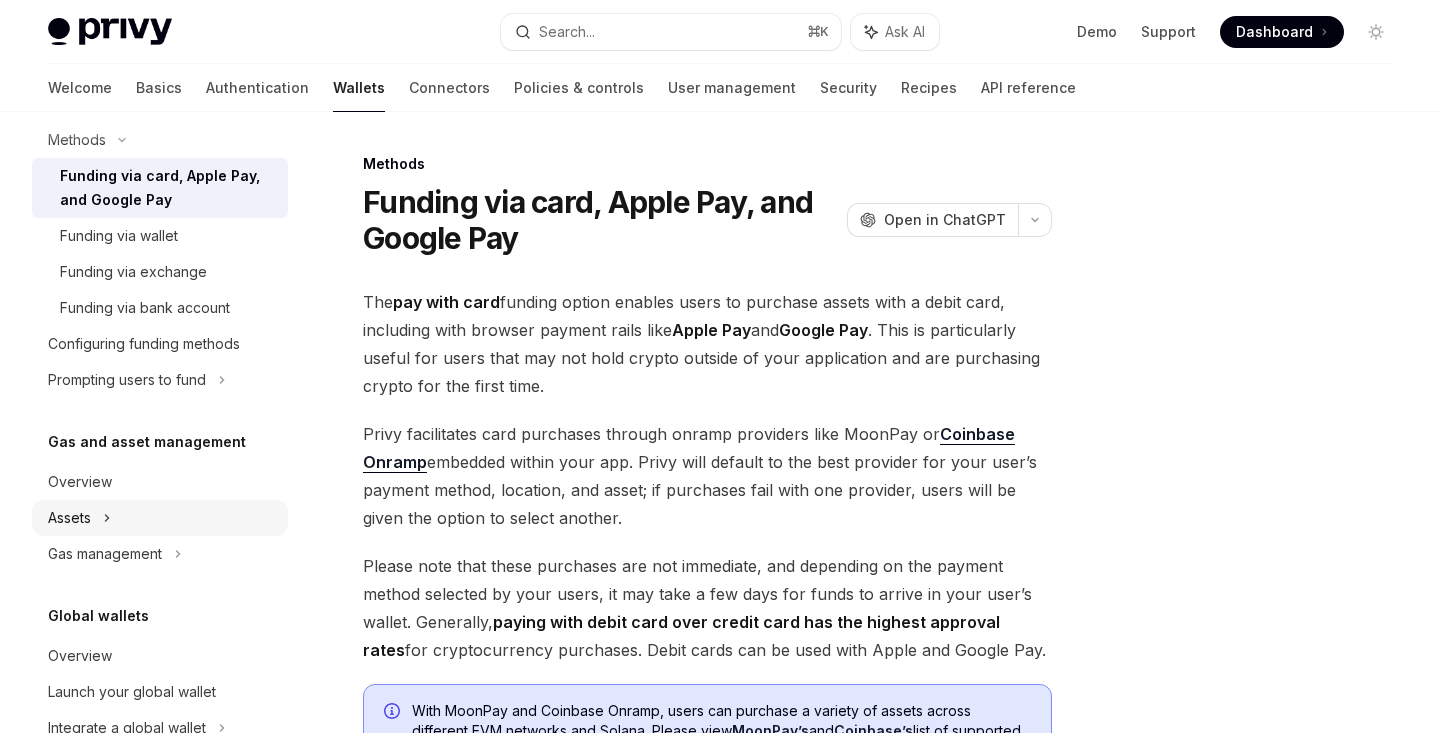 click on "Assets" at bounding box center [160, -958] 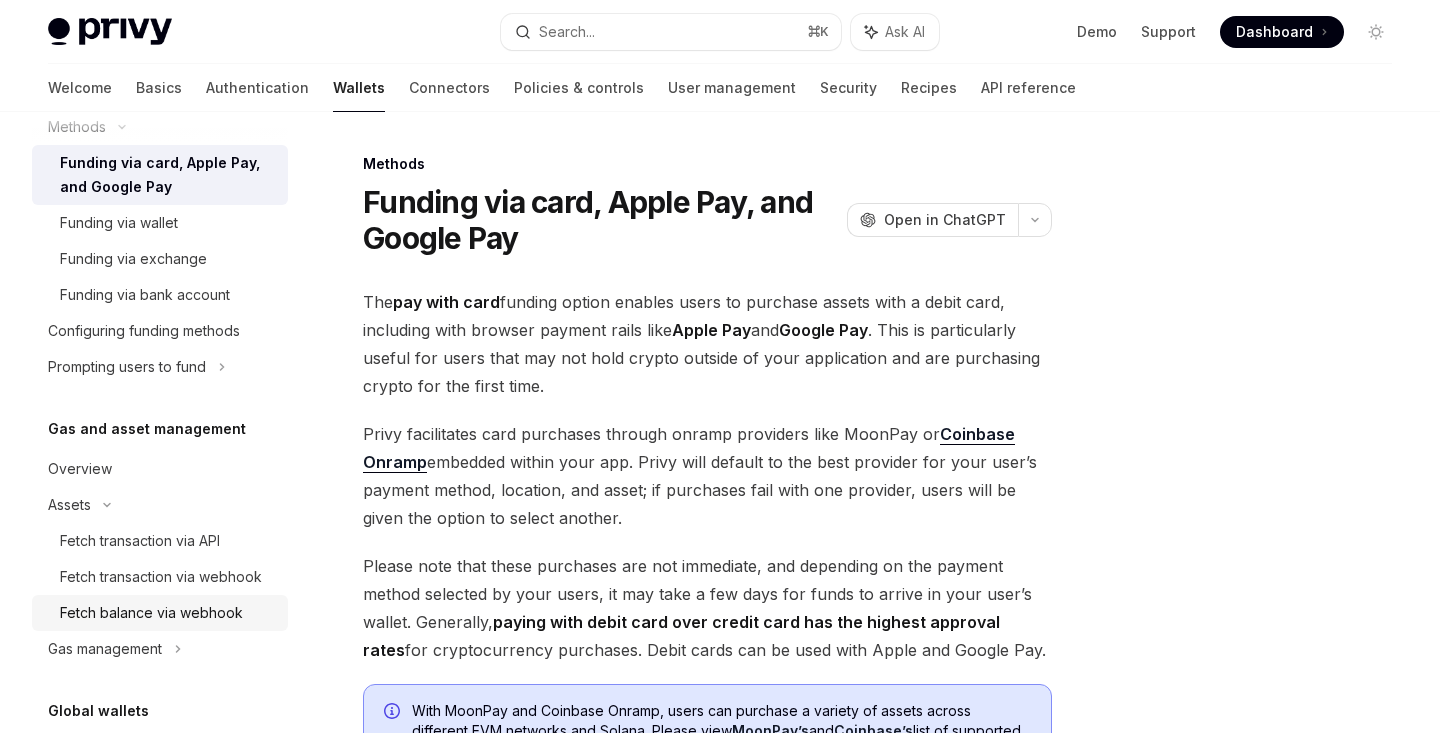 scroll, scrollTop: 1320, scrollLeft: 0, axis: vertical 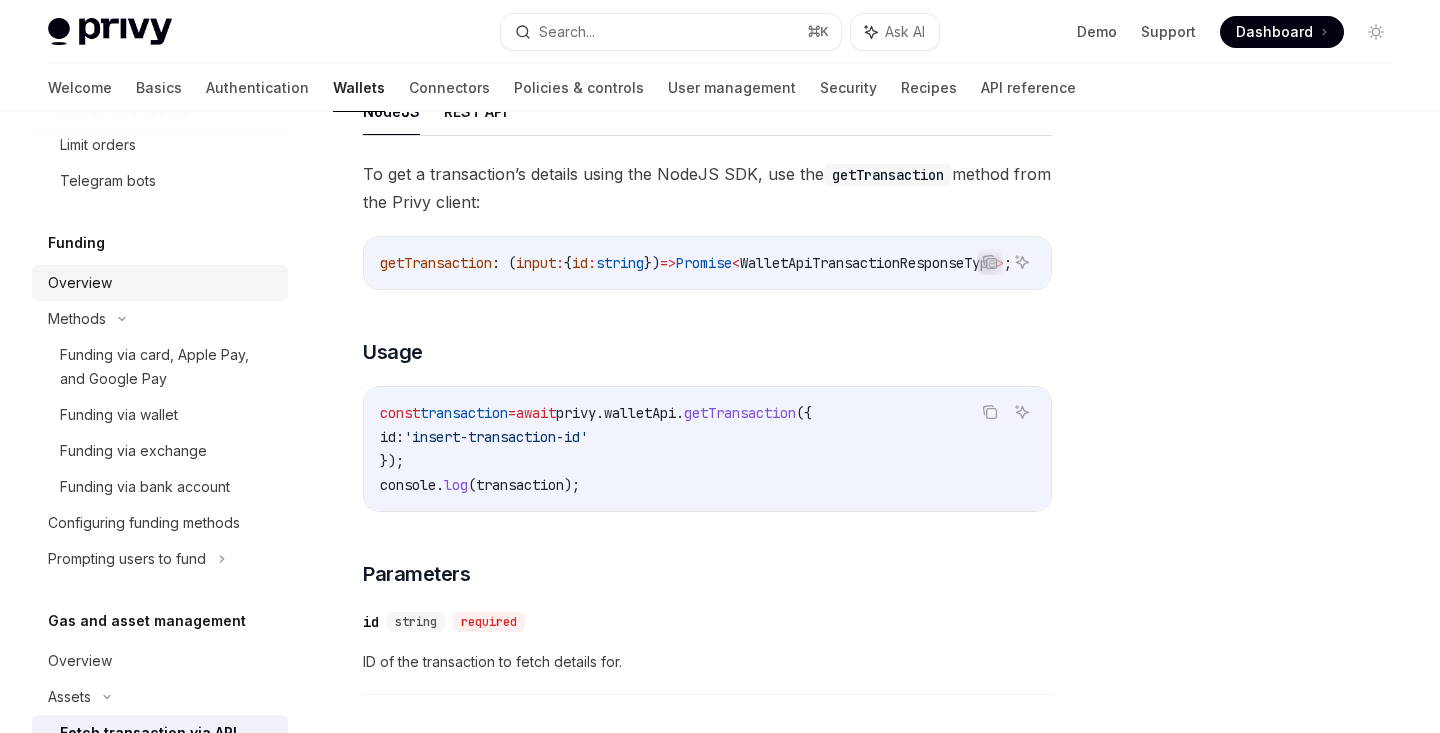 click on "Overview" at bounding box center [162, 283] 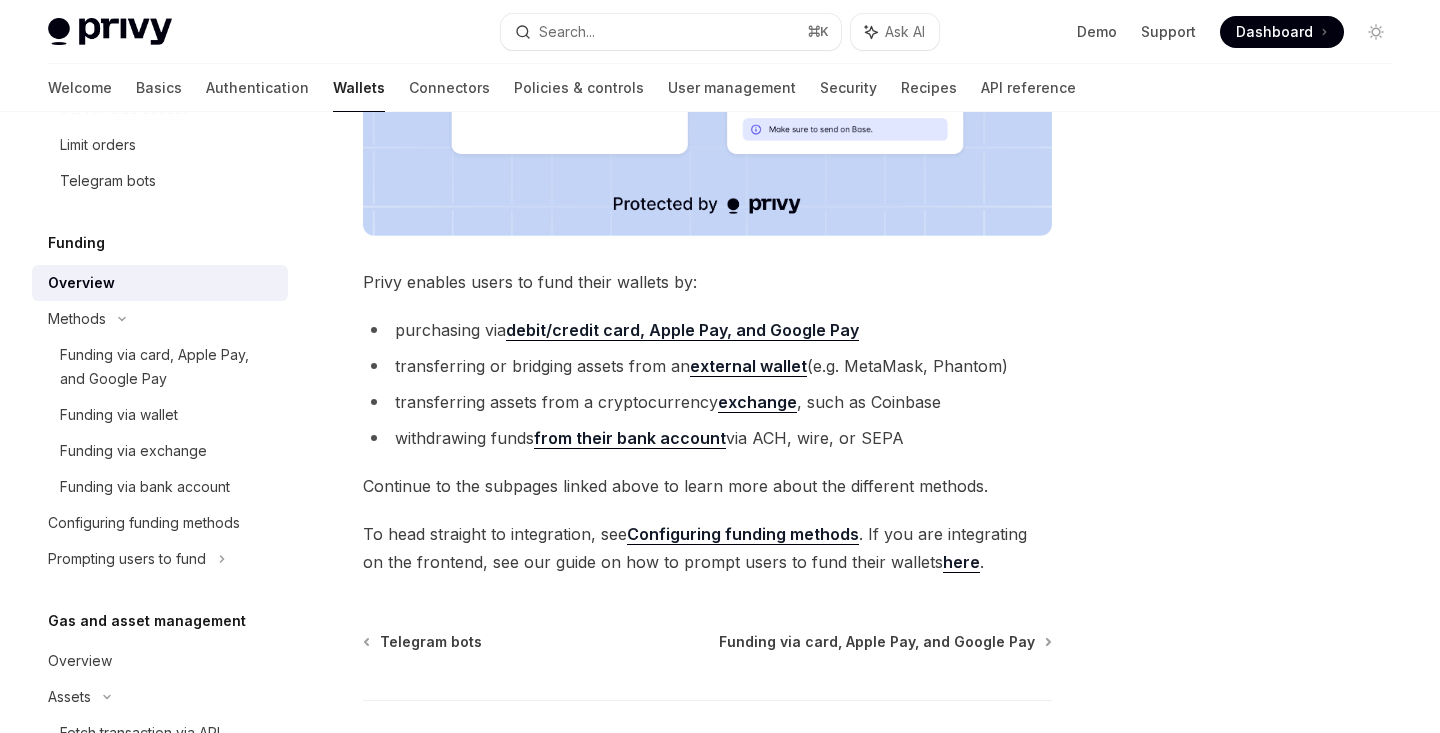 scroll, scrollTop: 668, scrollLeft: 0, axis: vertical 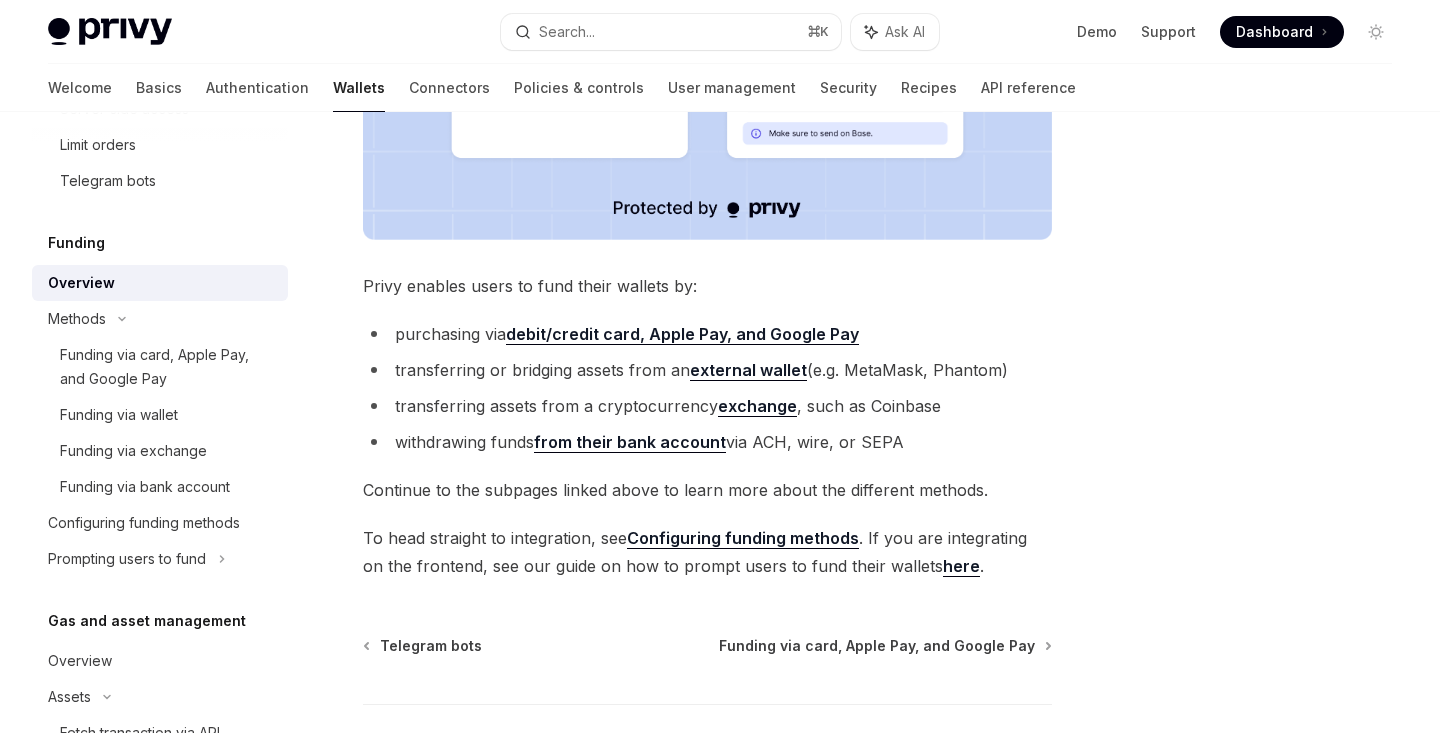 click on "here" at bounding box center [961, 566] 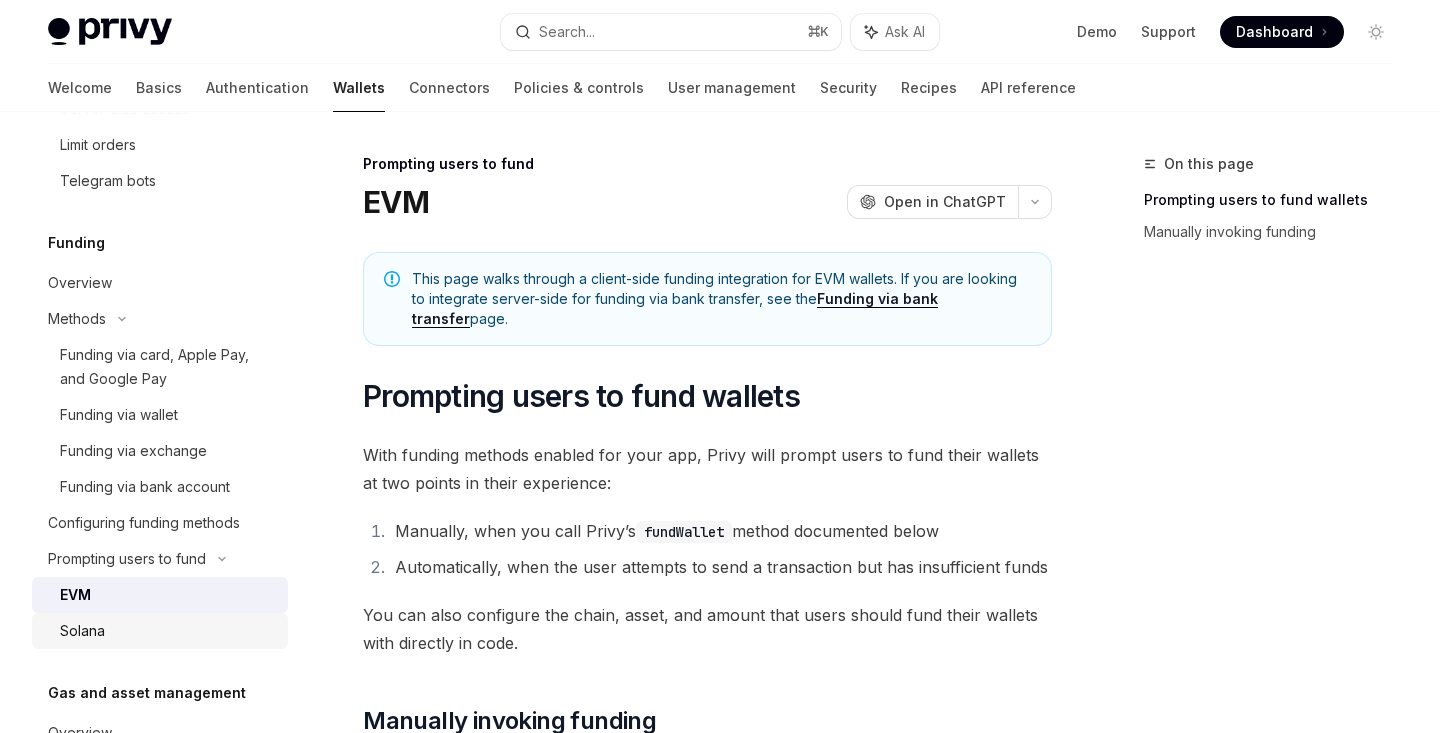 click on "Solana" at bounding box center (160, 631) 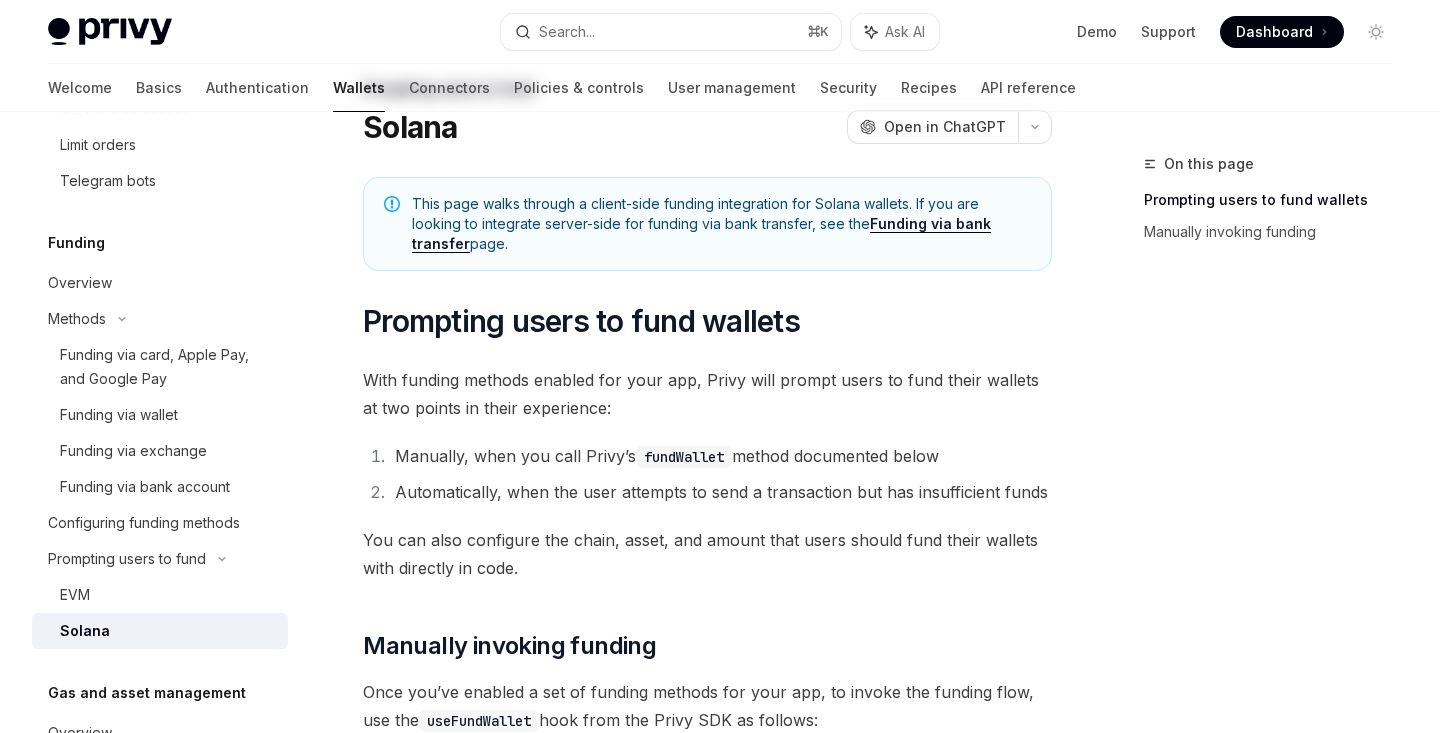 scroll, scrollTop: 0, scrollLeft: 0, axis: both 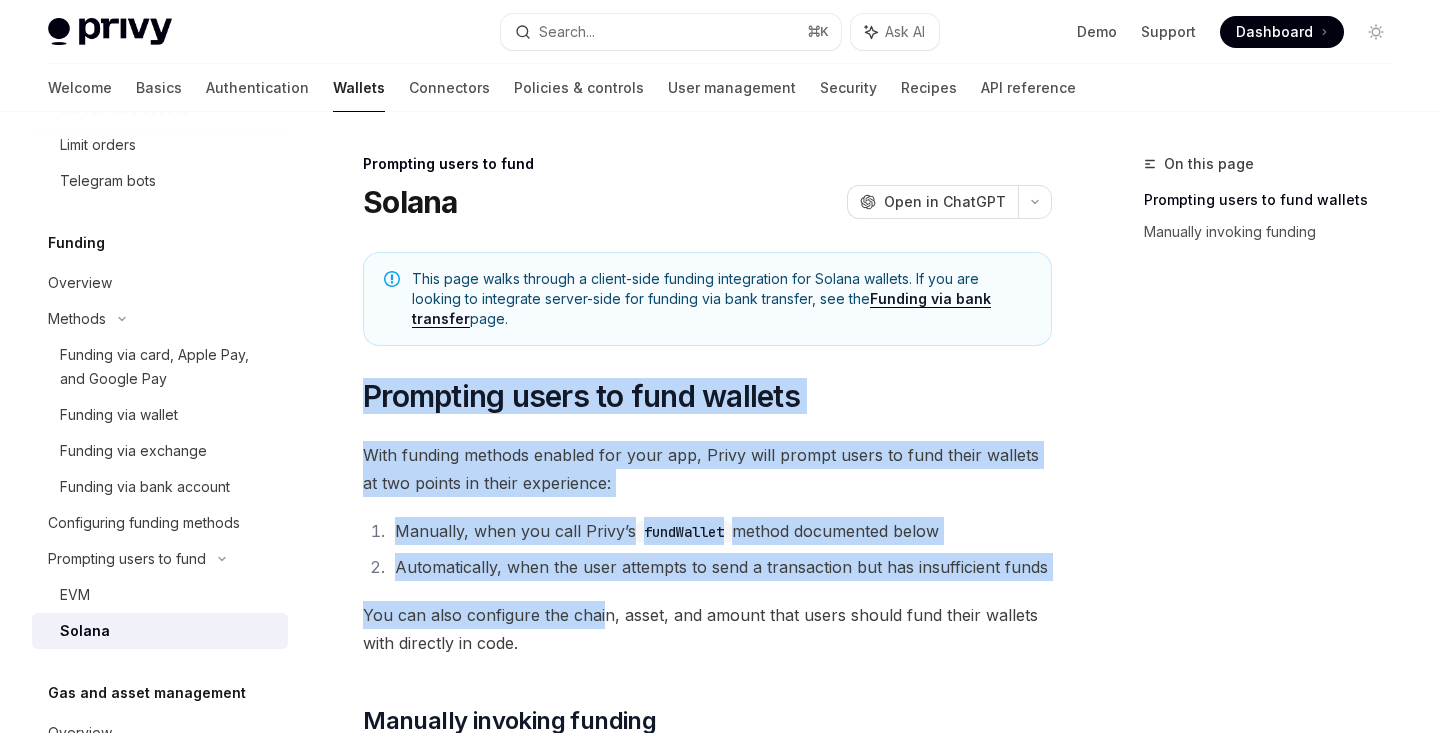 drag, startPoint x: 373, startPoint y: 368, endPoint x: 603, endPoint y: 602, distance: 328.10974 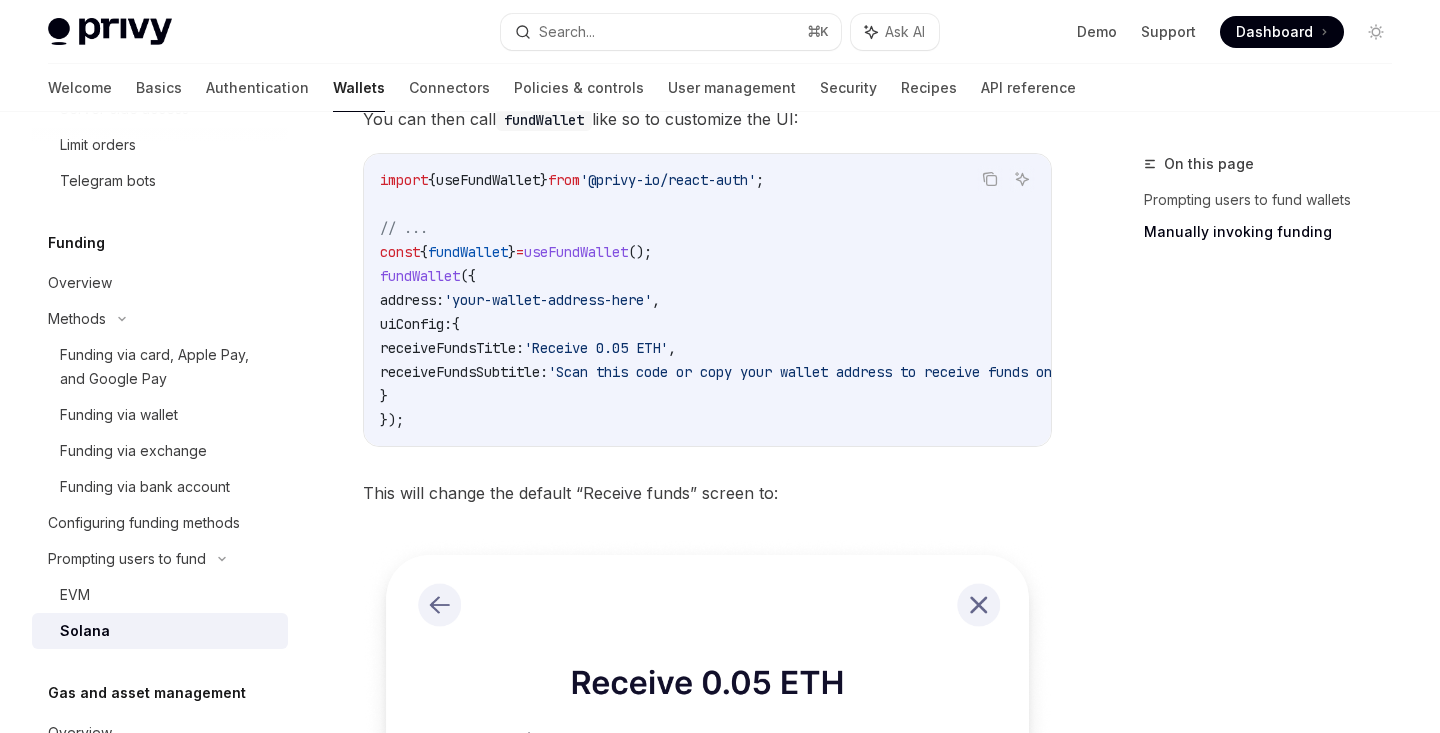 scroll, scrollTop: 4107, scrollLeft: 0, axis: vertical 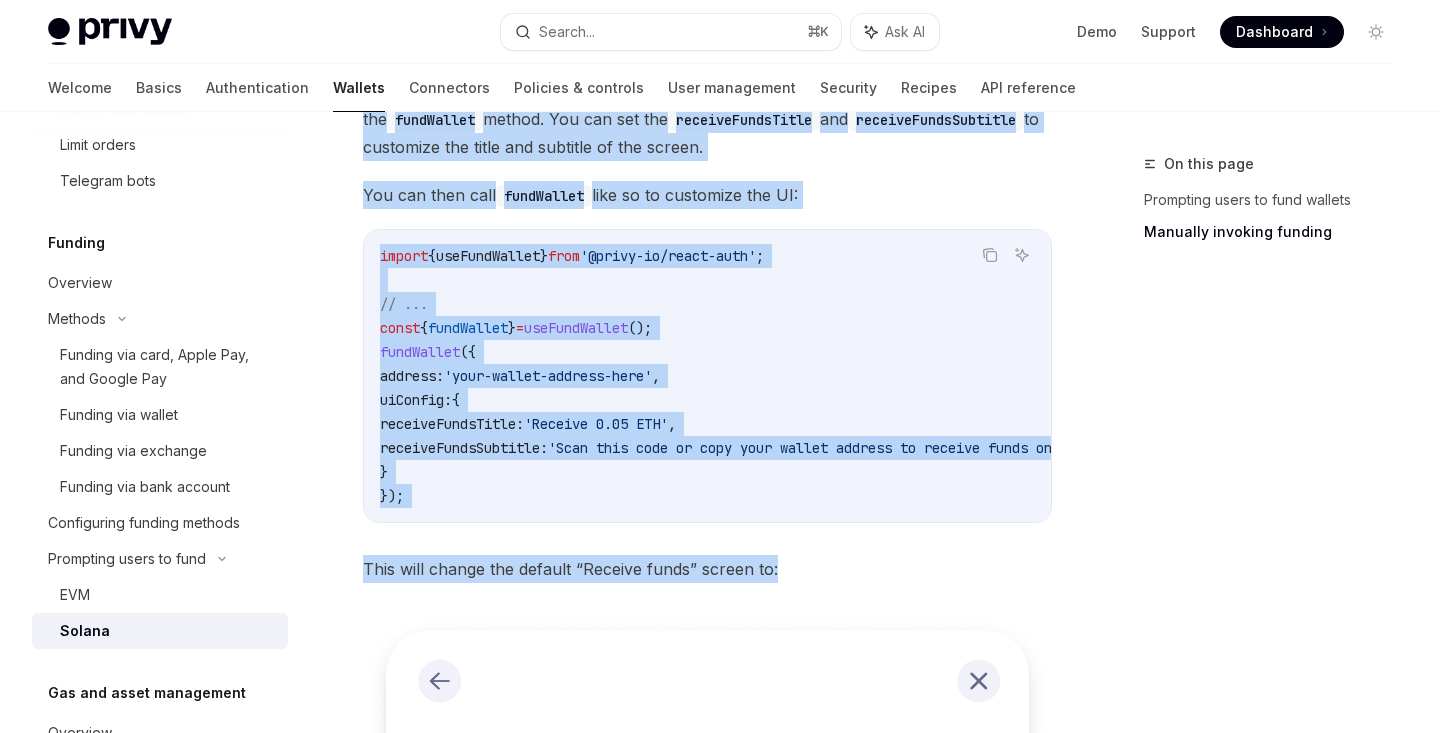 click on "This will change the default “Receive funds” screen to:" at bounding box center (707, 569) 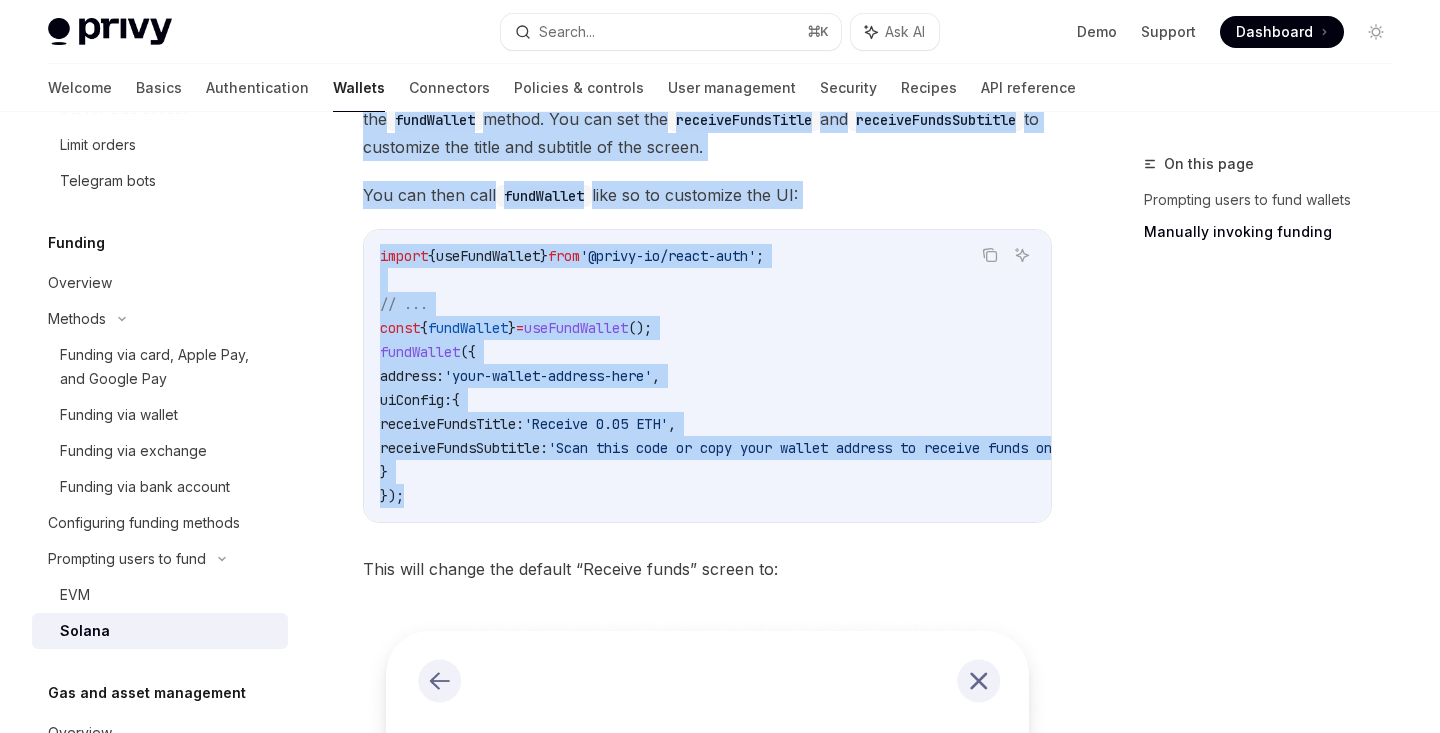 click on "import  { useFundWallet }  from  '@privy-io/react-auth' ;
// ...
const  { fundWallet }  =  useFundWallet ();
fundWallet ({
address:  '[WALLET_ADDRESS]' ,
uiConfig:  {
receiveFundsTitle:  'Receive 0.05 ETH' ,
receiveFundsSubtitle:  'Scan this code or copy your wallet address to receive funds on Base.'
}
});" at bounding box center [707, 376] 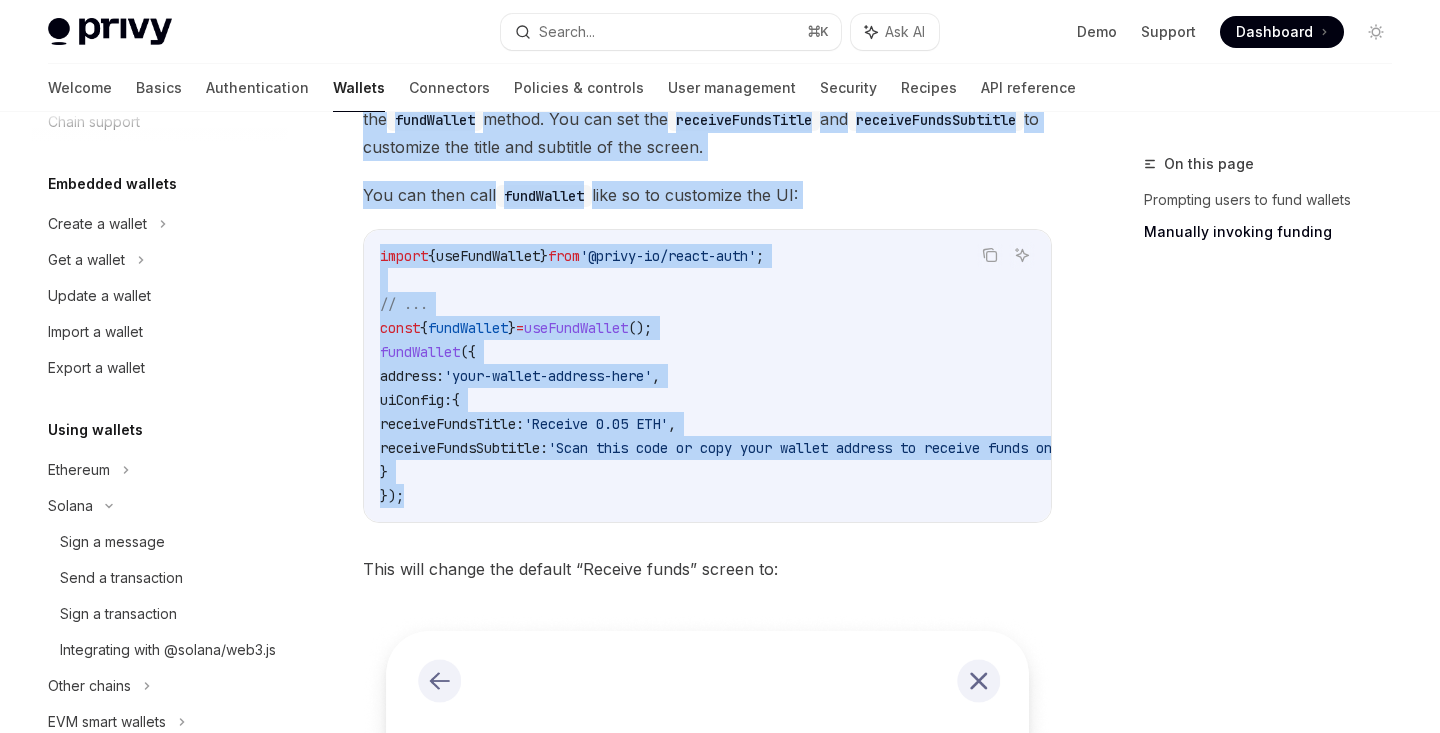 scroll, scrollTop: 0, scrollLeft: 0, axis: both 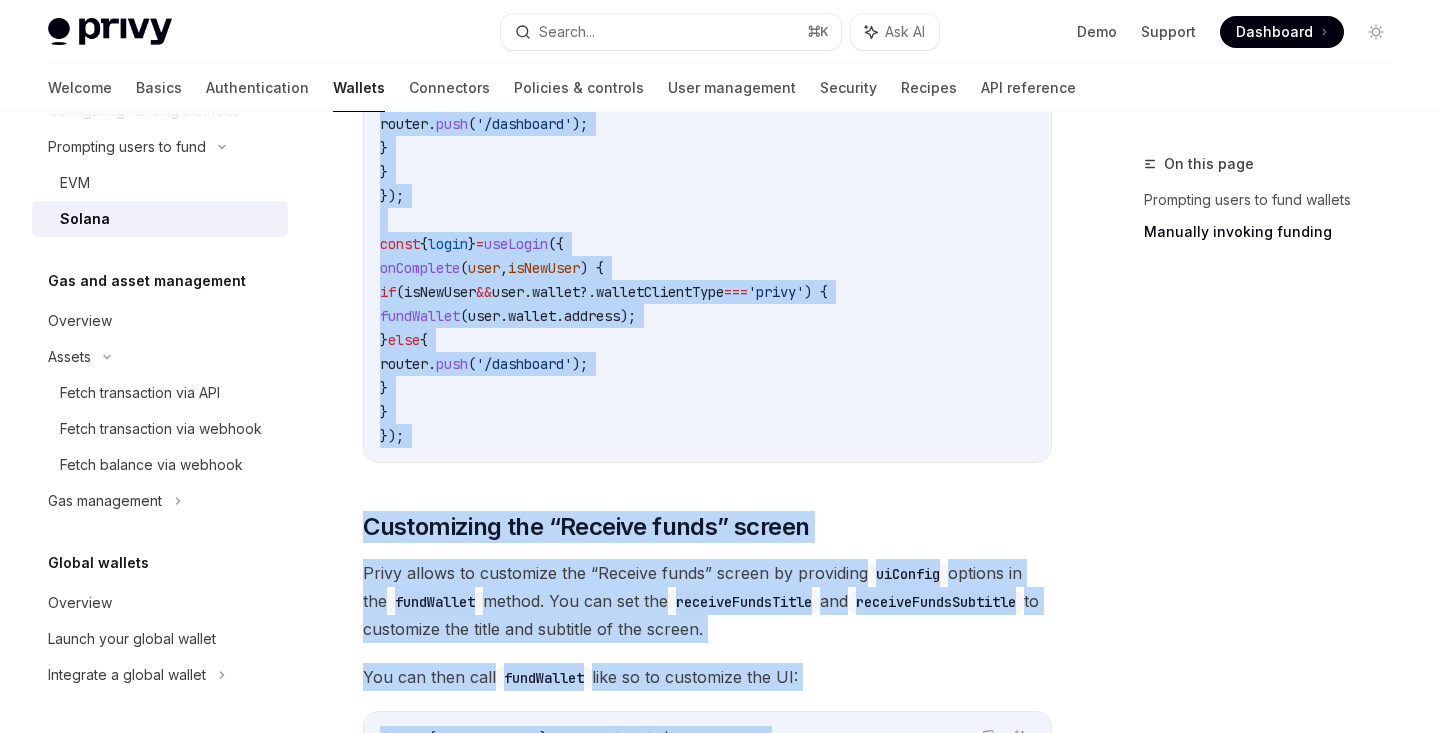 click on "Privy allows to customize the “Receive funds” screen by providing  uiConfig  options in the  fundWallet  method. You can set the  receiveFundsTitle  and  receiveFundsSubtitle  to customize the title and subtitle of the screen." at bounding box center (707, 601) 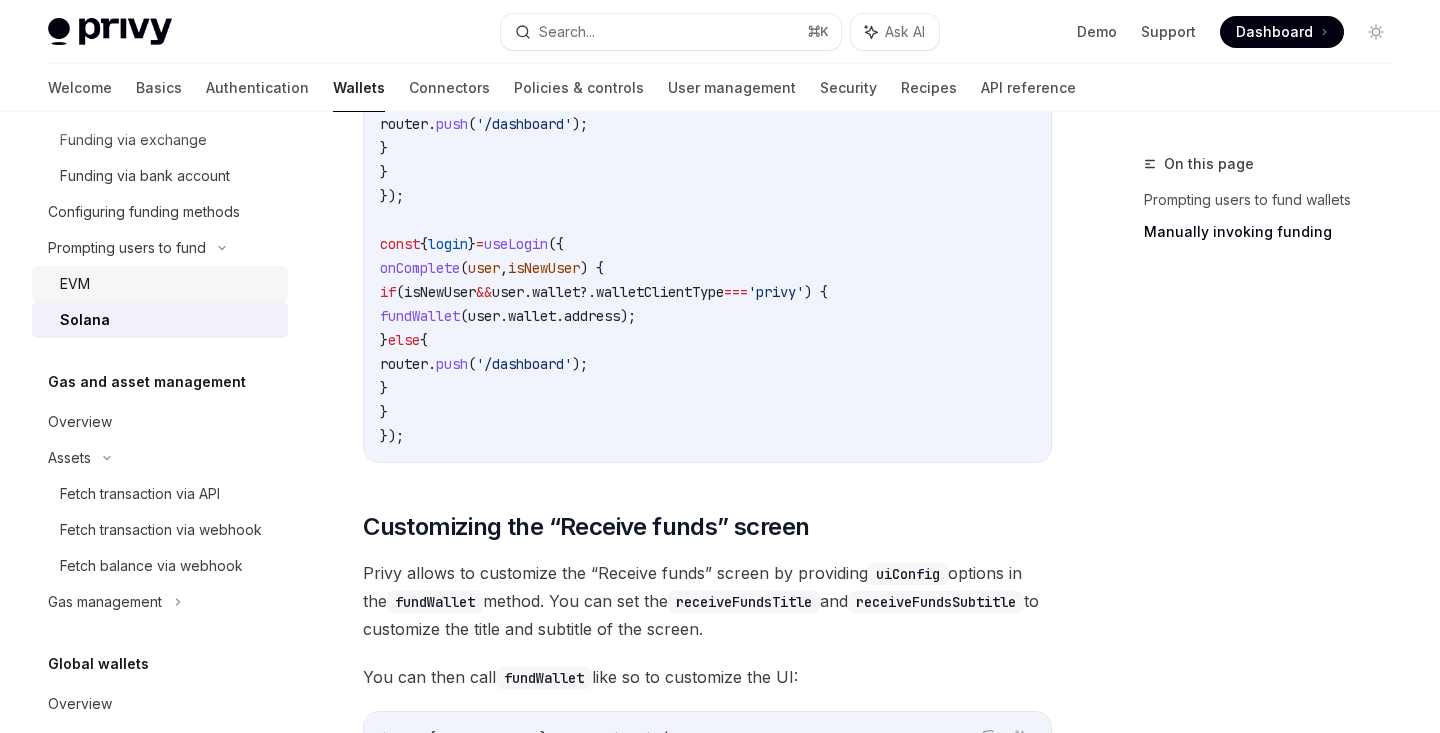 scroll, scrollTop: 1446, scrollLeft: 0, axis: vertical 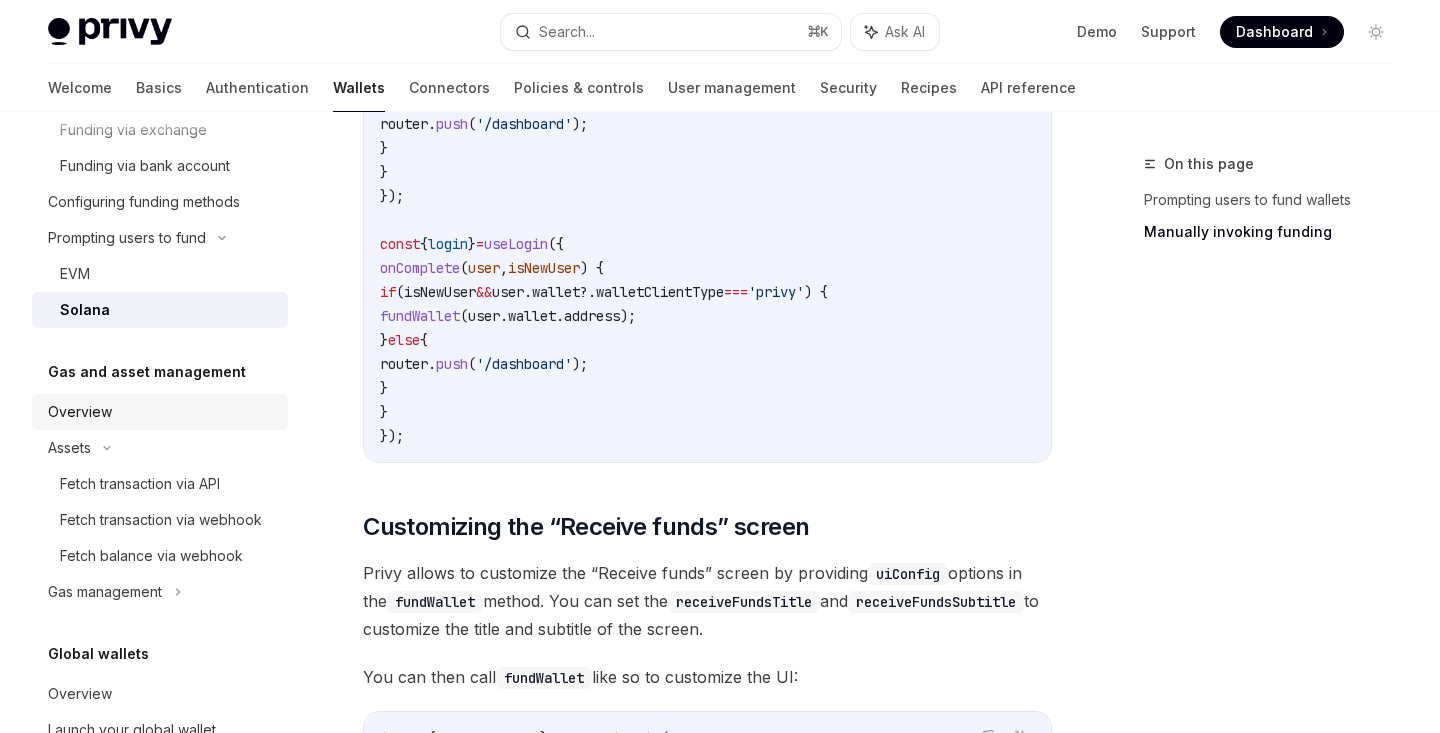 click on "Overview" at bounding box center [162, 412] 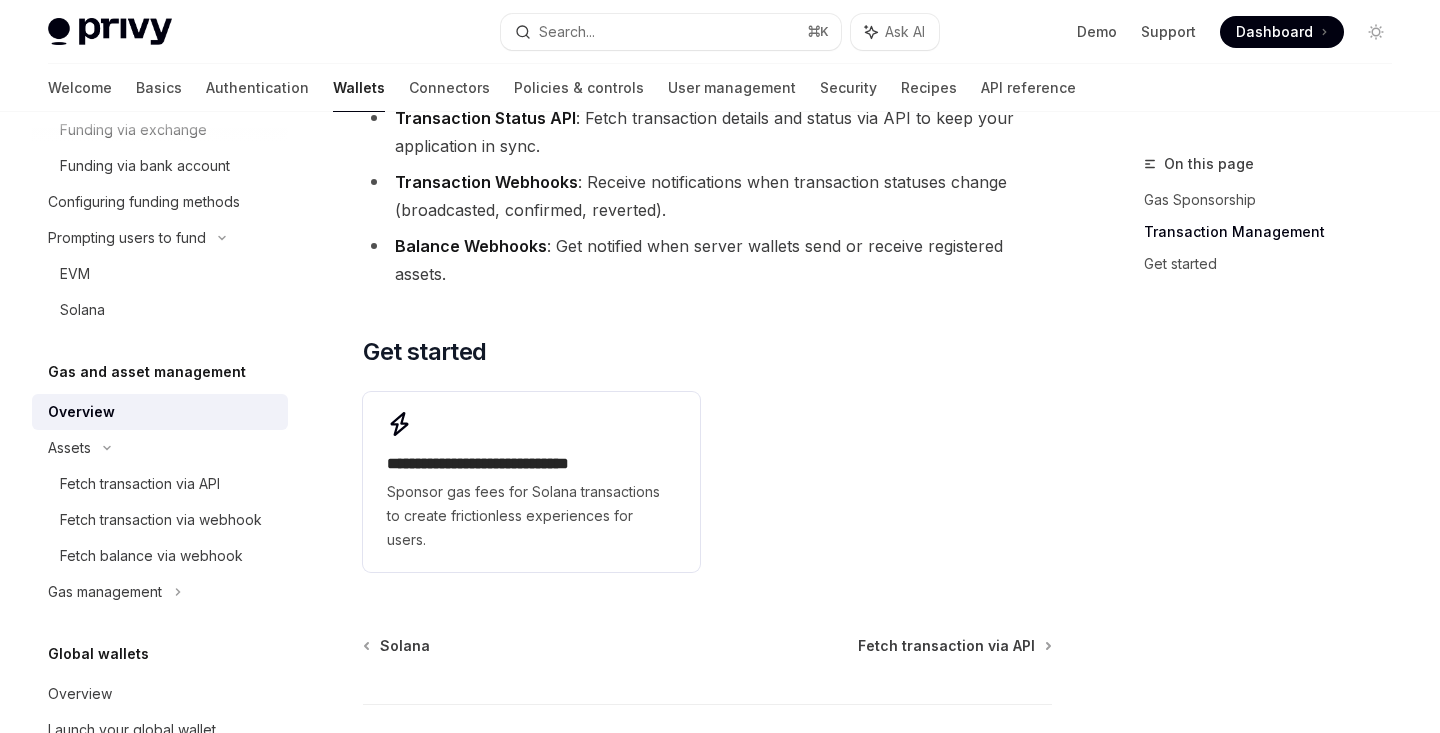 scroll, scrollTop: 648, scrollLeft: 0, axis: vertical 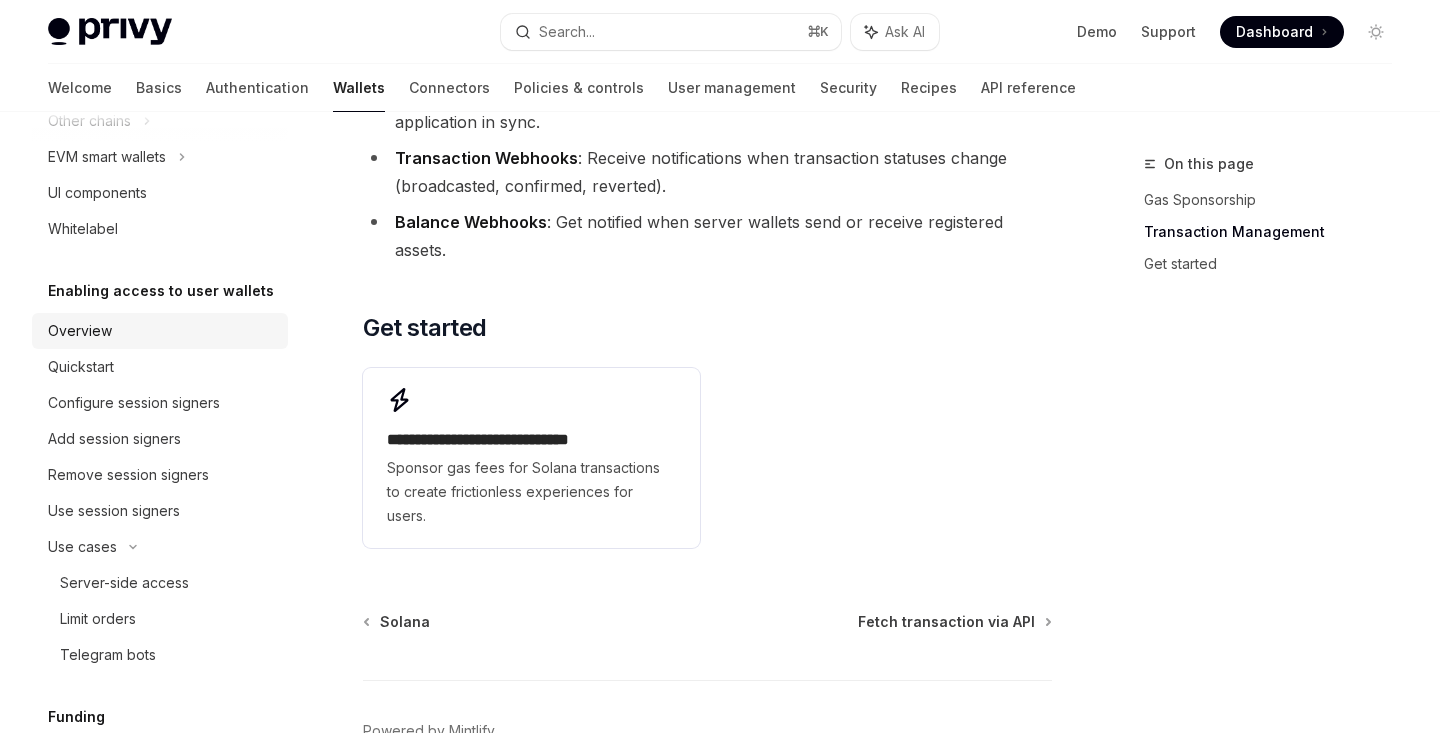 click on "Overview" at bounding box center [162, 331] 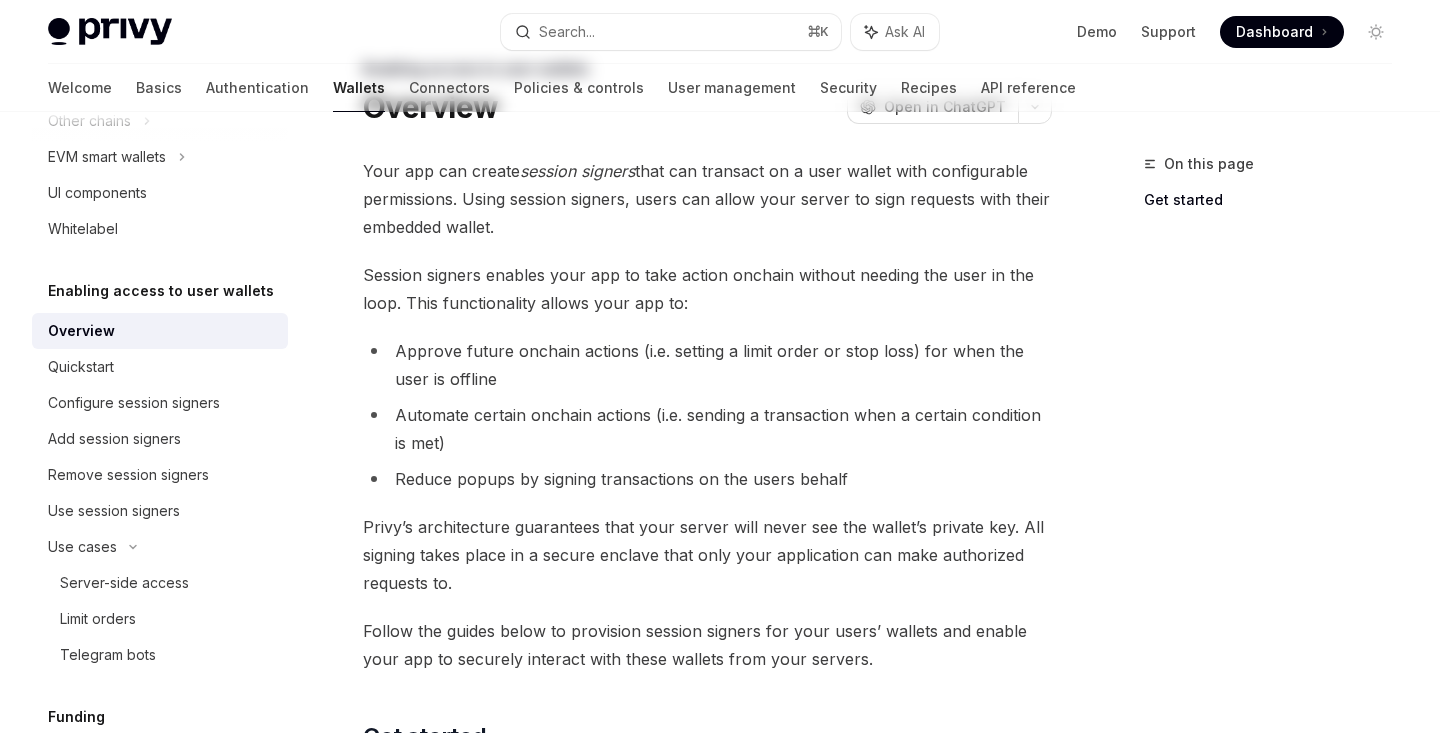 scroll, scrollTop: 0, scrollLeft: 0, axis: both 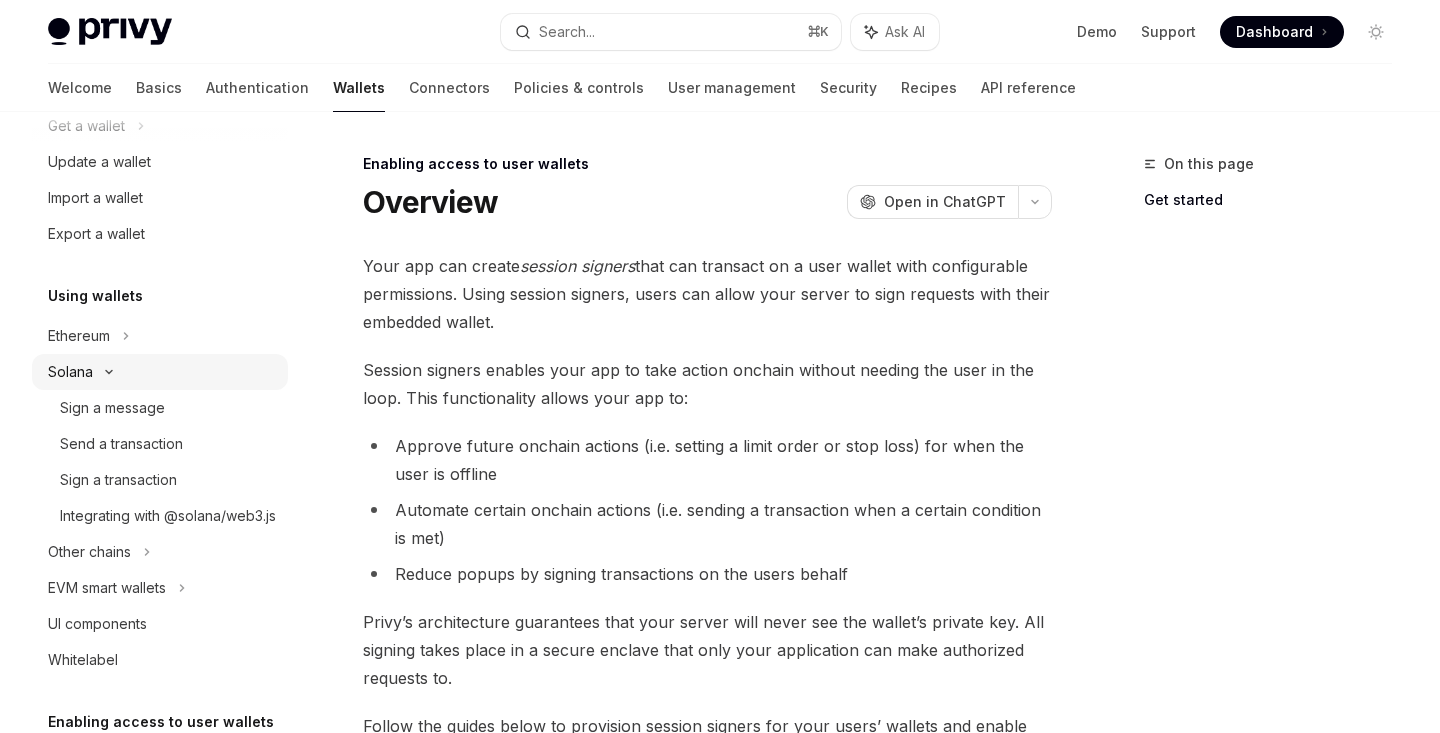 click on "Solana" at bounding box center (160, 126) 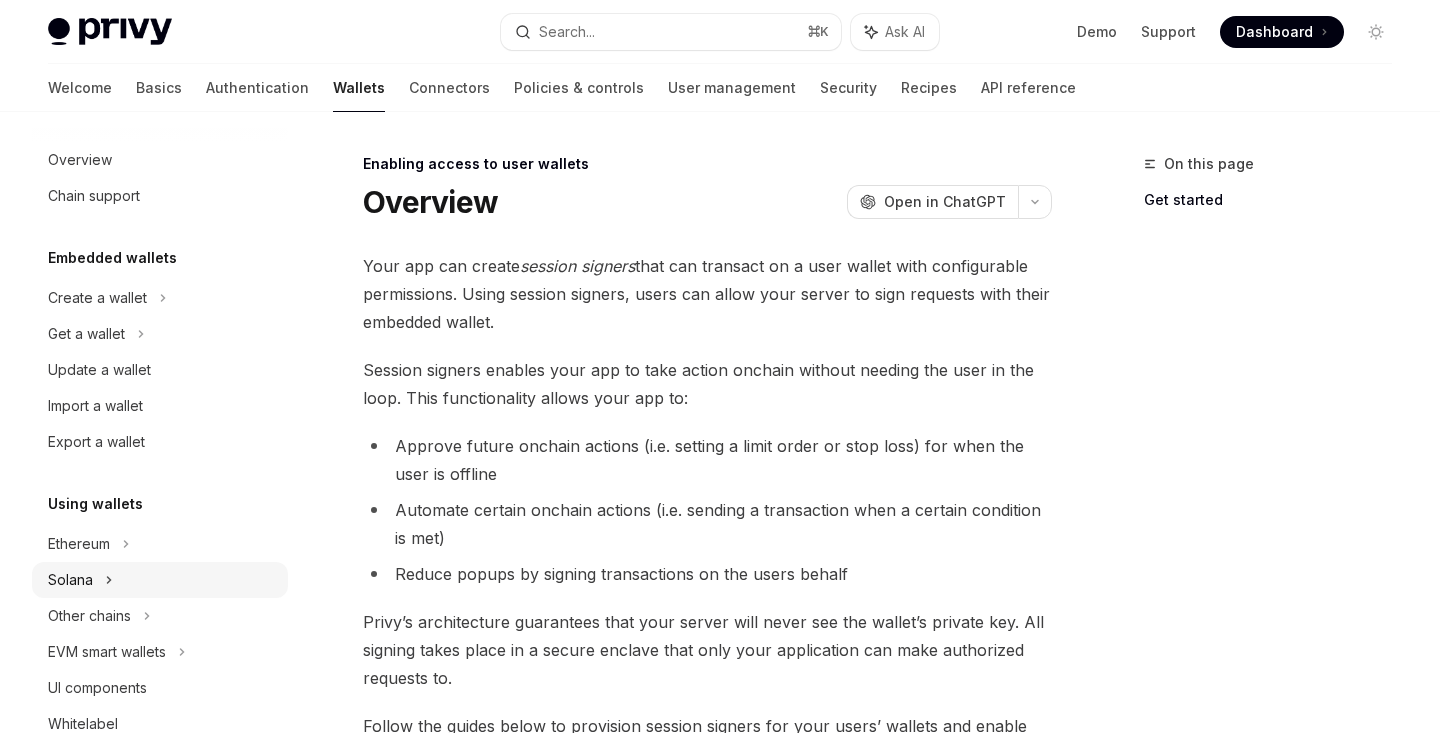 scroll, scrollTop: 0, scrollLeft: 0, axis: both 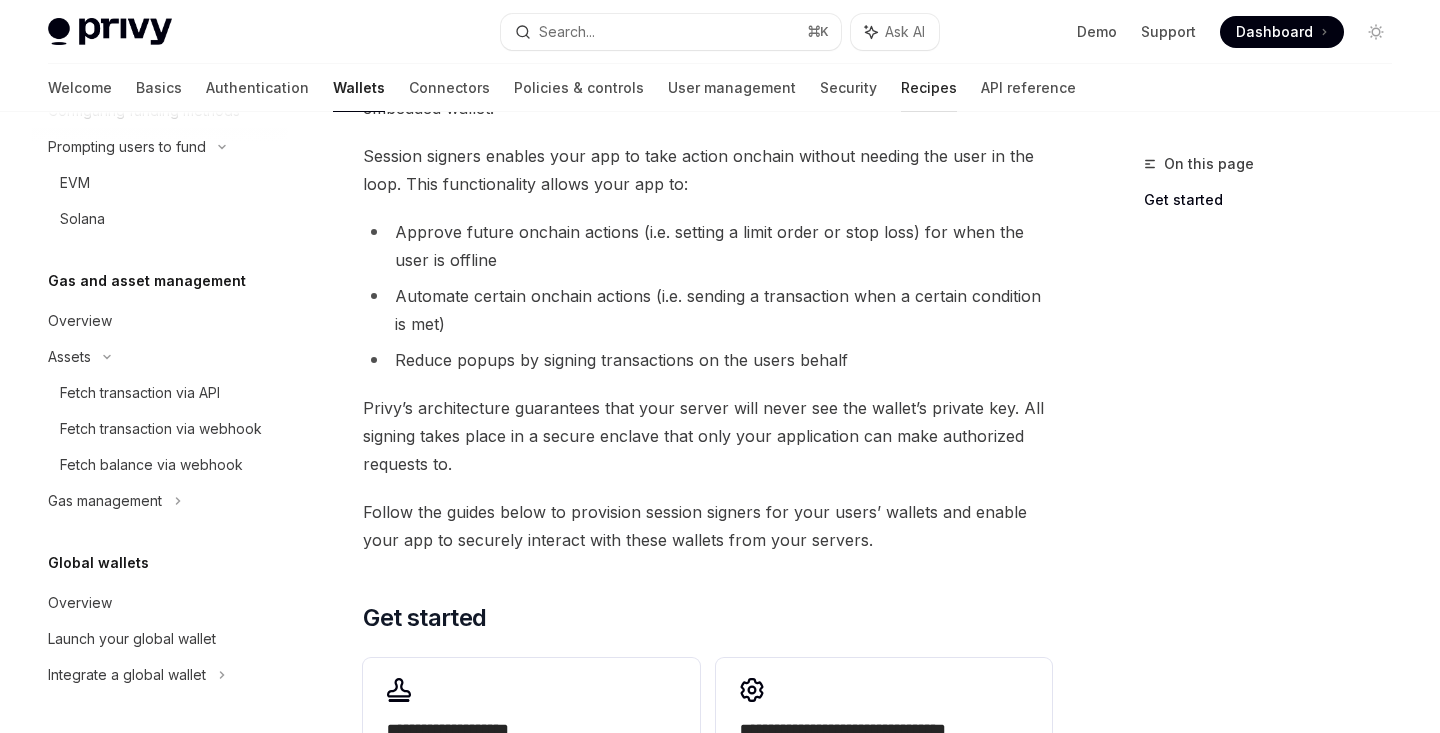 click on "Recipes" at bounding box center [929, 88] 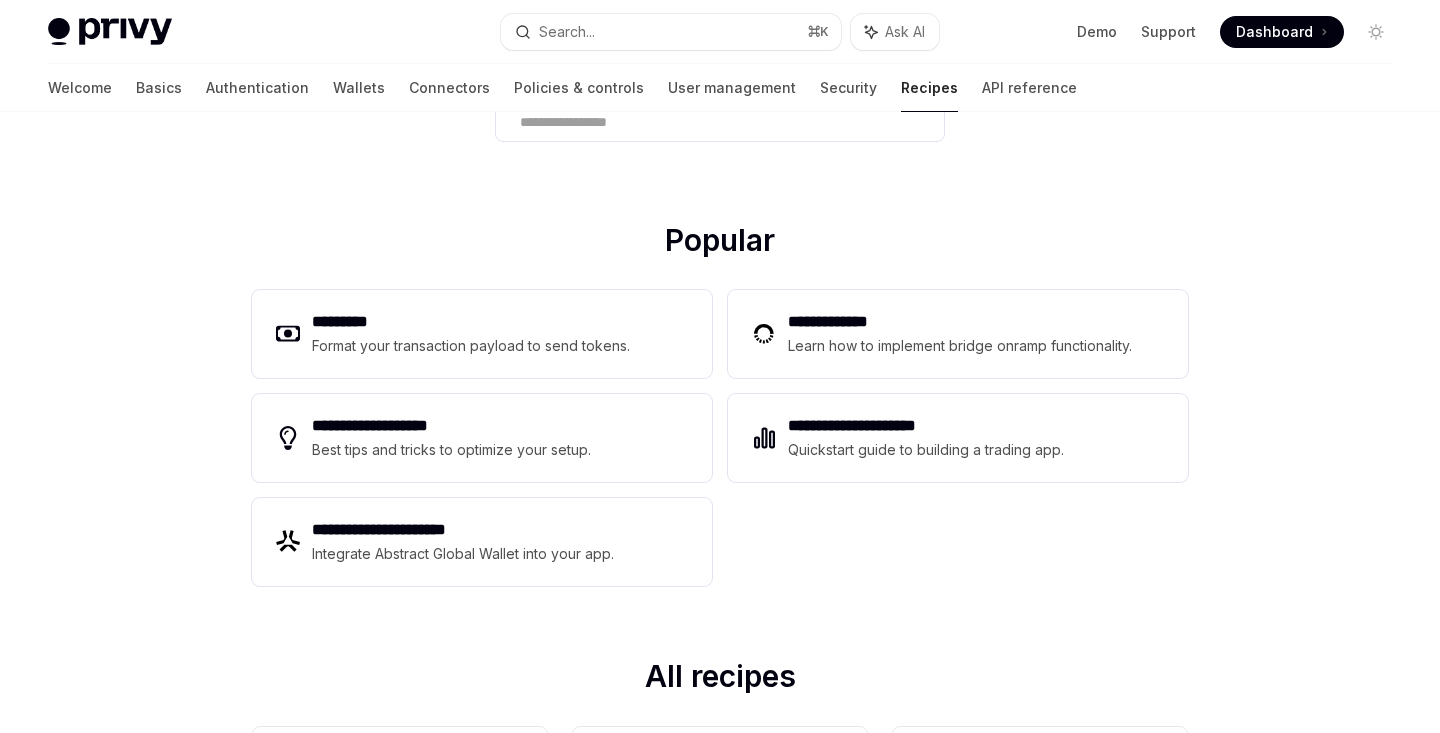 scroll, scrollTop: 222, scrollLeft: 0, axis: vertical 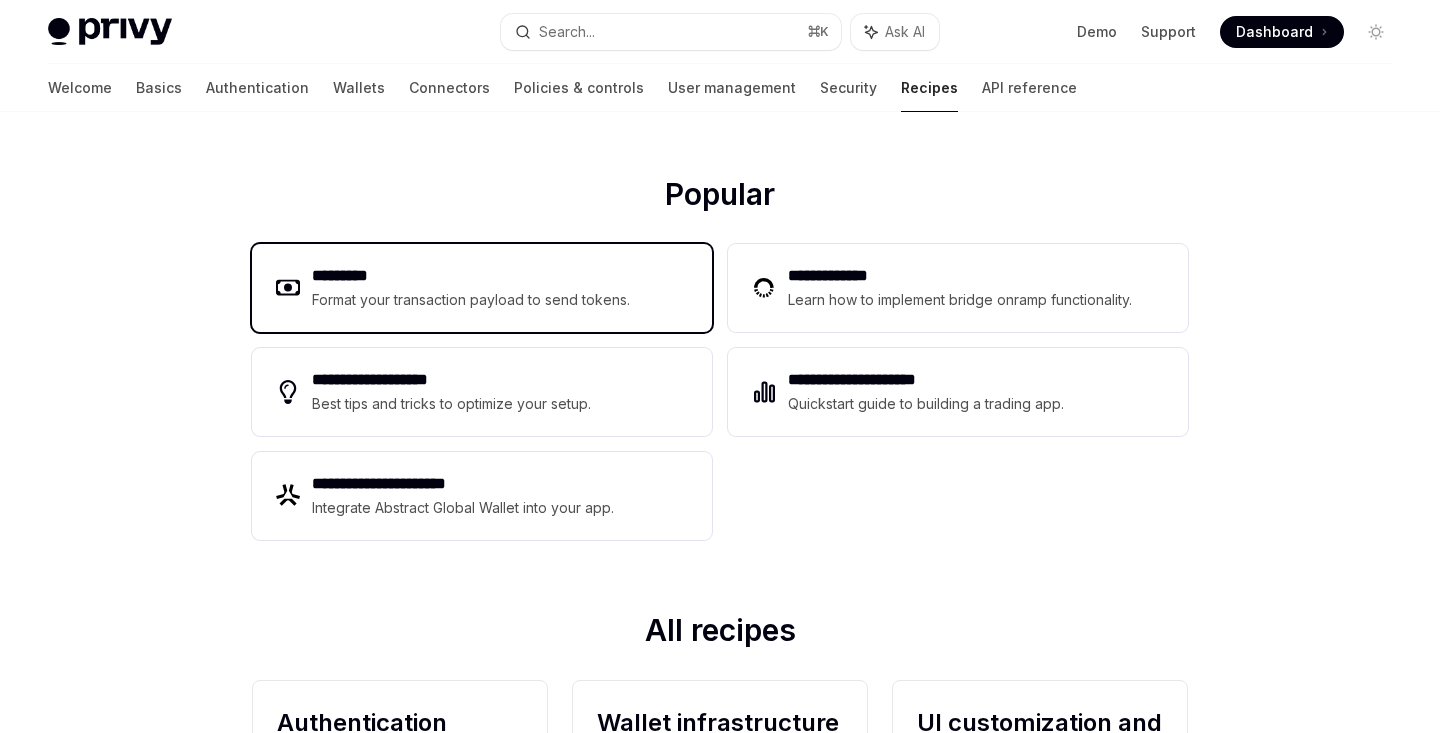 click on "Format your transaction payload to send tokens." at bounding box center (471, 300) 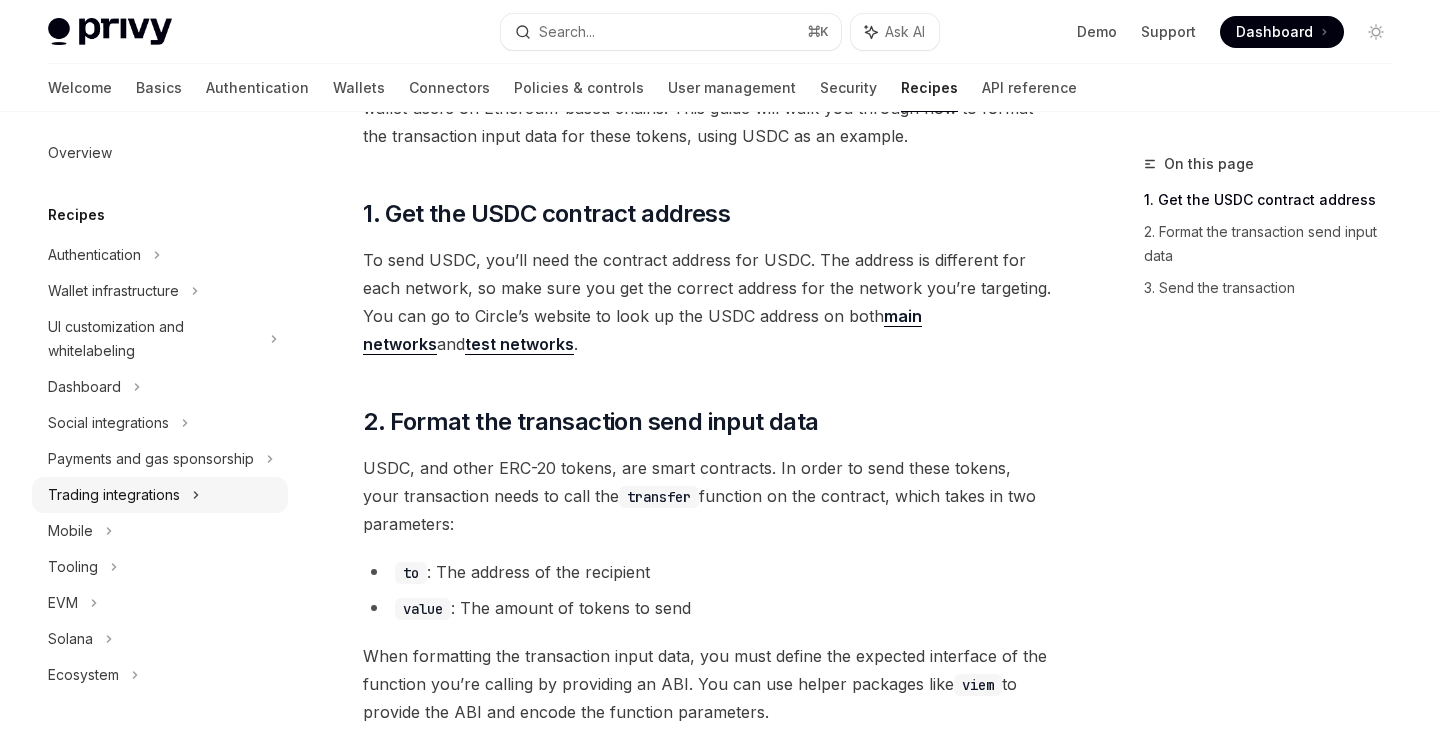 scroll, scrollTop: 178, scrollLeft: 0, axis: vertical 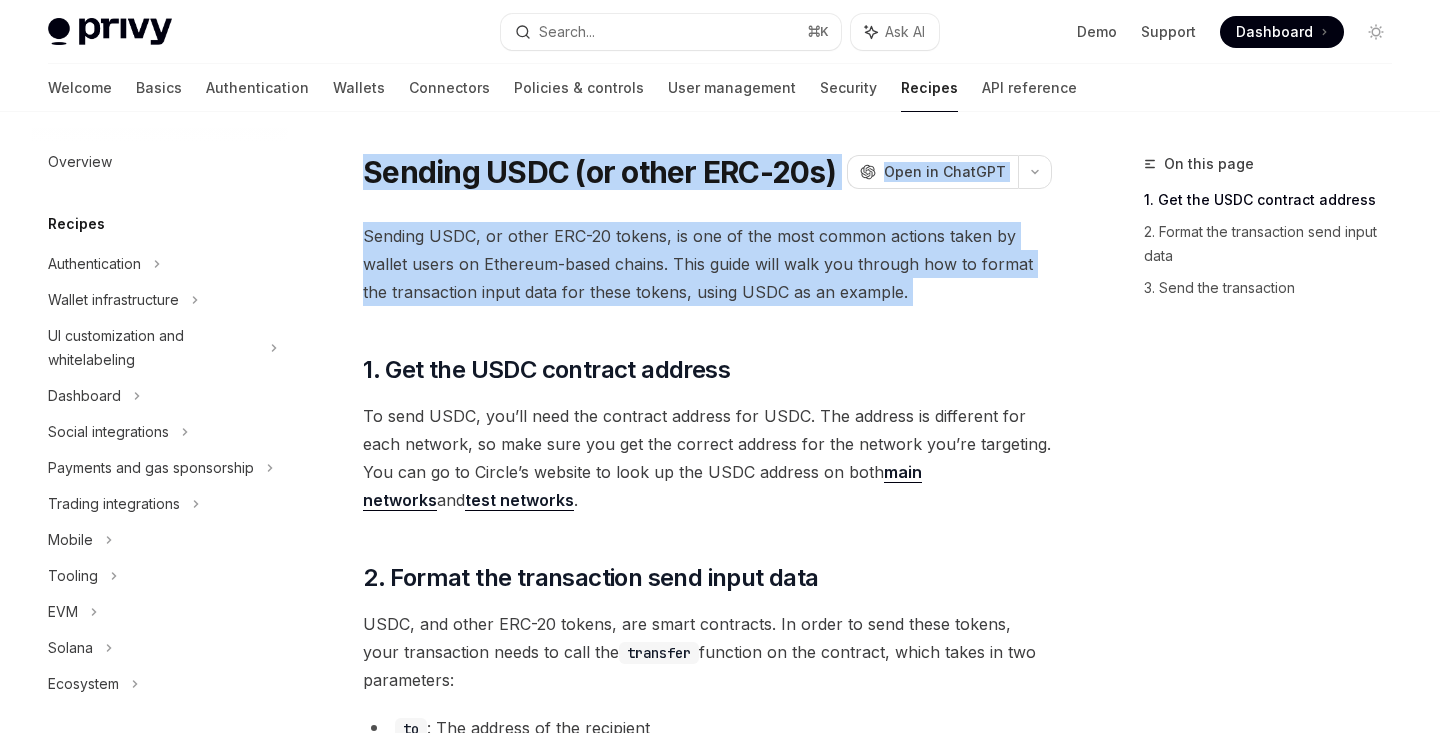 drag, startPoint x: 365, startPoint y: 163, endPoint x: 662, endPoint y: 322, distance: 336.88278 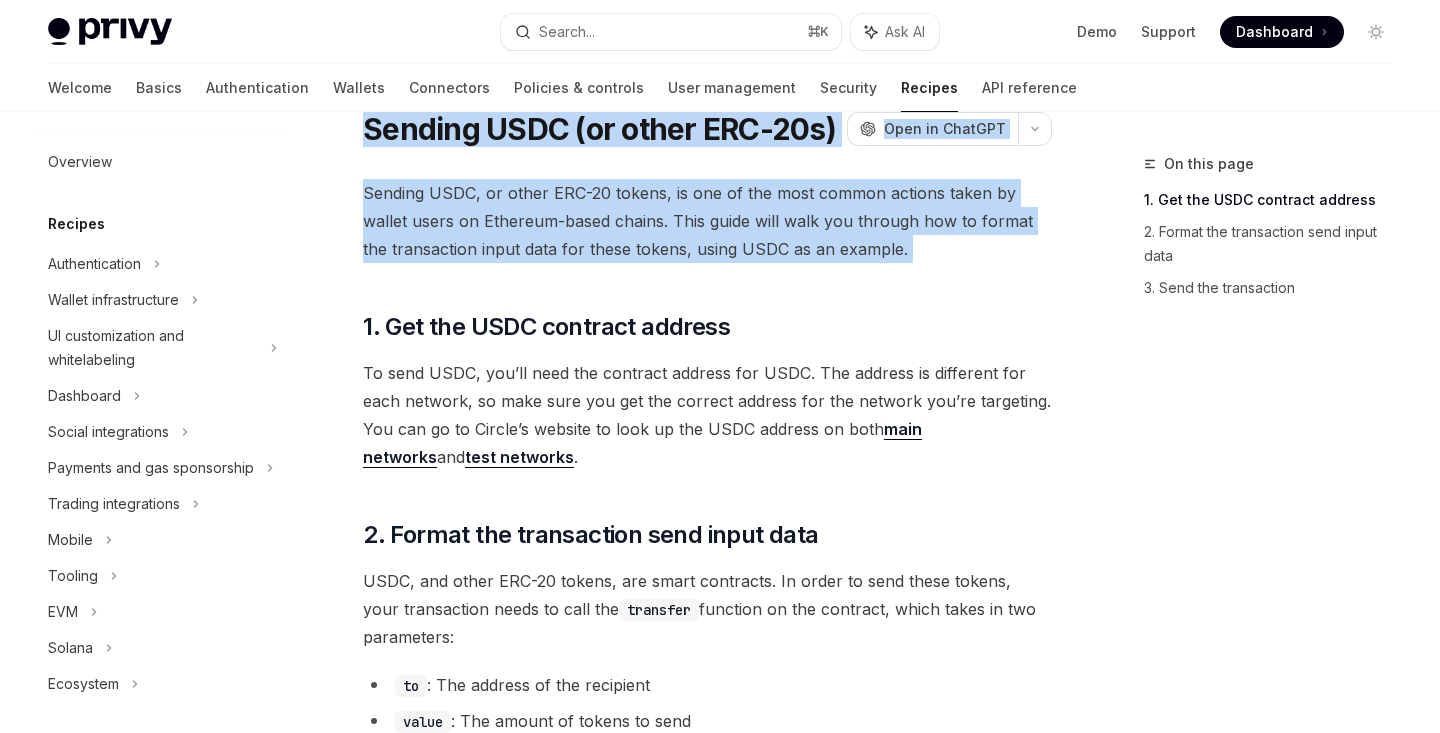 scroll, scrollTop: 0, scrollLeft: 0, axis: both 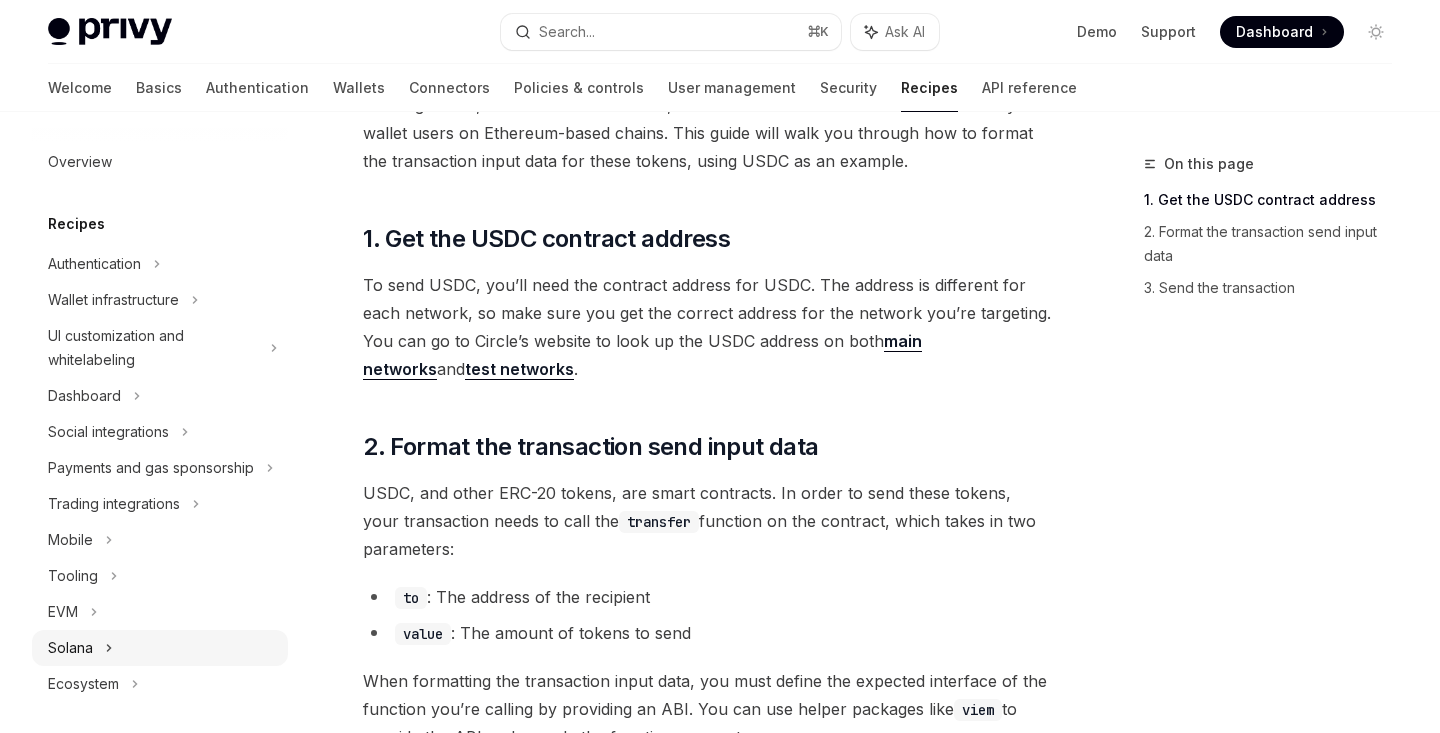 click on "Solana" at bounding box center [160, 648] 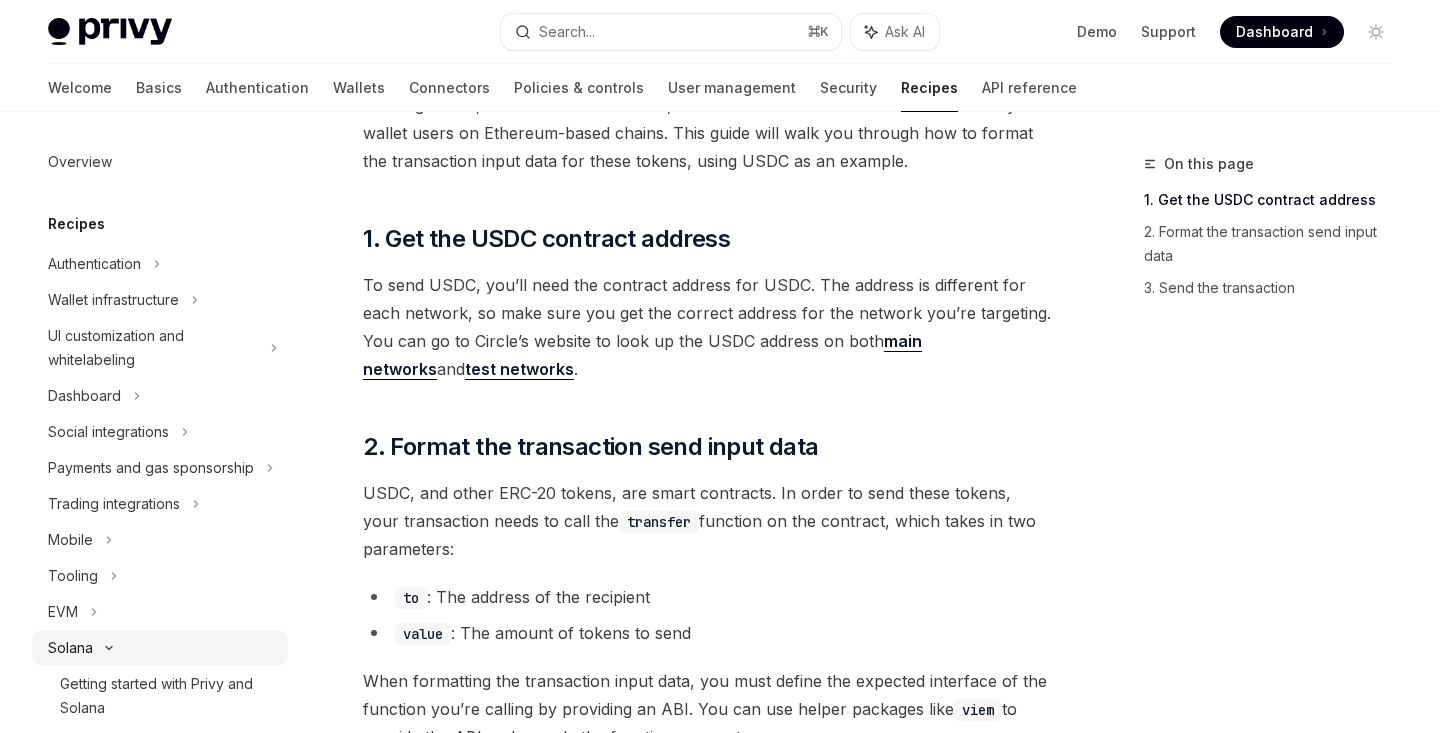 scroll, scrollTop: 0, scrollLeft: 0, axis: both 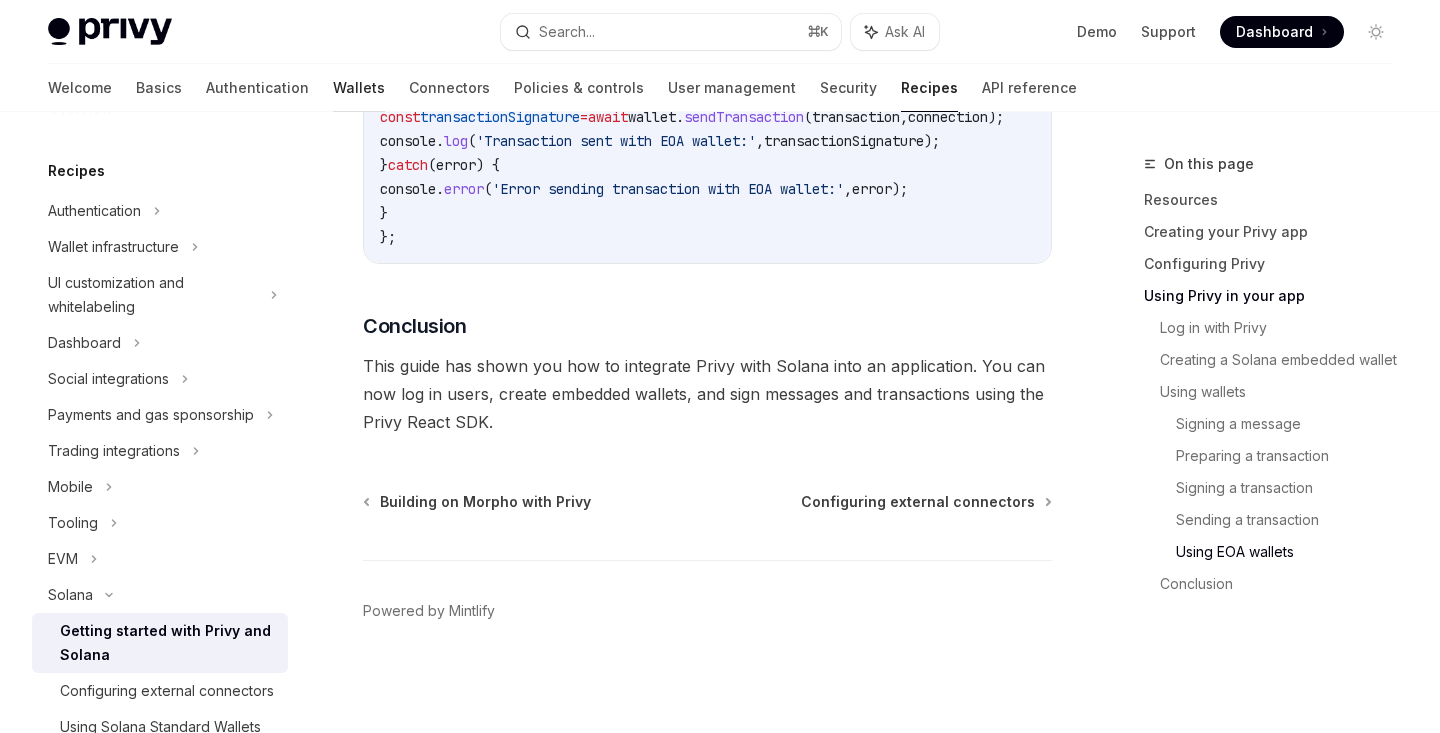 click on "Wallets" at bounding box center (359, 88) 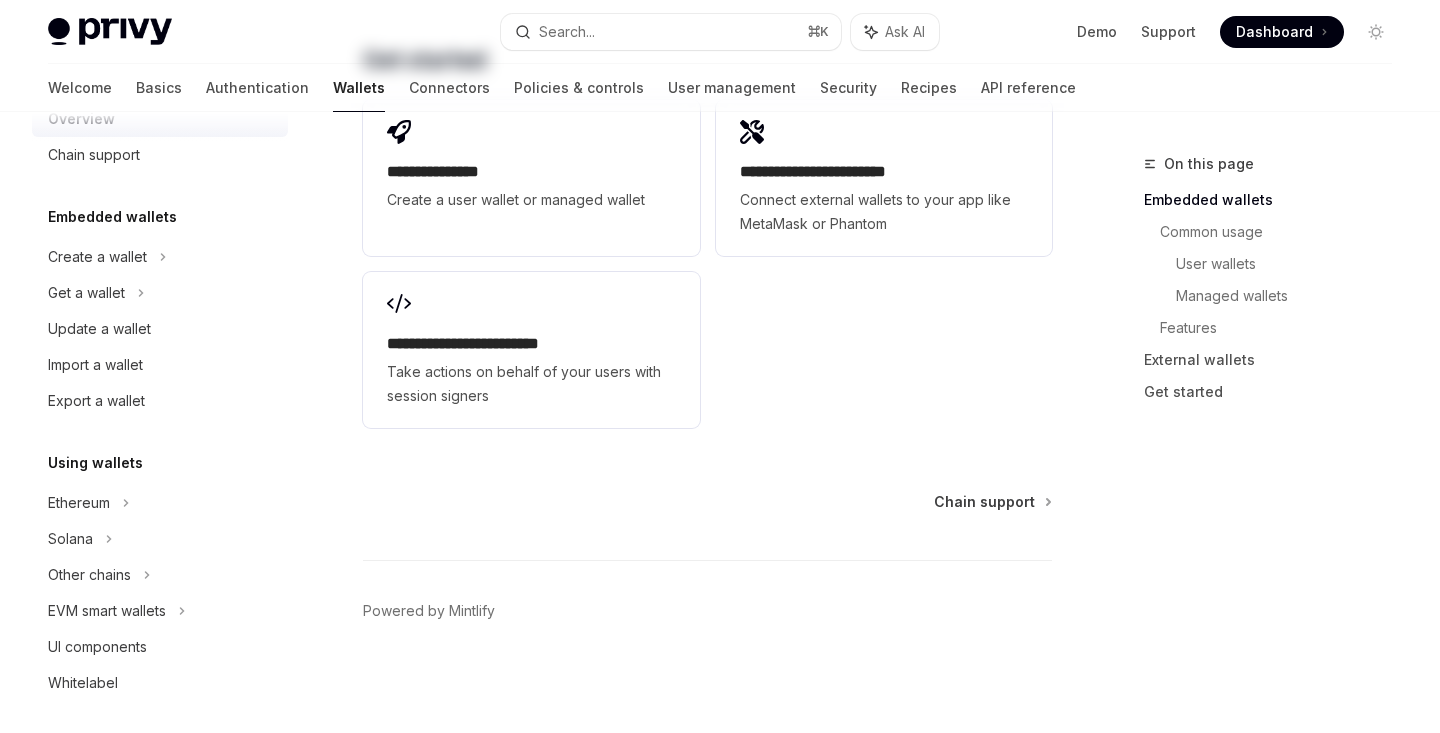 scroll, scrollTop: 0, scrollLeft: 0, axis: both 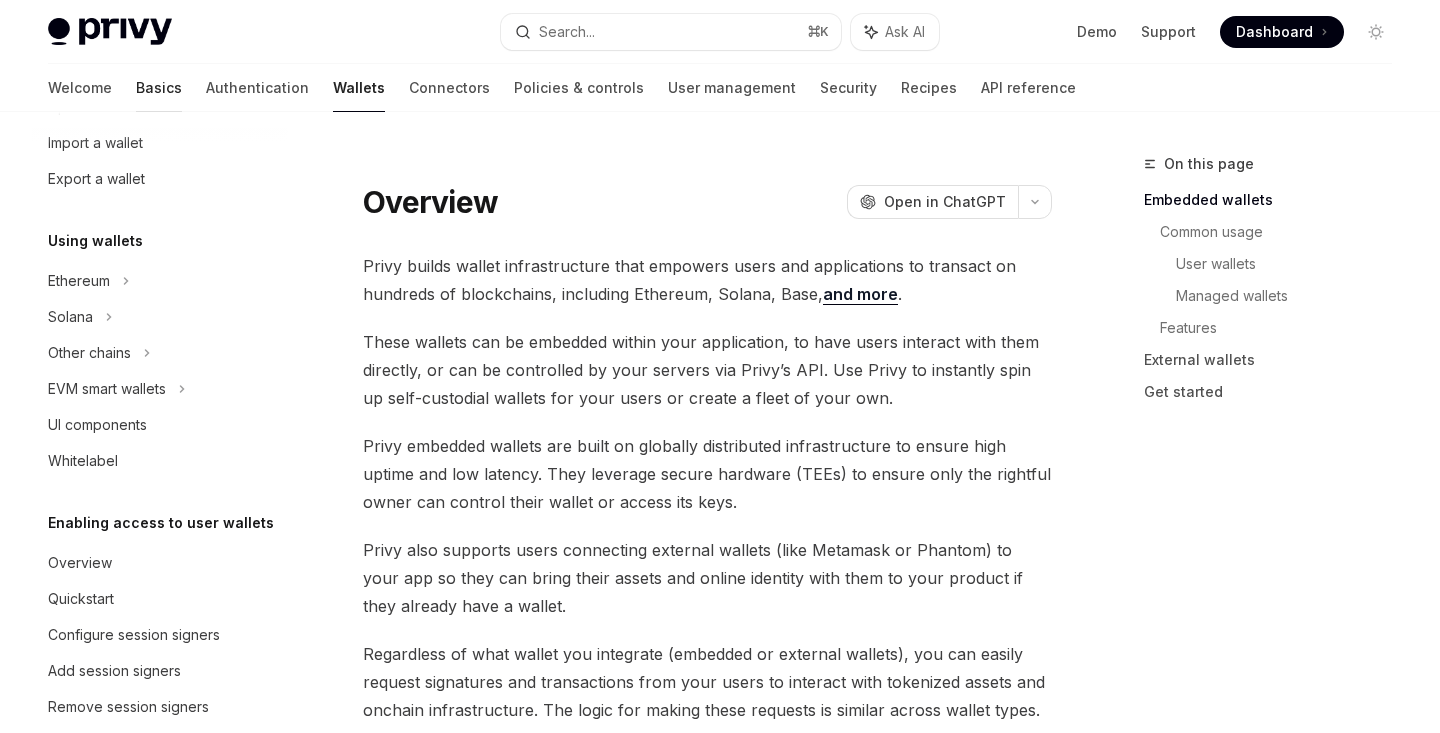 click on "Basics" at bounding box center [159, 88] 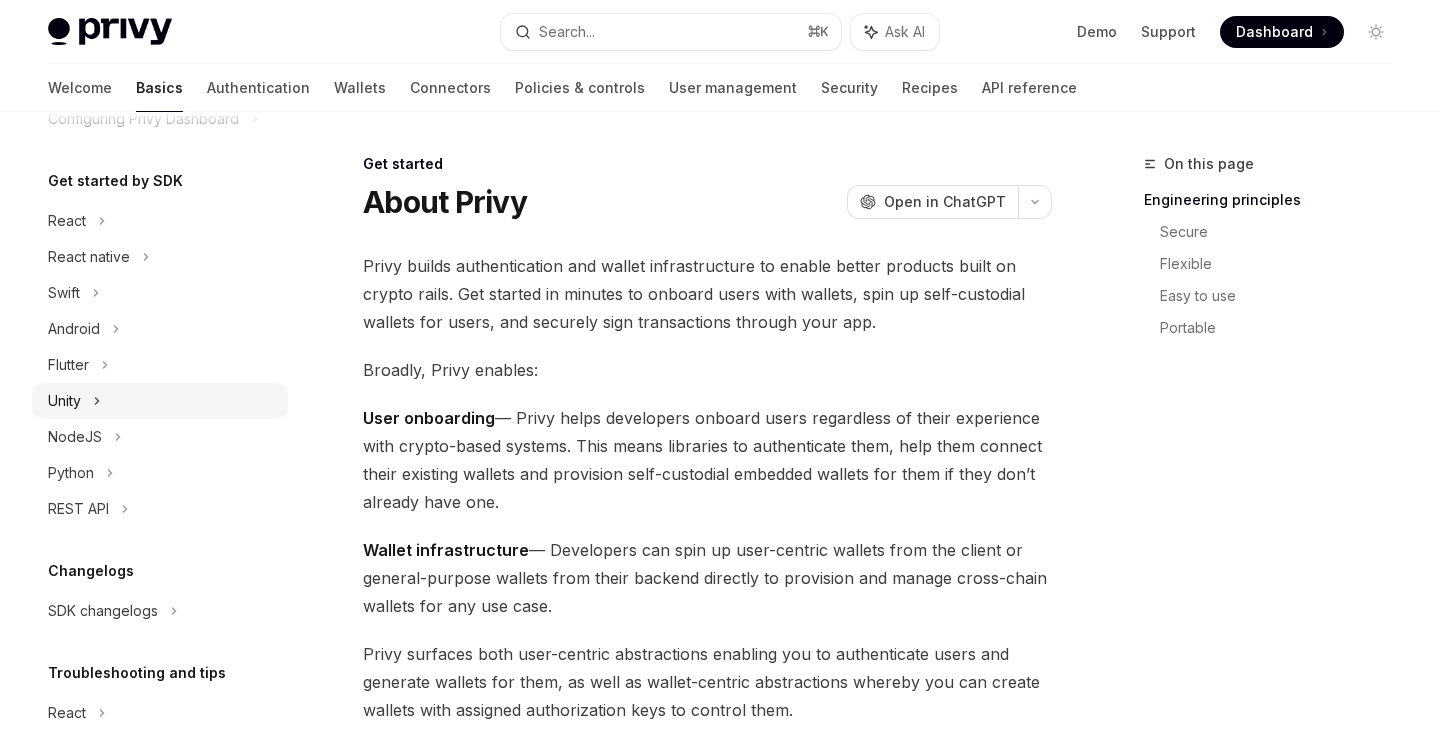 scroll, scrollTop: 125, scrollLeft: 0, axis: vertical 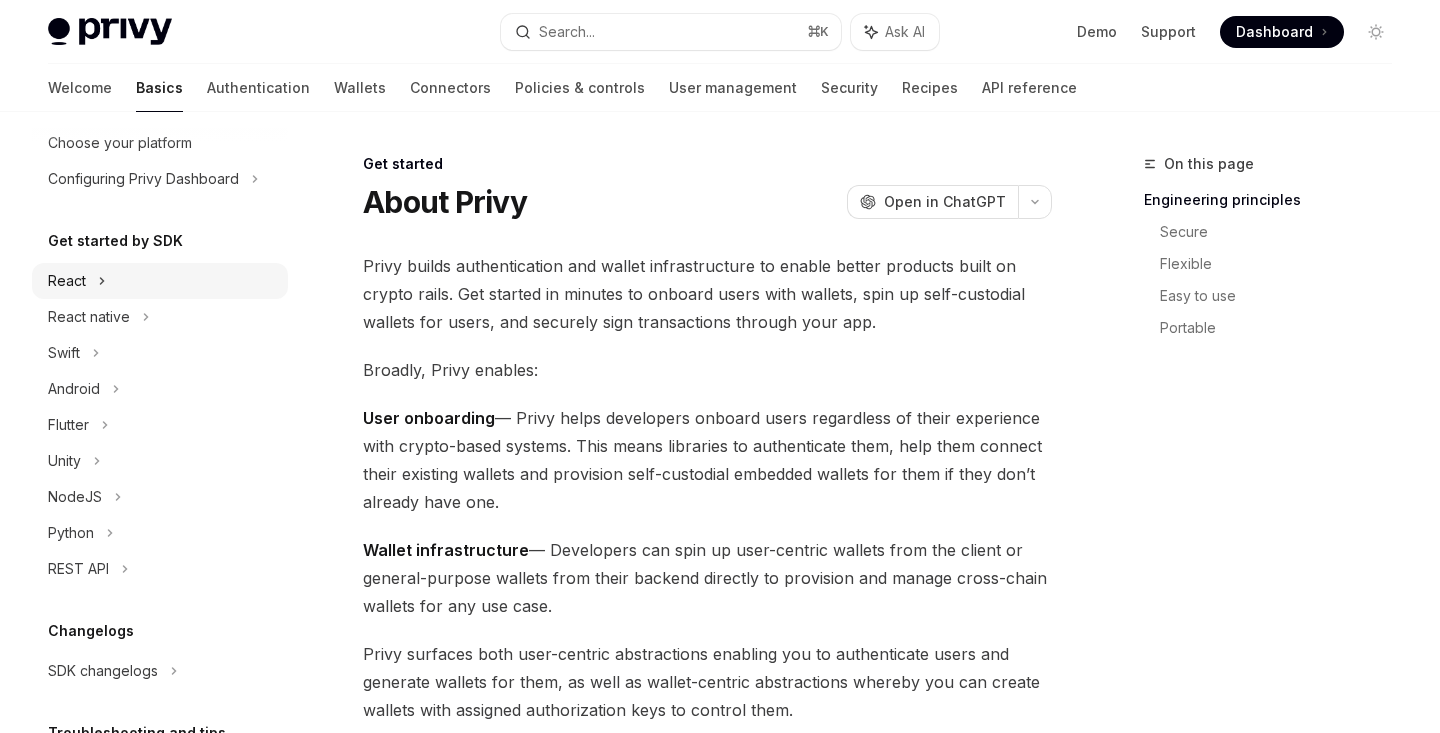 click on "React" at bounding box center [160, 281] 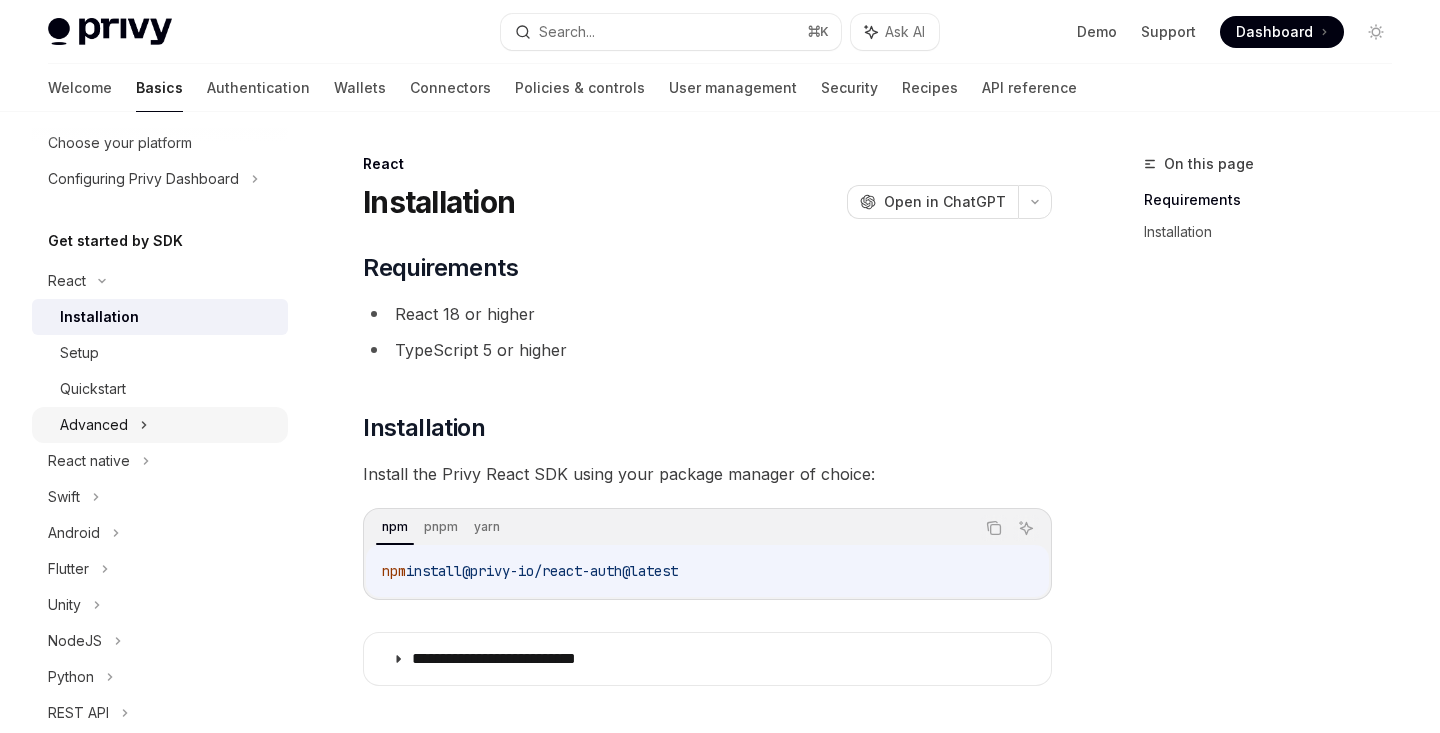 click on "Advanced" at bounding box center [160, 425] 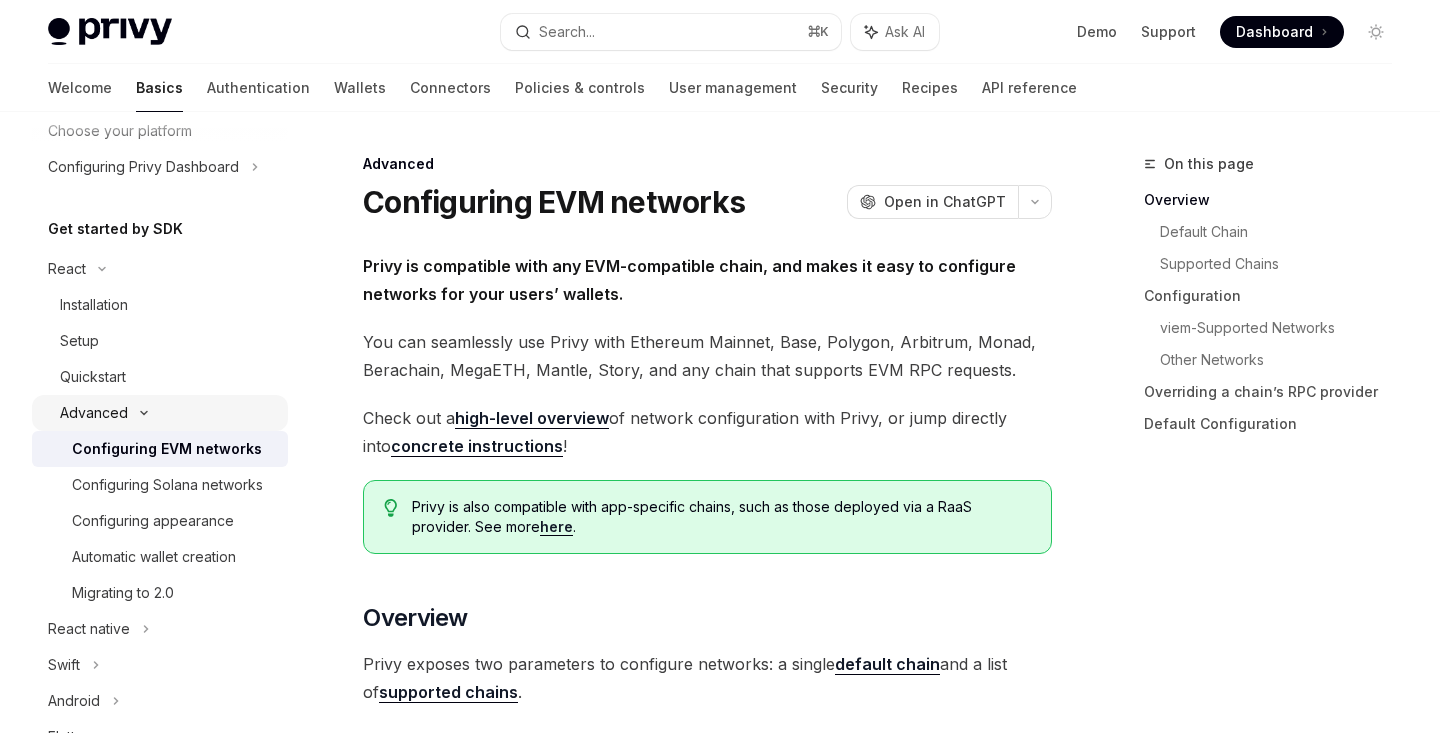 scroll, scrollTop: 138, scrollLeft: 0, axis: vertical 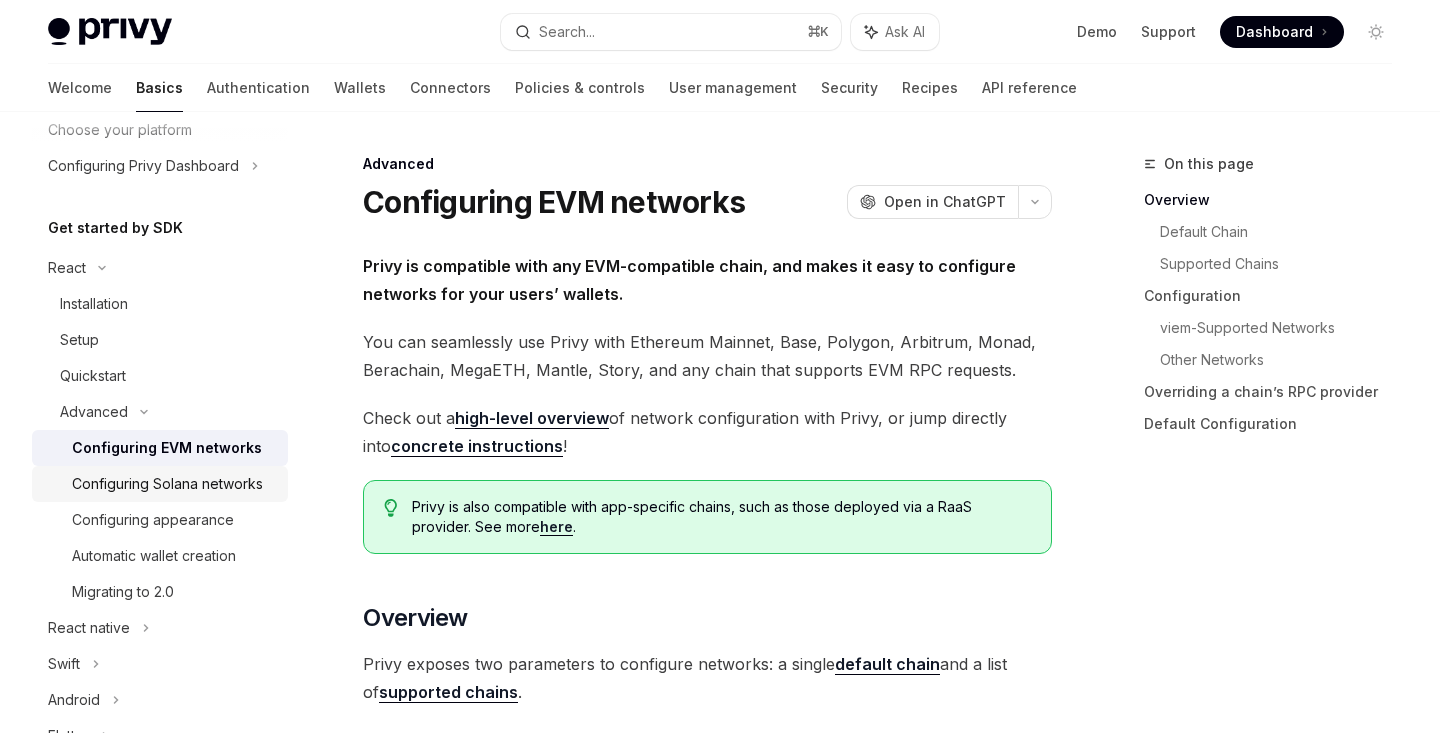 click on "Configuring Solana networks" at bounding box center [167, 484] 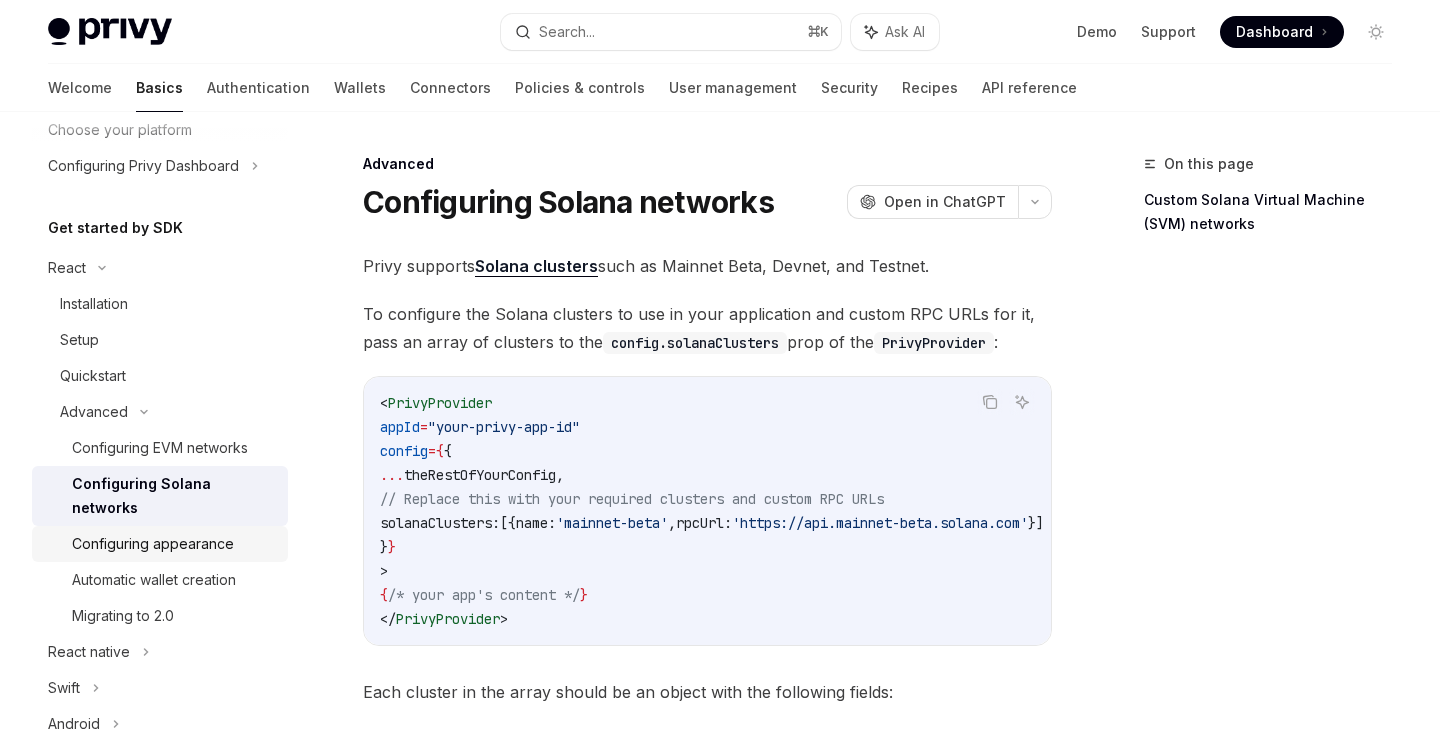 scroll, scrollTop: 195, scrollLeft: 0, axis: vertical 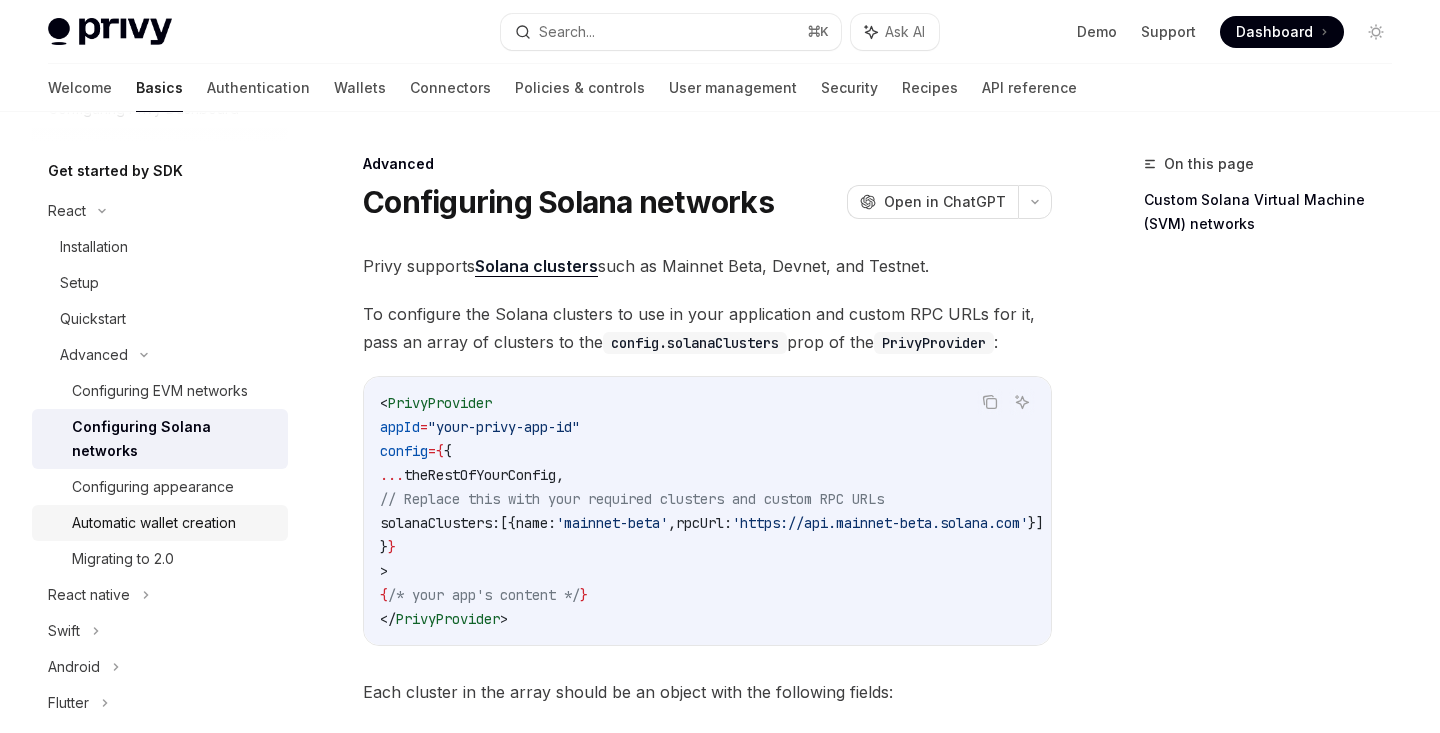 click on "Automatic wallet creation" at bounding box center [154, 523] 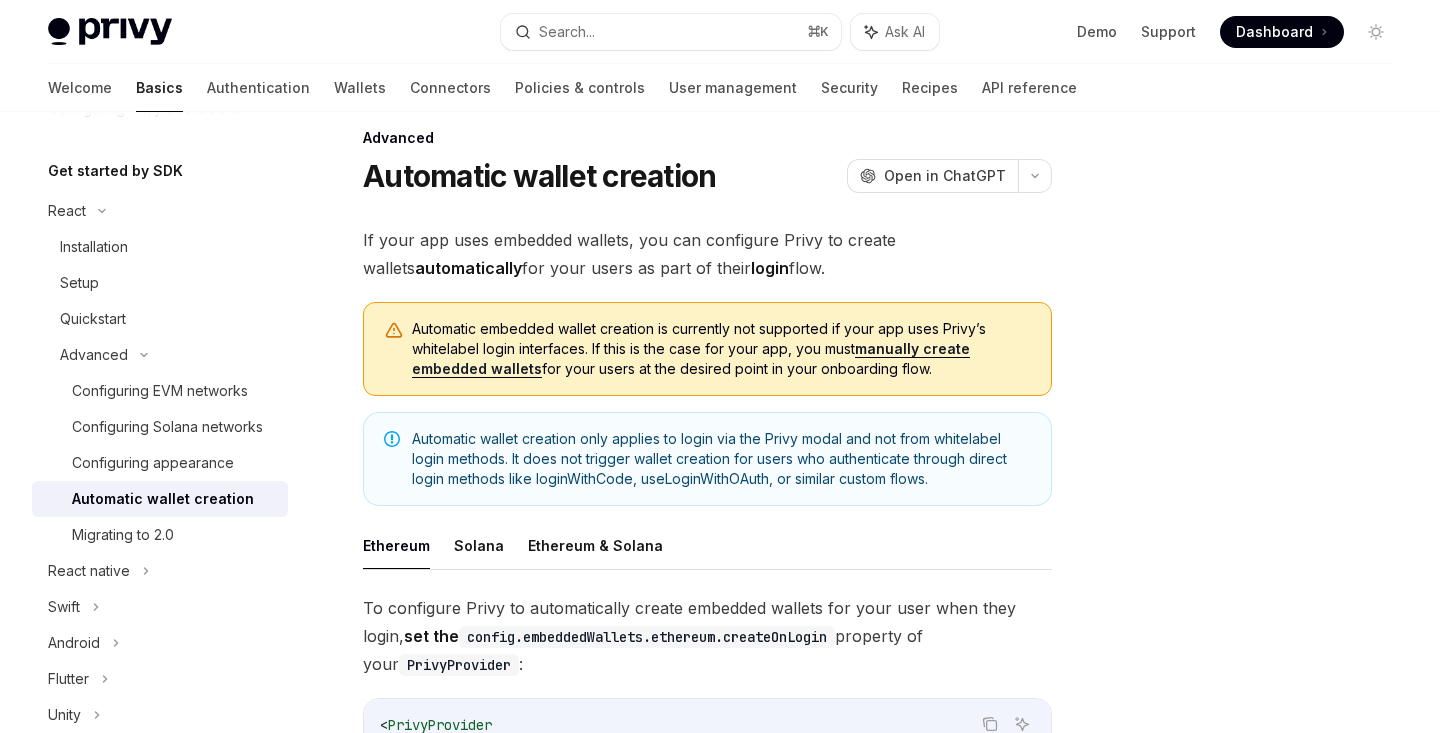 scroll, scrollTop: 340, scrollLeft: 0, axis: vertical 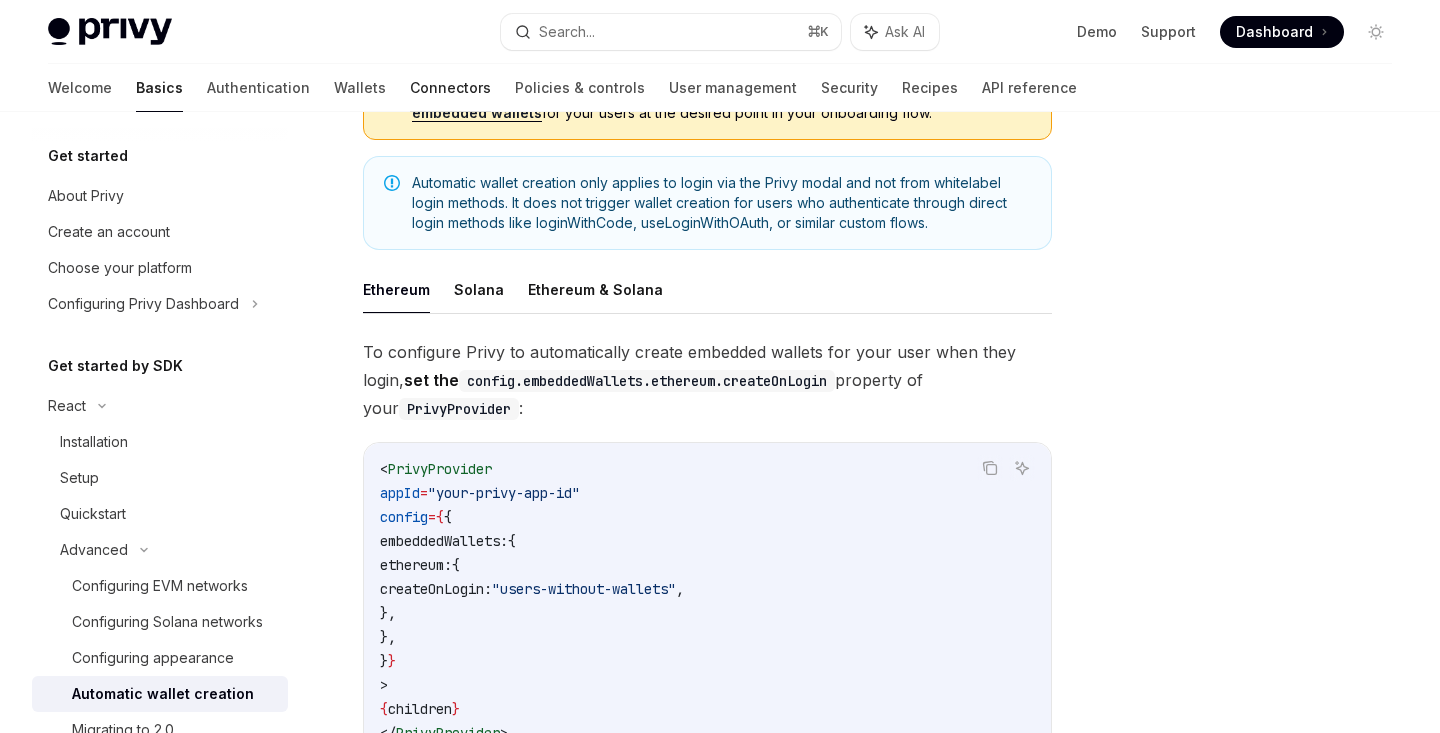 click on "Connectors" at bounding box center [450, 88] 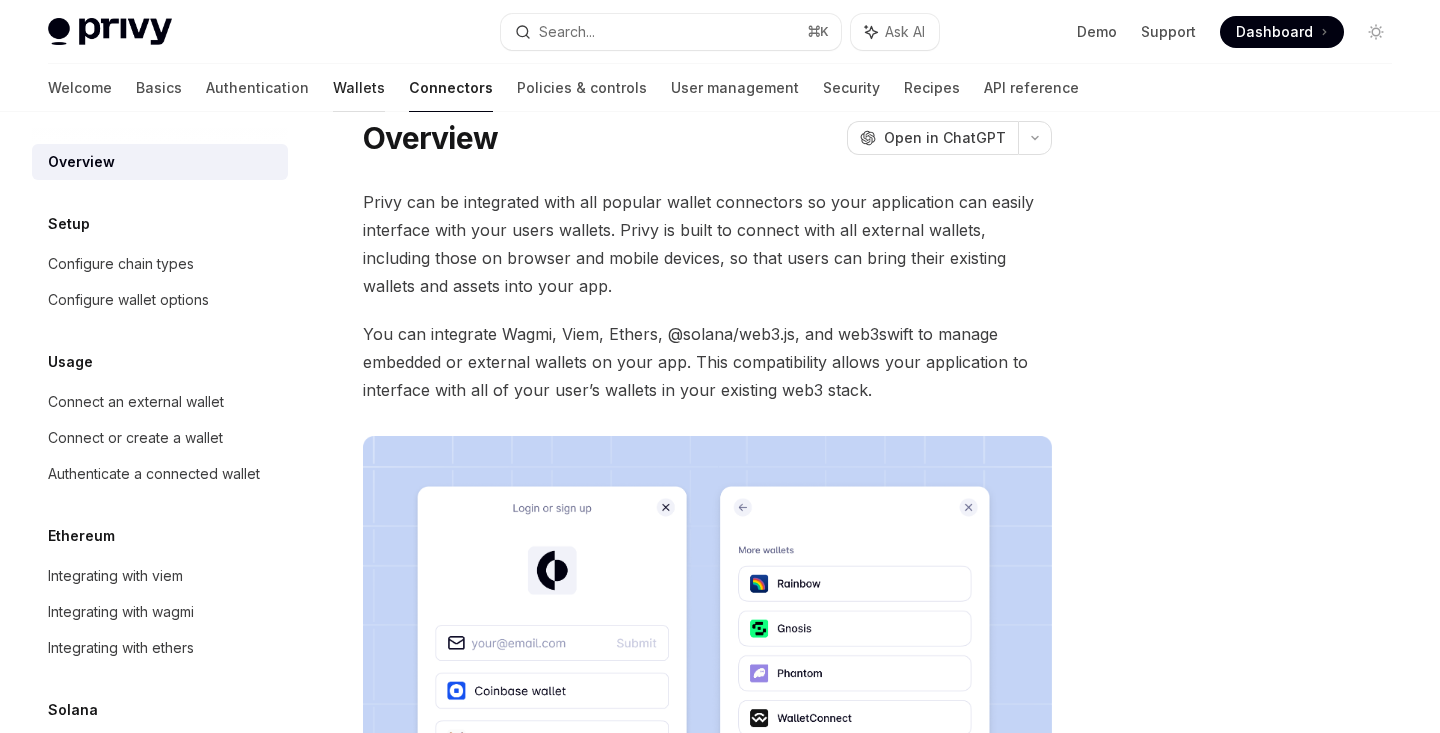 scroll, scrollTop: 282, scrollLeft: 0, axis: vertical 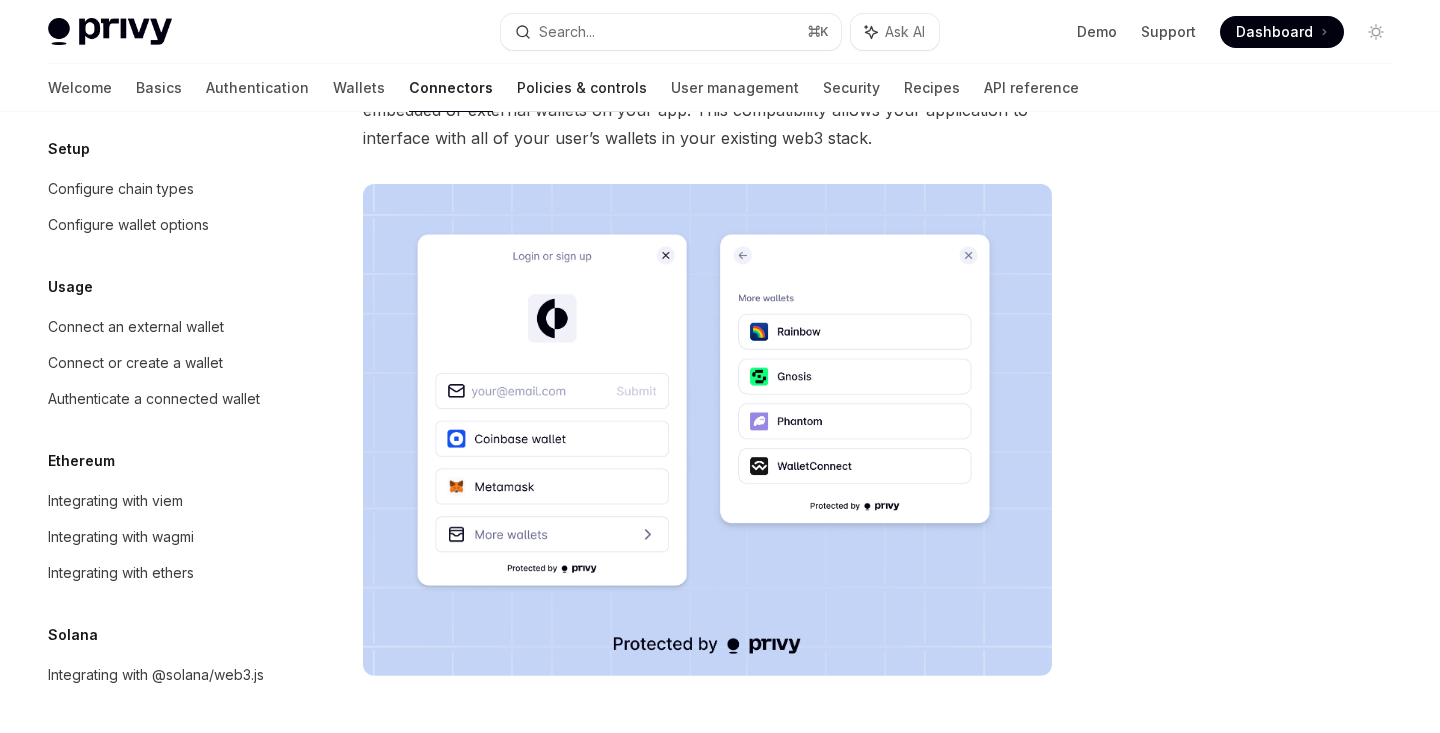click on "Policies & controls" at bounding box center (582, 88) 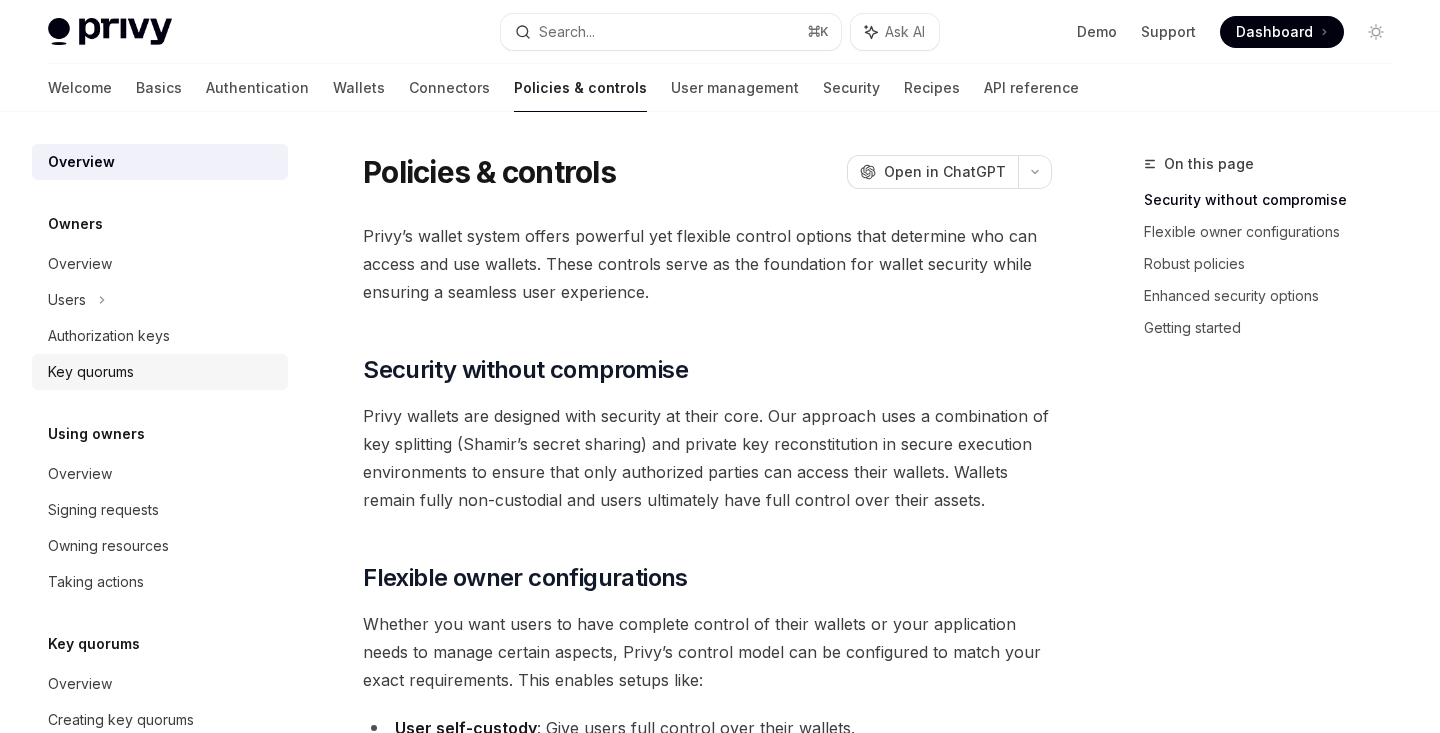 scroll, scrollTop: 317, scrollLeft: 0, axis: vertical 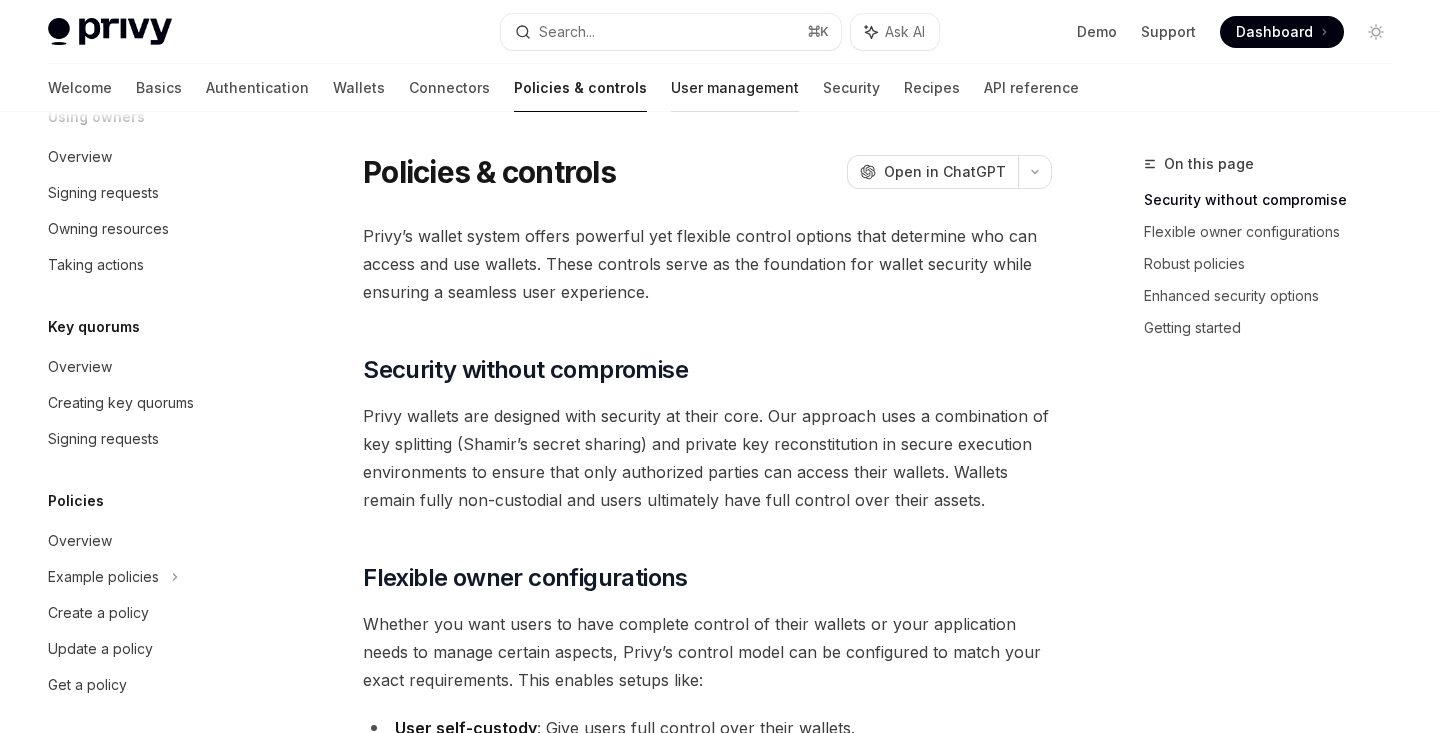click on "User management" at bounding box center (735, 88) 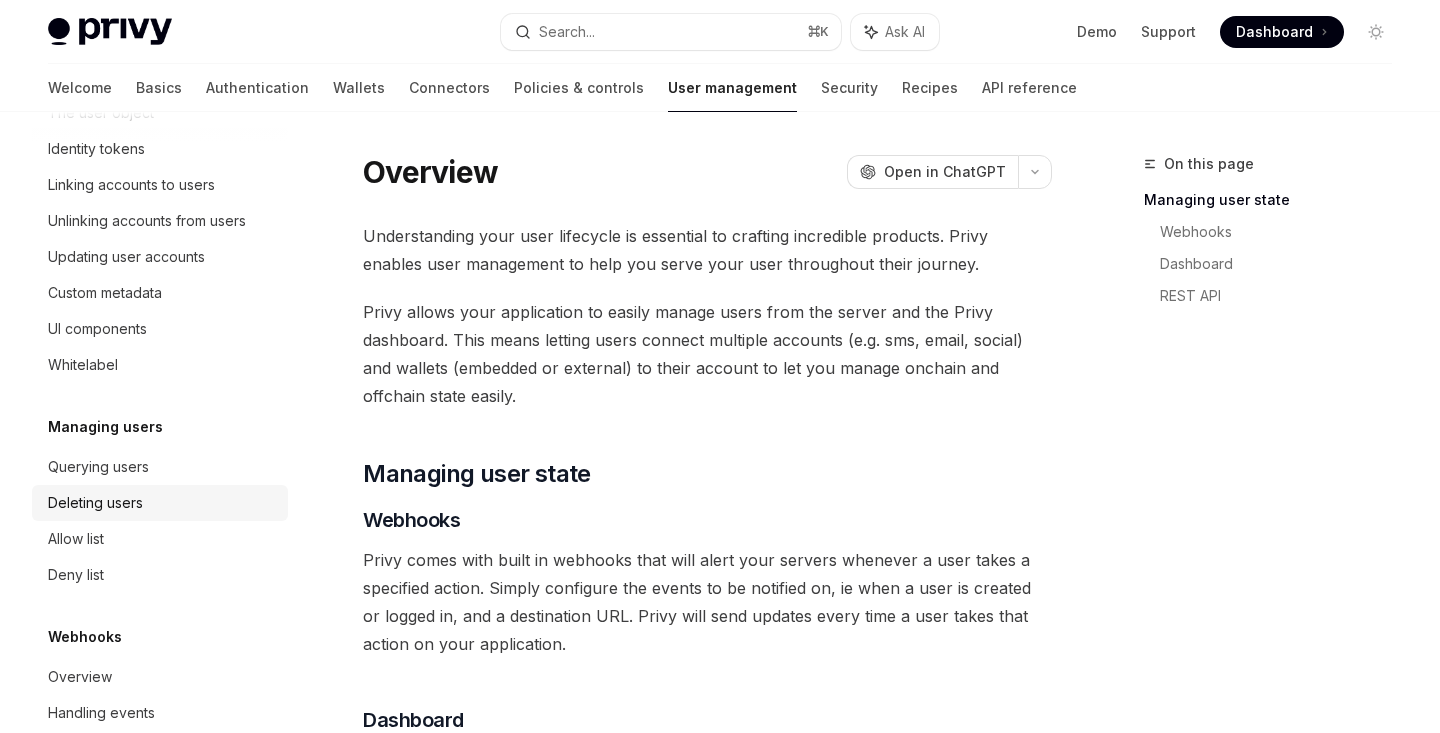 scroll, scrollTop: 0, scrollLeft: 0, axis: both 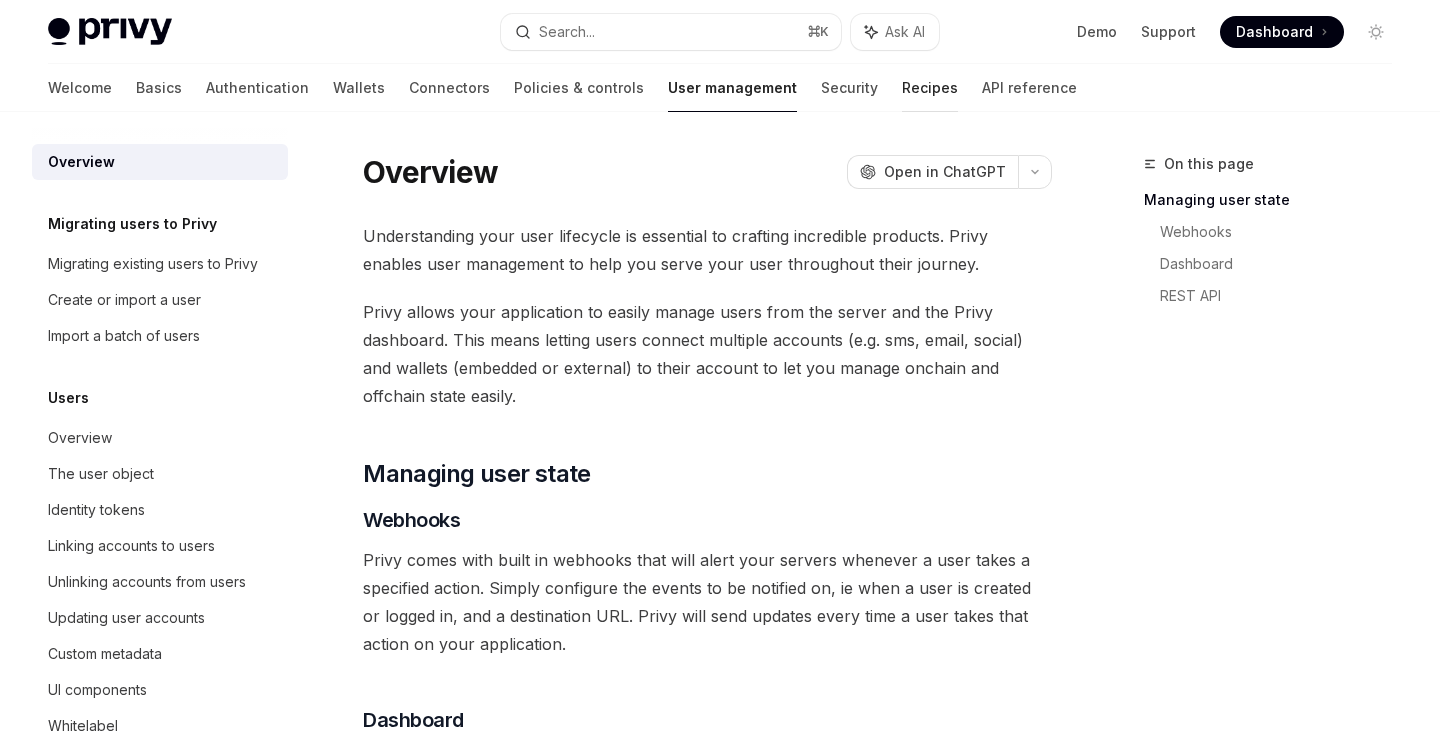 click on "Recipes" at bounding box center (930, 88) 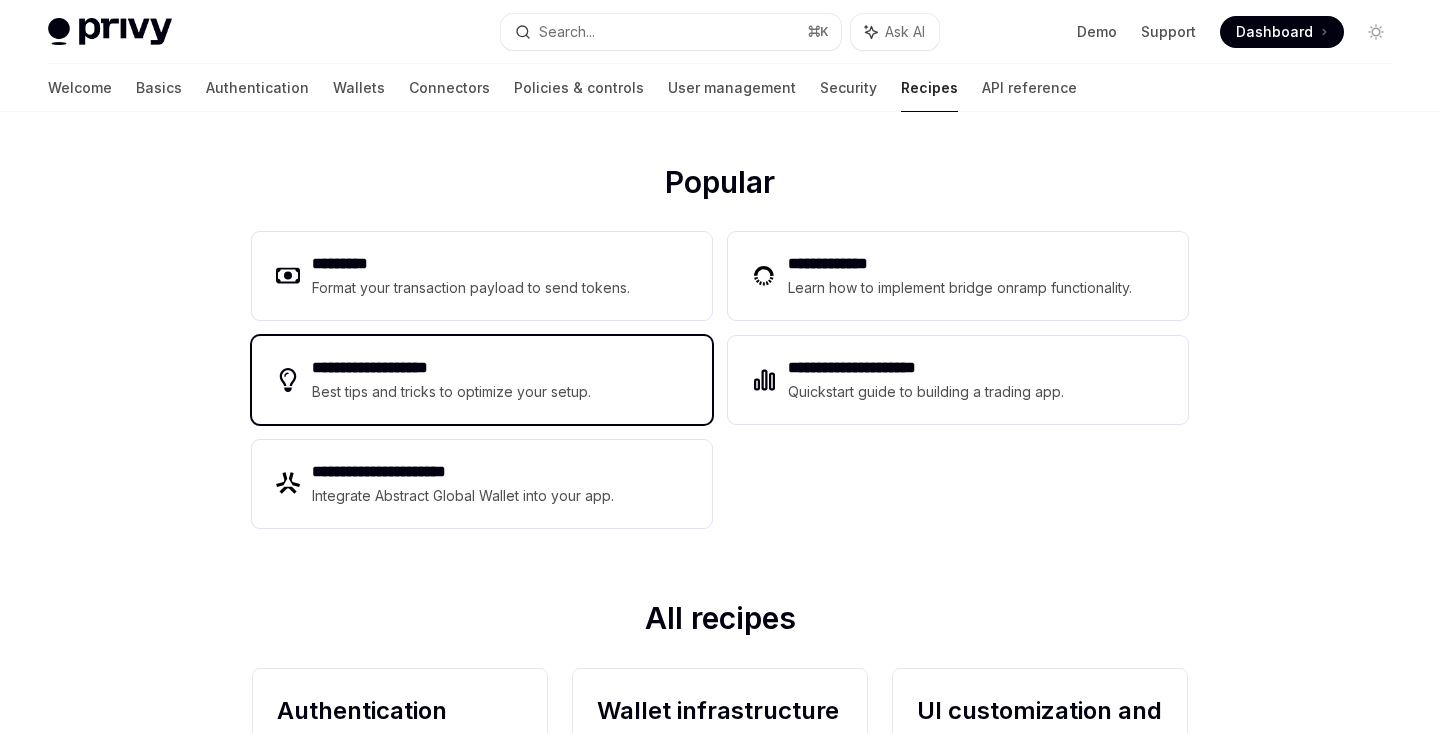 scroll, scrollTop: 148, scrollLeft: 0, axis: vertical 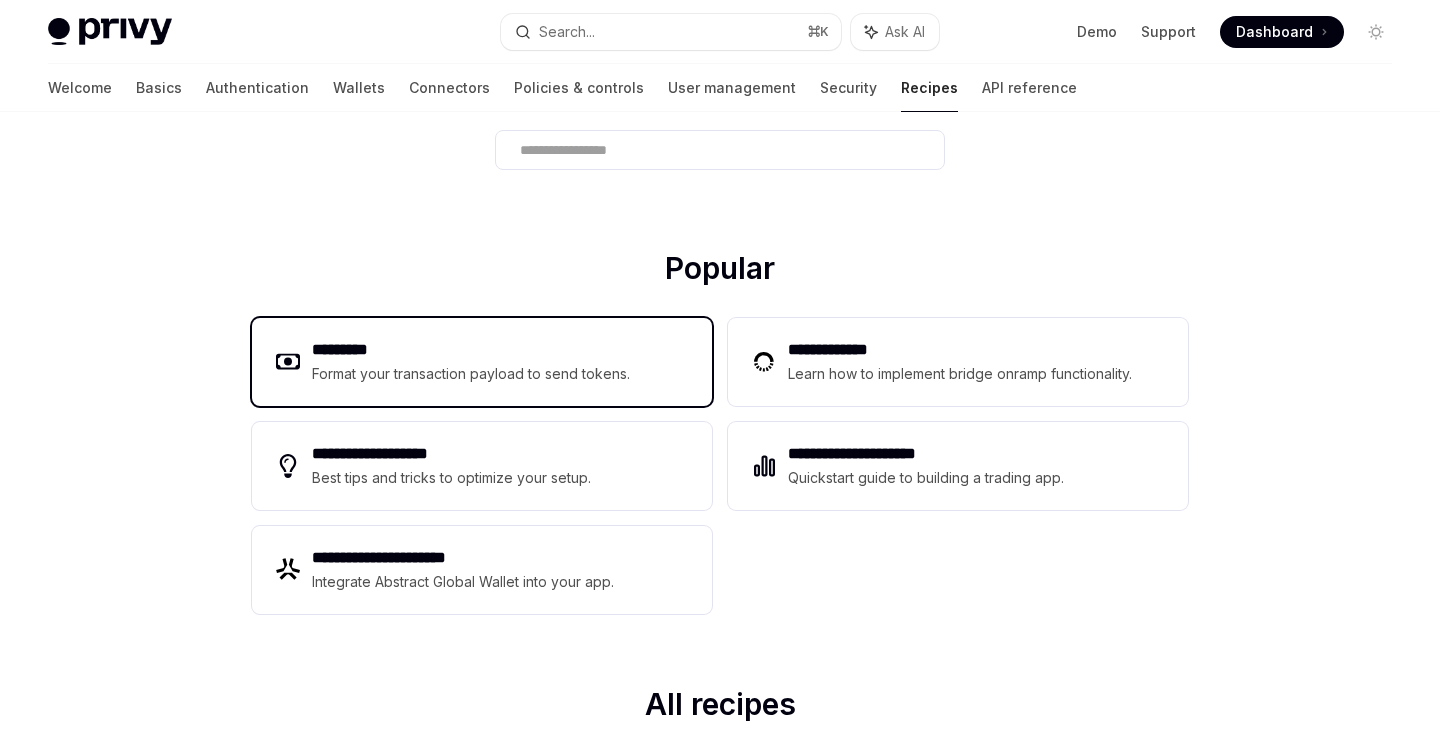 click on "********* Format your transaction payload to send tokens." at bounding box center (482, 362) 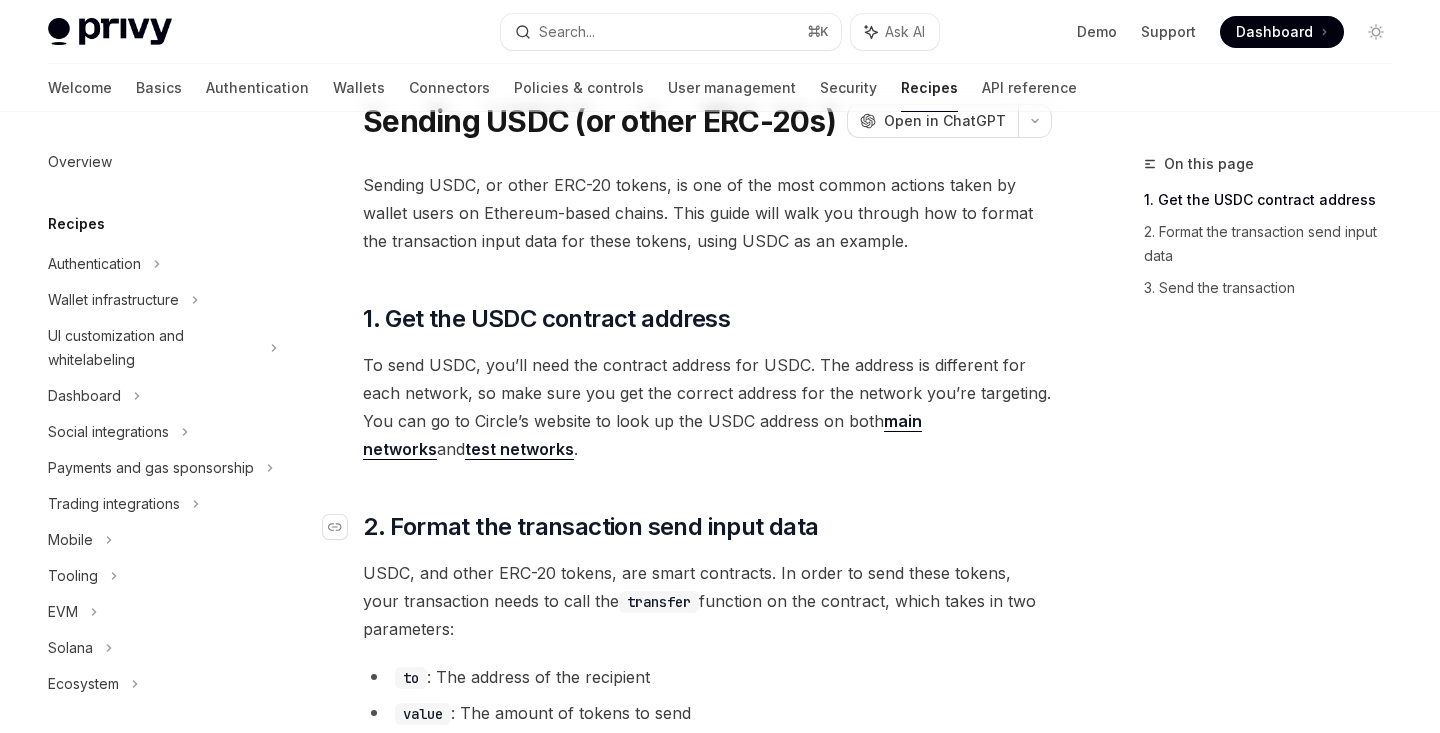 scroll, scrollTop: 0, scrollLeft: 0, axis: both 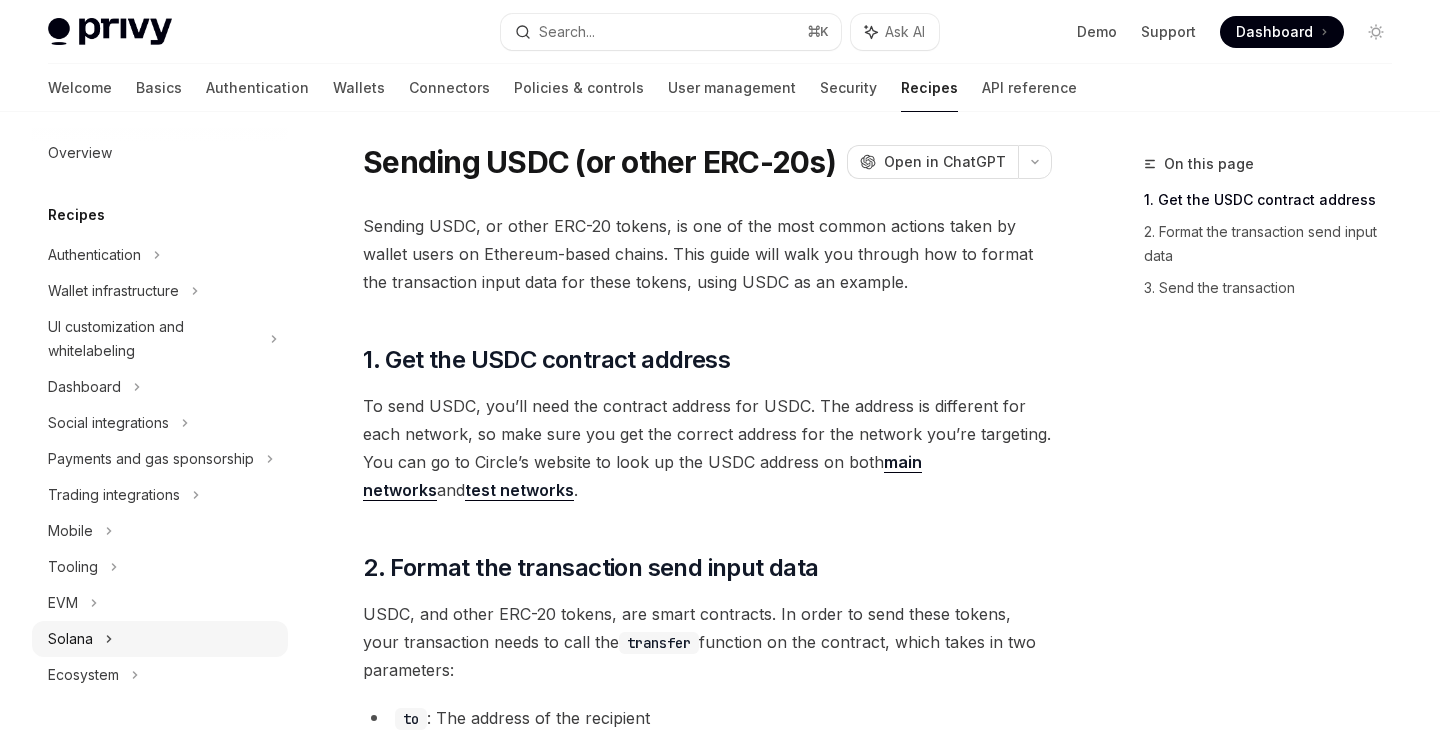 click 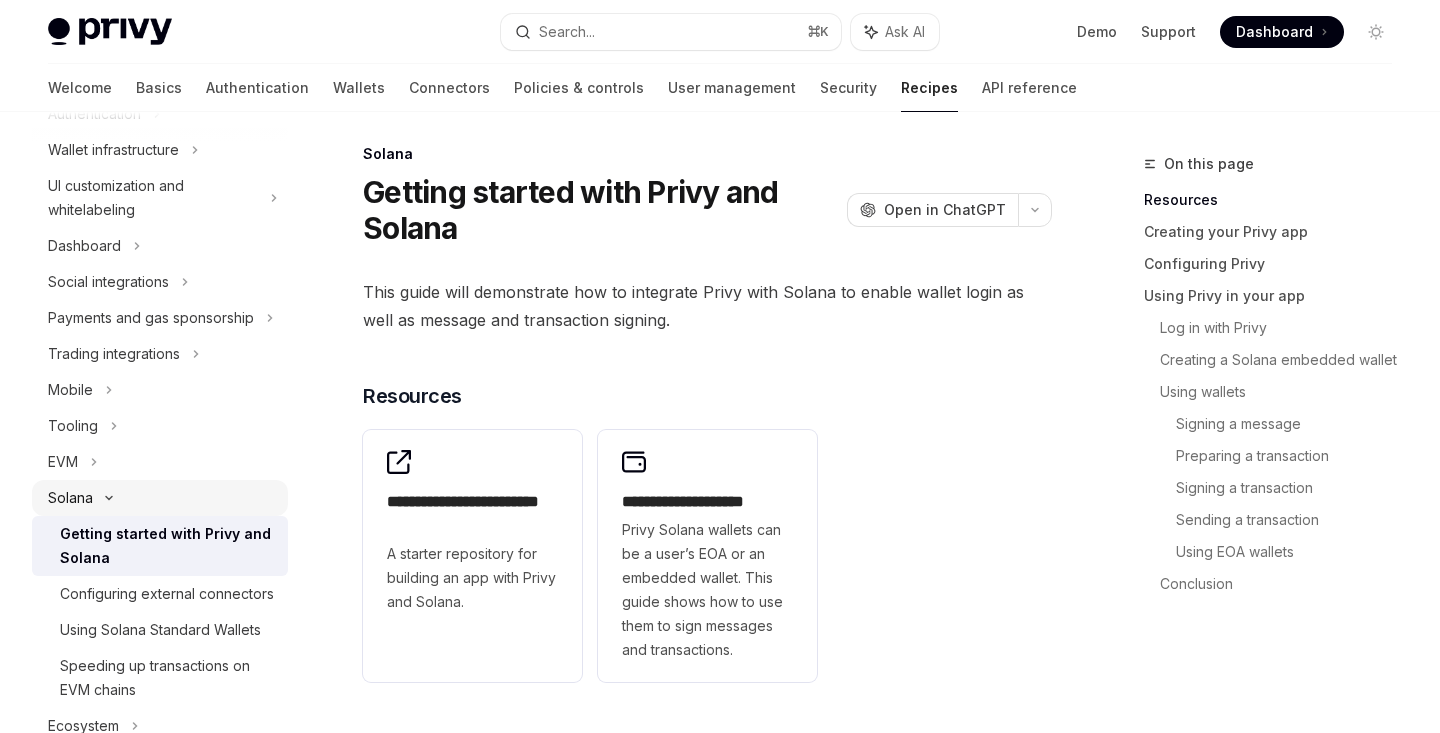 scroll, scrollTop: 201, scrollLeft: 0, axis: vertical 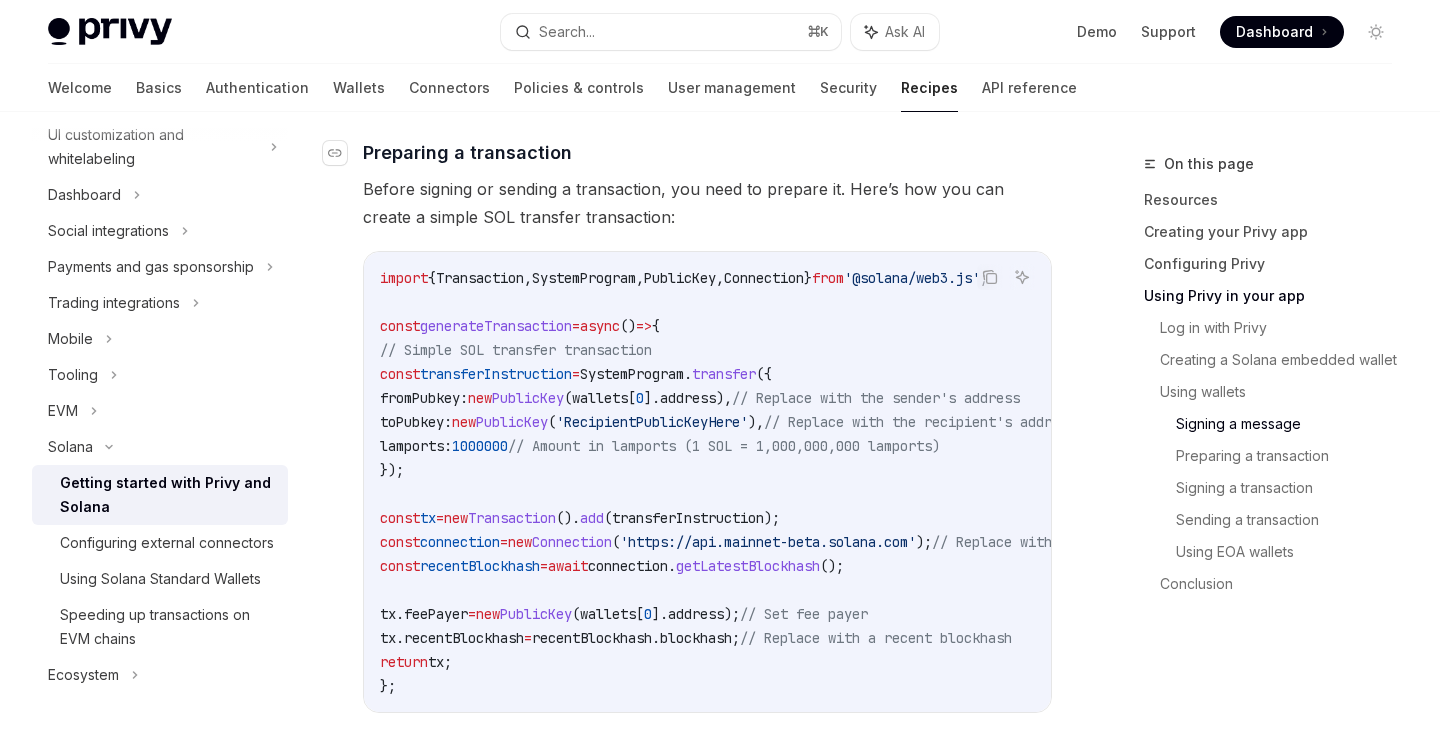 drag, startPoint x: 369, startPoint y: 172, endPoint x: 443, endPoint y: 186, distance: 75.31268 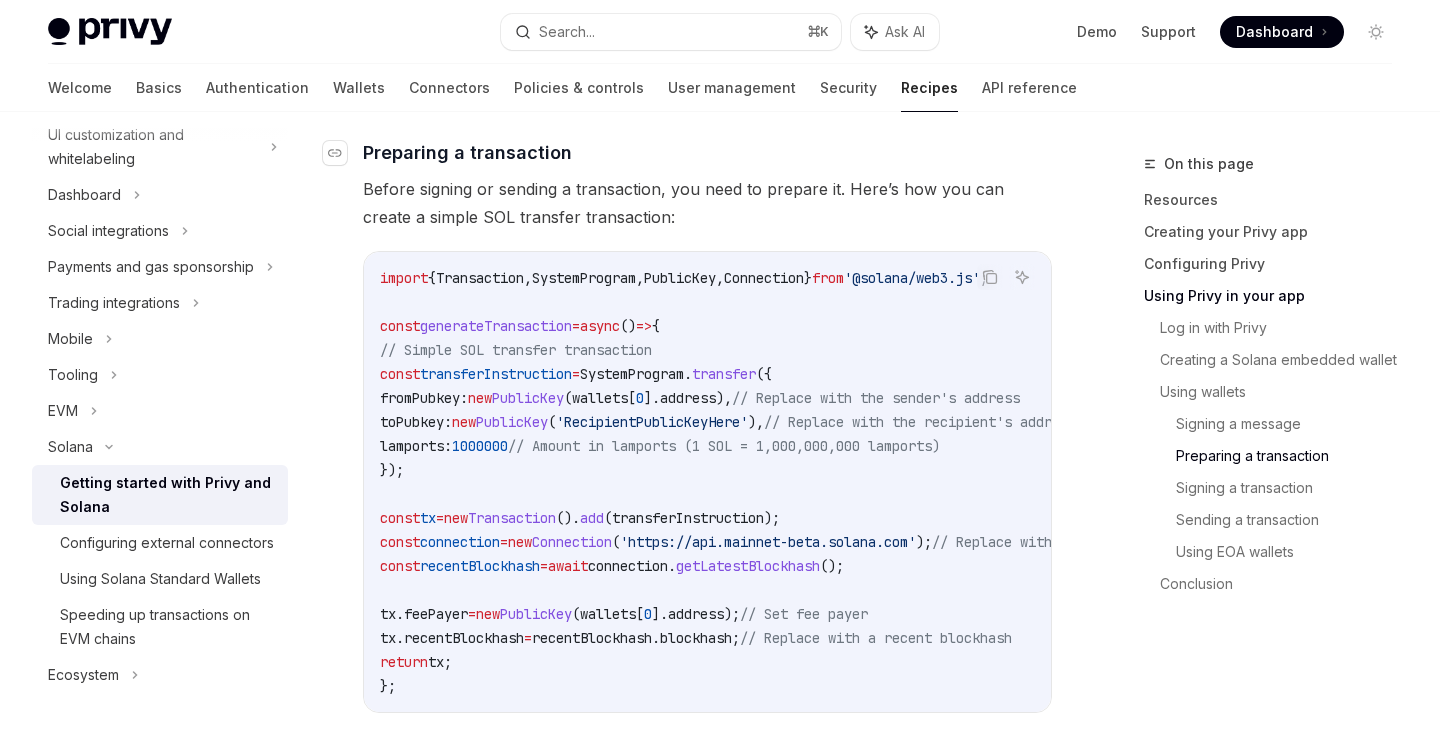 scroll, scrollTop: 4308, scrollLeft: 0, axis: vertical 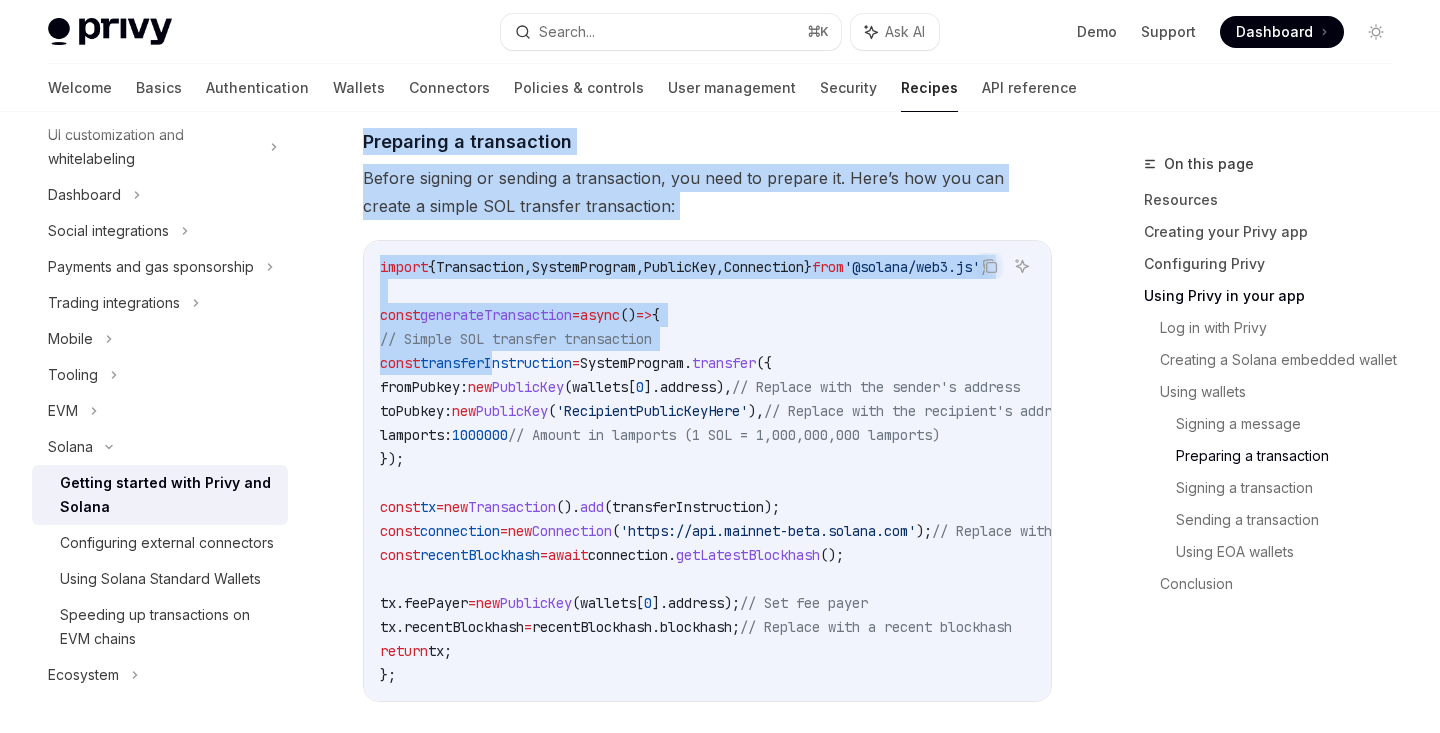 drag, startPoint x: 368, startPoint y: 128, endPoint x: 514, endPoint y: 393, distance: 302.55743 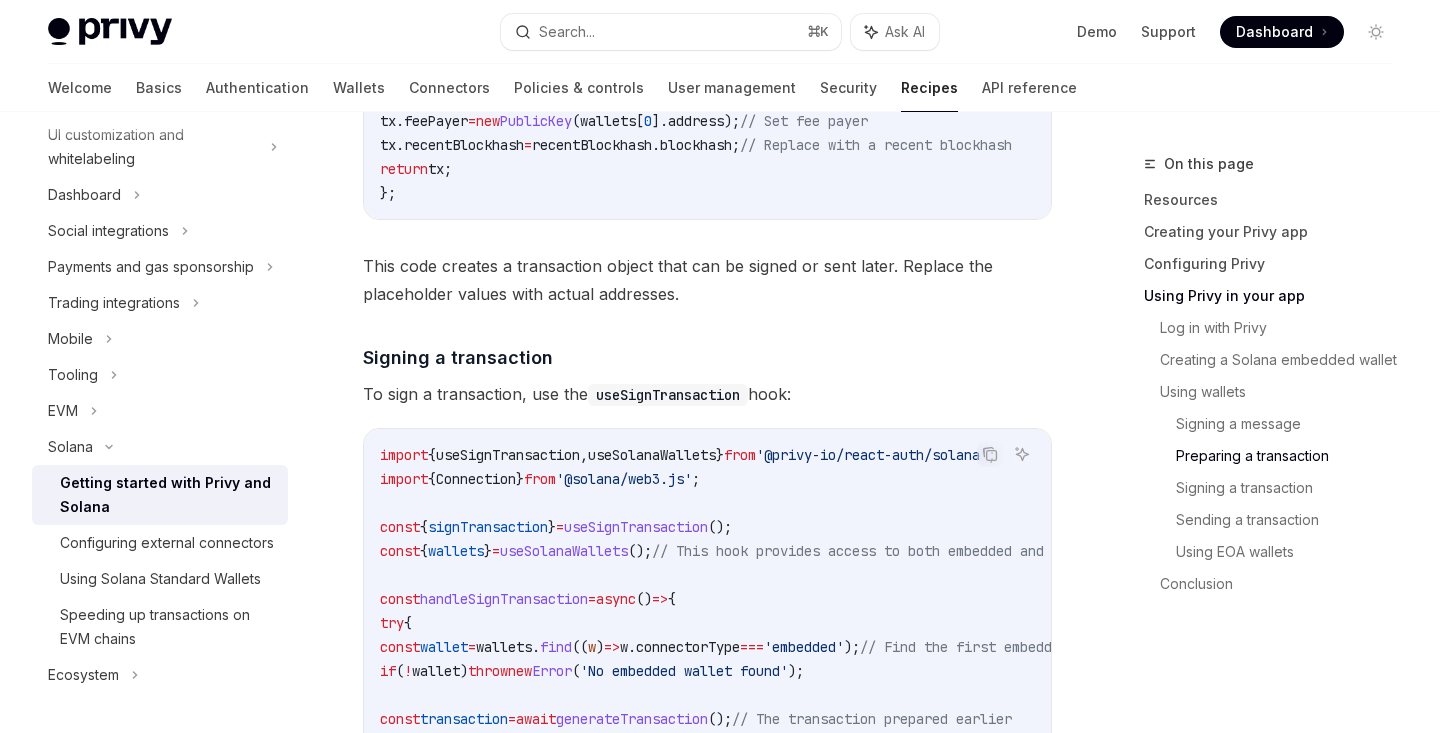 scroll, scrollTop: 4854, scrollLeft: 0, axis: vertical 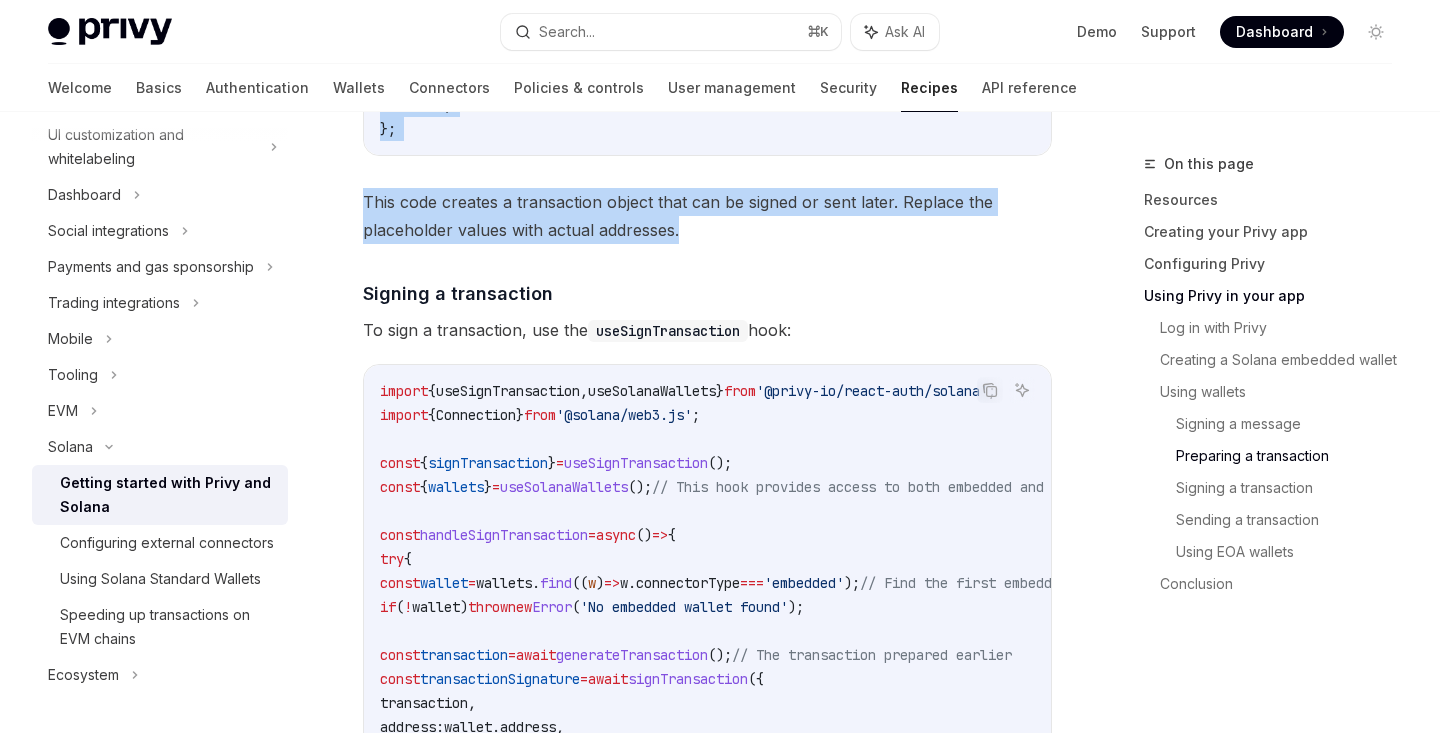 click on "This code creates a transaction object that can be signed or sent later. Replace the placeholder values with actual addresses." at bounding box center [707, 216] 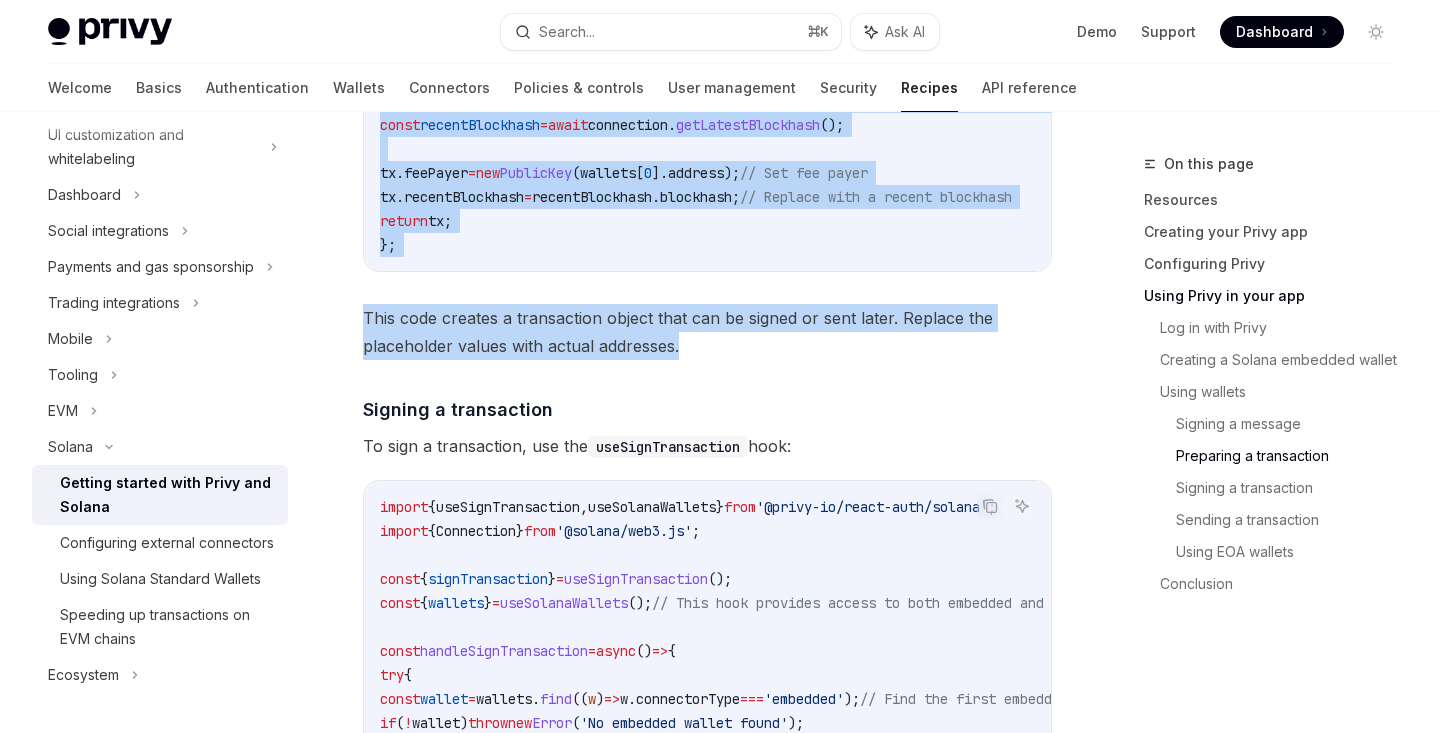 scroll, scrollTop: 4740, scrollLeft: 0, axis: vertical 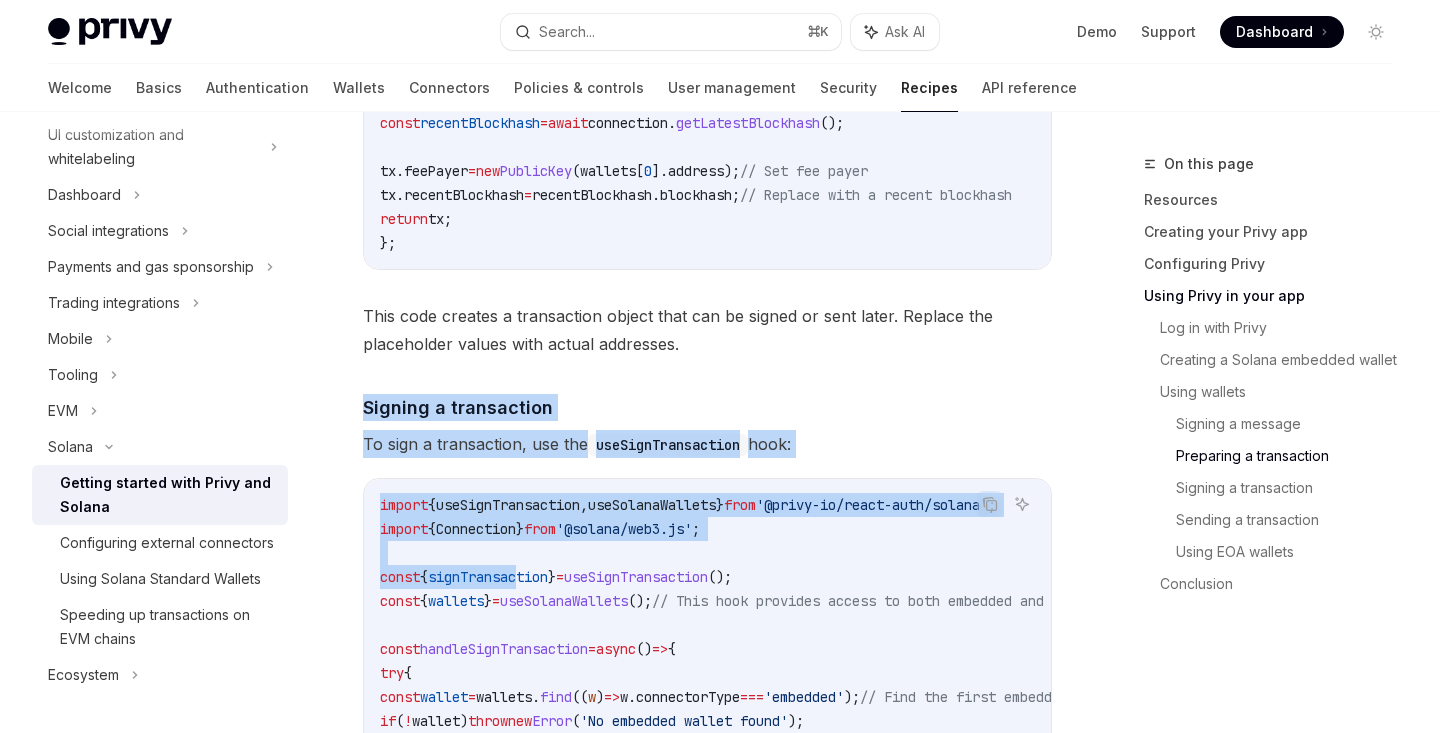 drag, startPoint x: 371, startPoint y: 401, endPoint x: 536, endPoint y: 623, distance: 276.6026 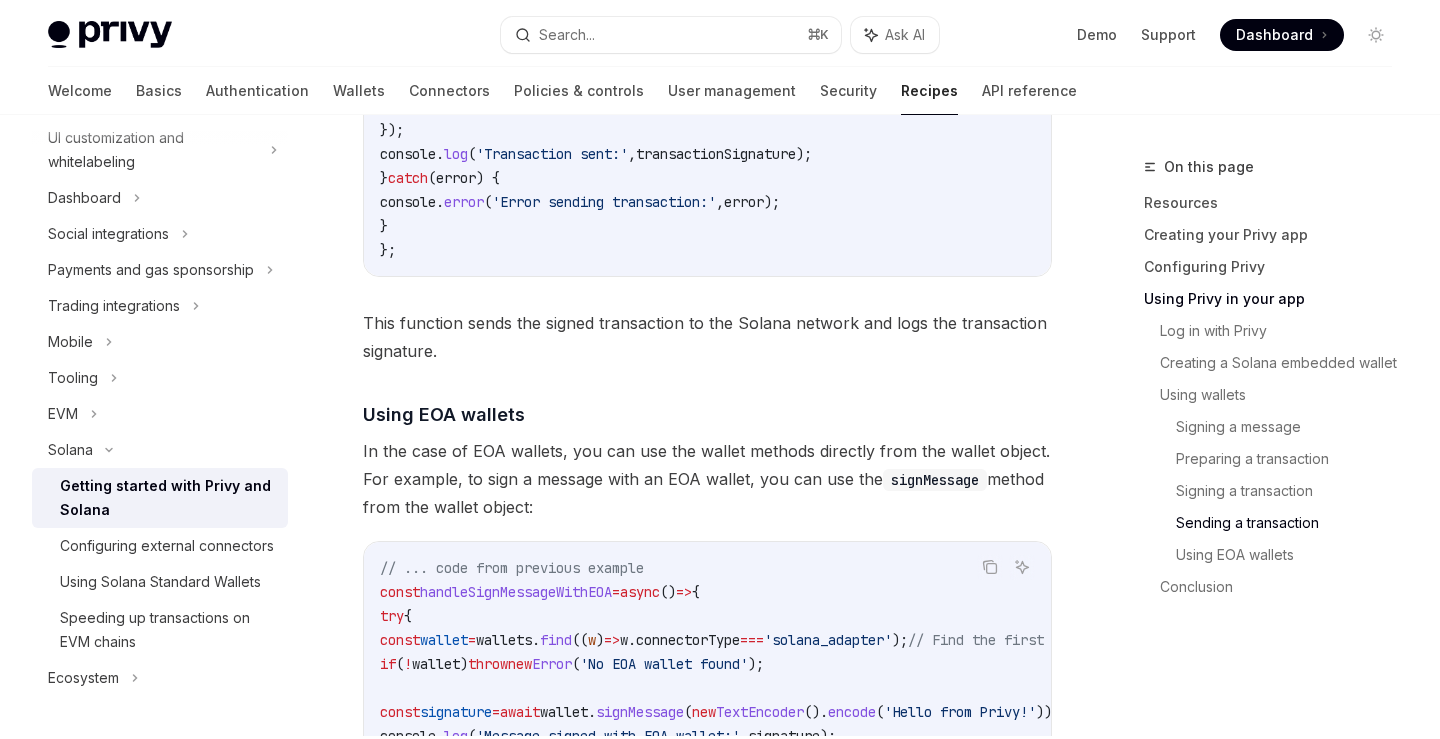 scroll, scrollTop: 6272, scrollLeft: 0, axis: vertical 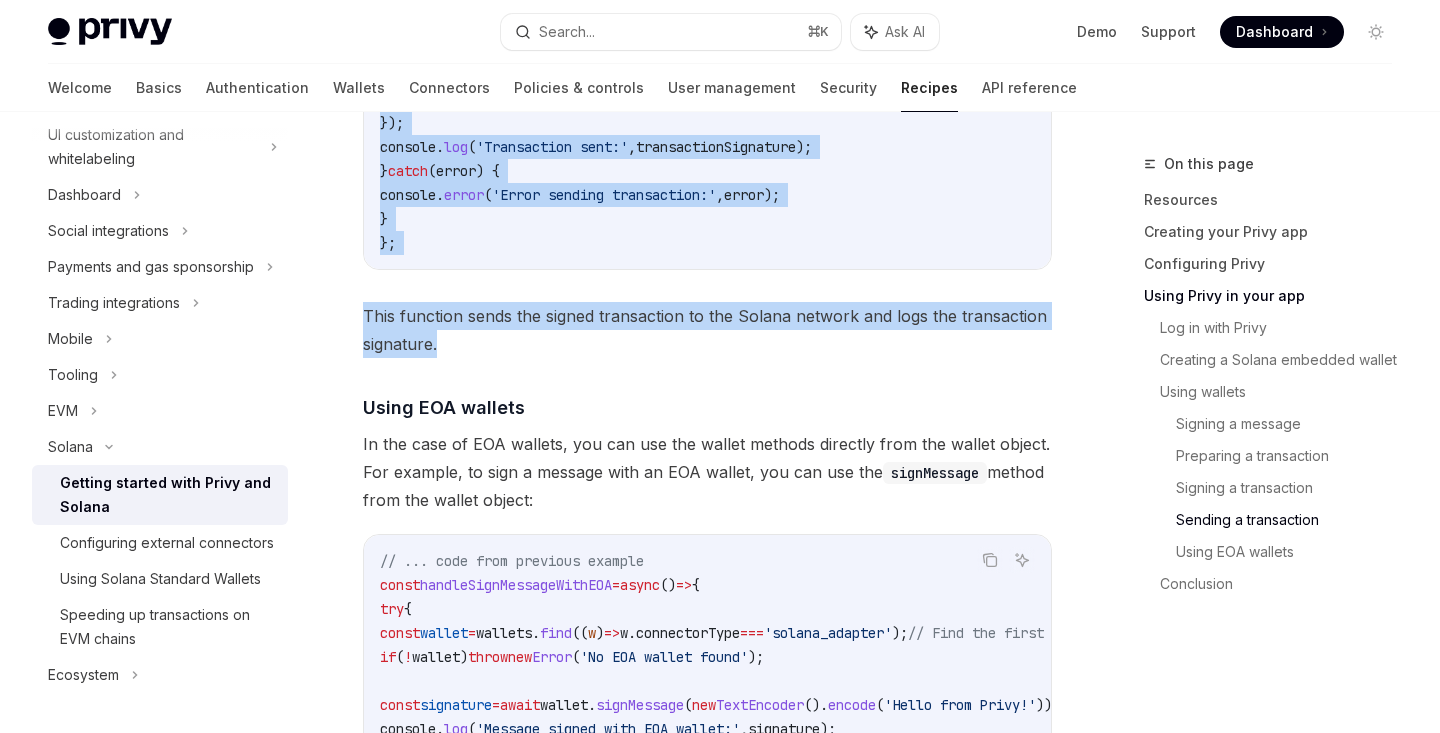 click on "This function sends the signed transaction to the Solana network and logs the transaction signature." at bounding box center (707, 330) 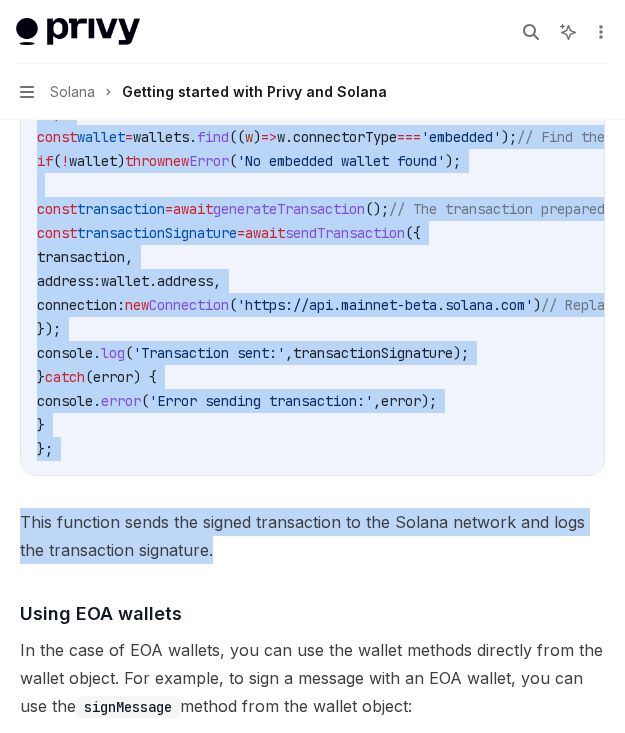 type on "*" 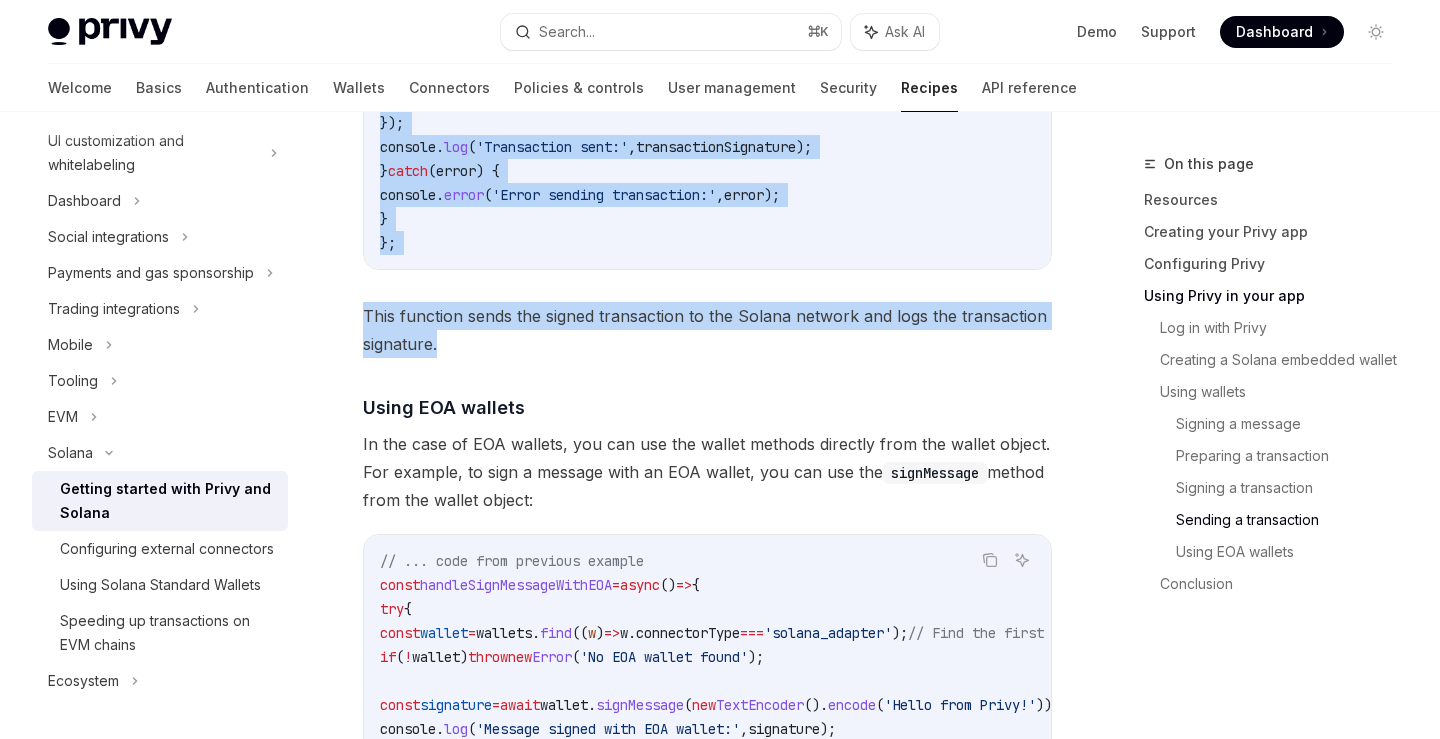 scroll, scrollTop: 195, scrollLeft: 0, axis: vertical 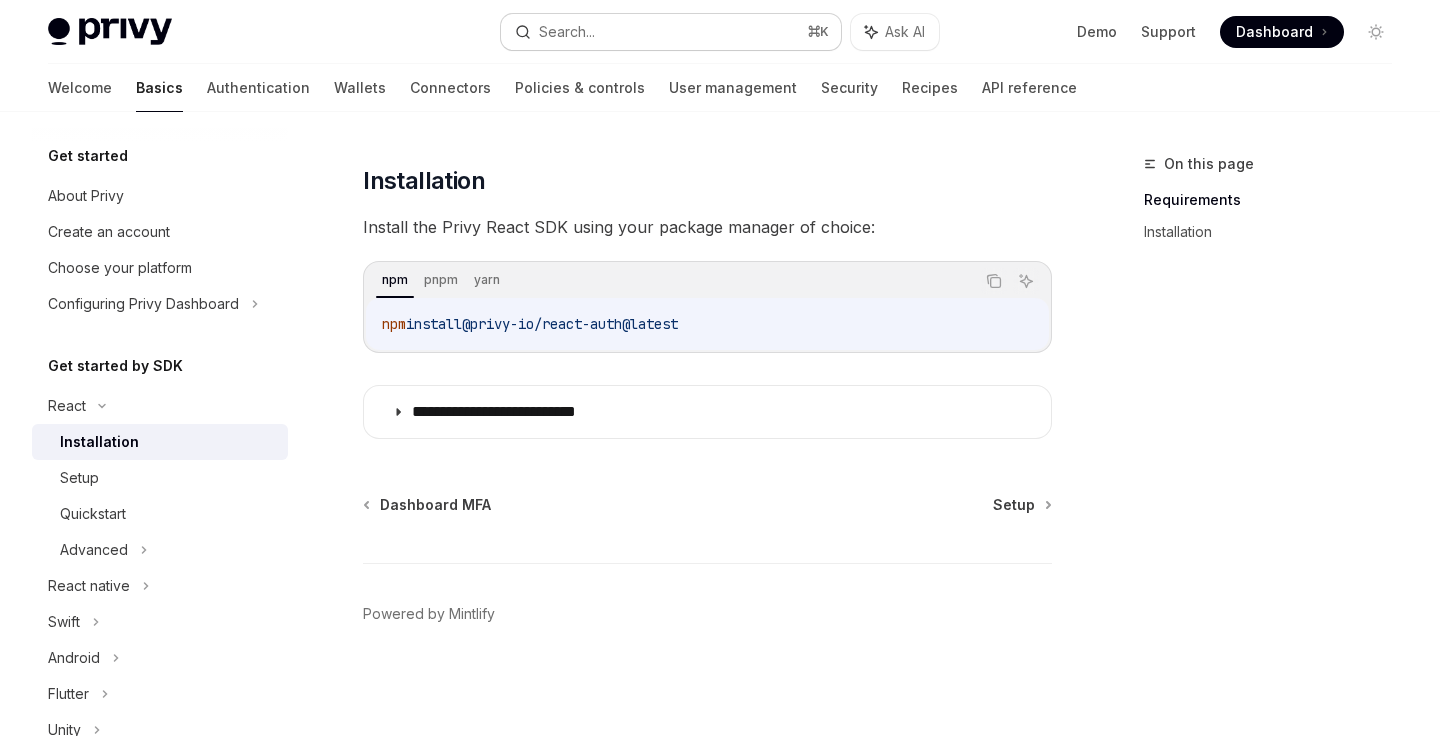 click on "Search... ⌘ K" at bounding box center (670, 32) 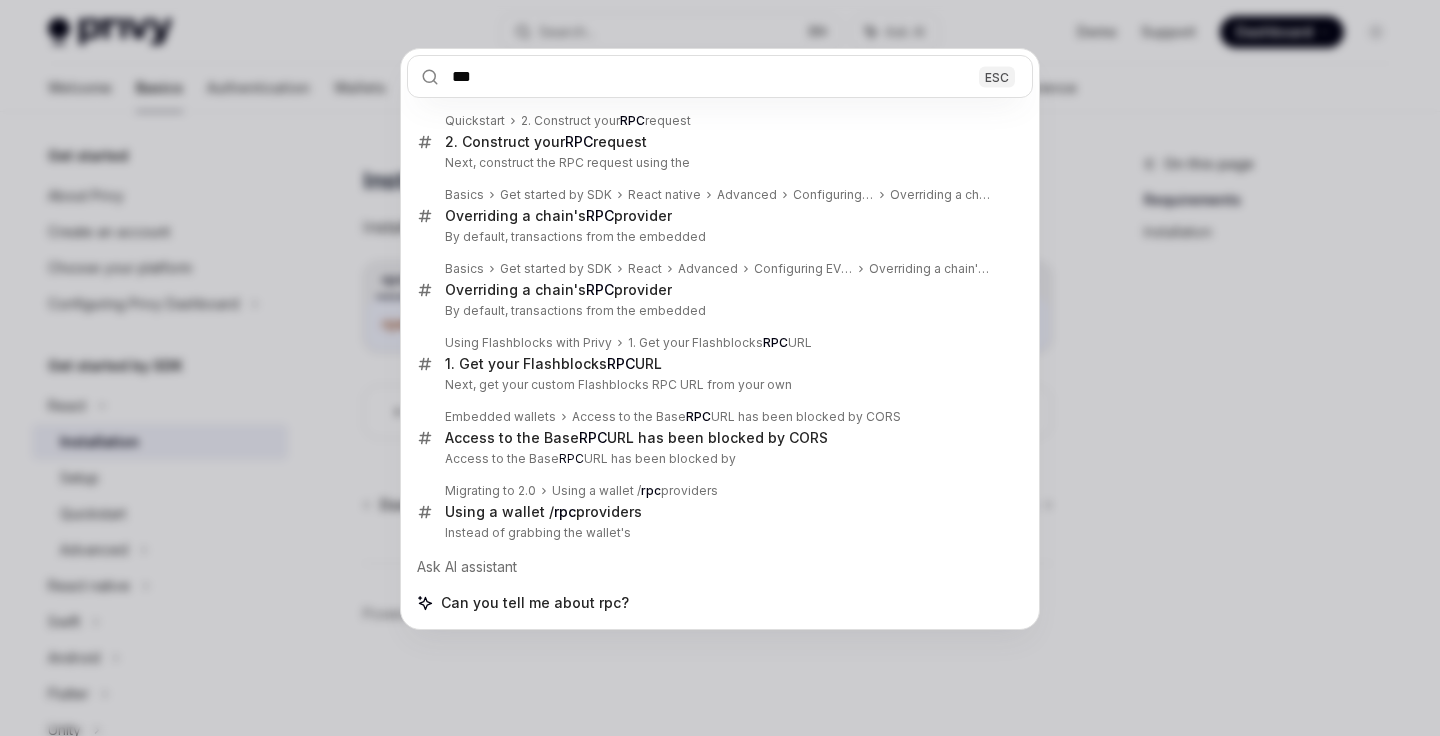 type on "***" 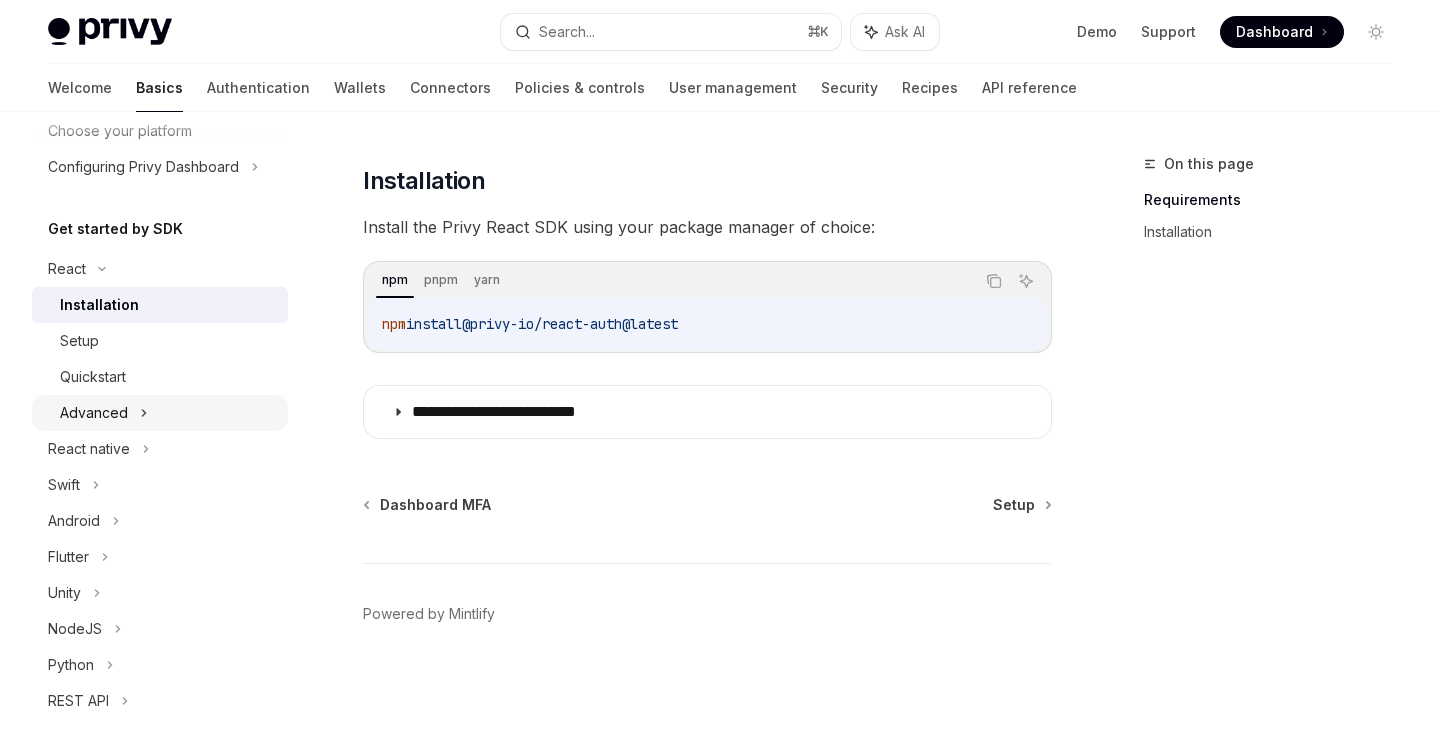 scroll, scrollTop: 0, scrollLeft: 0, axis: both 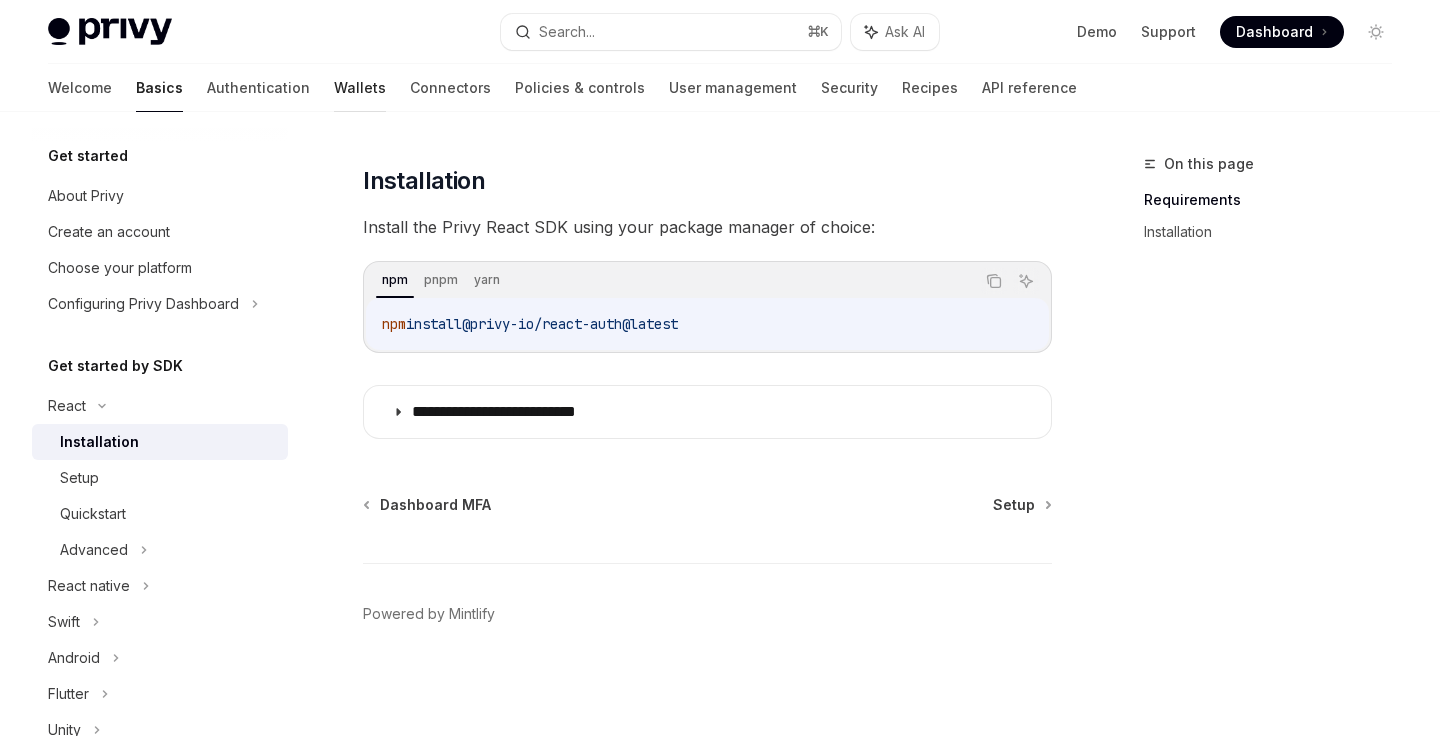 click on "Wallets" at bounding box center [360, 88] 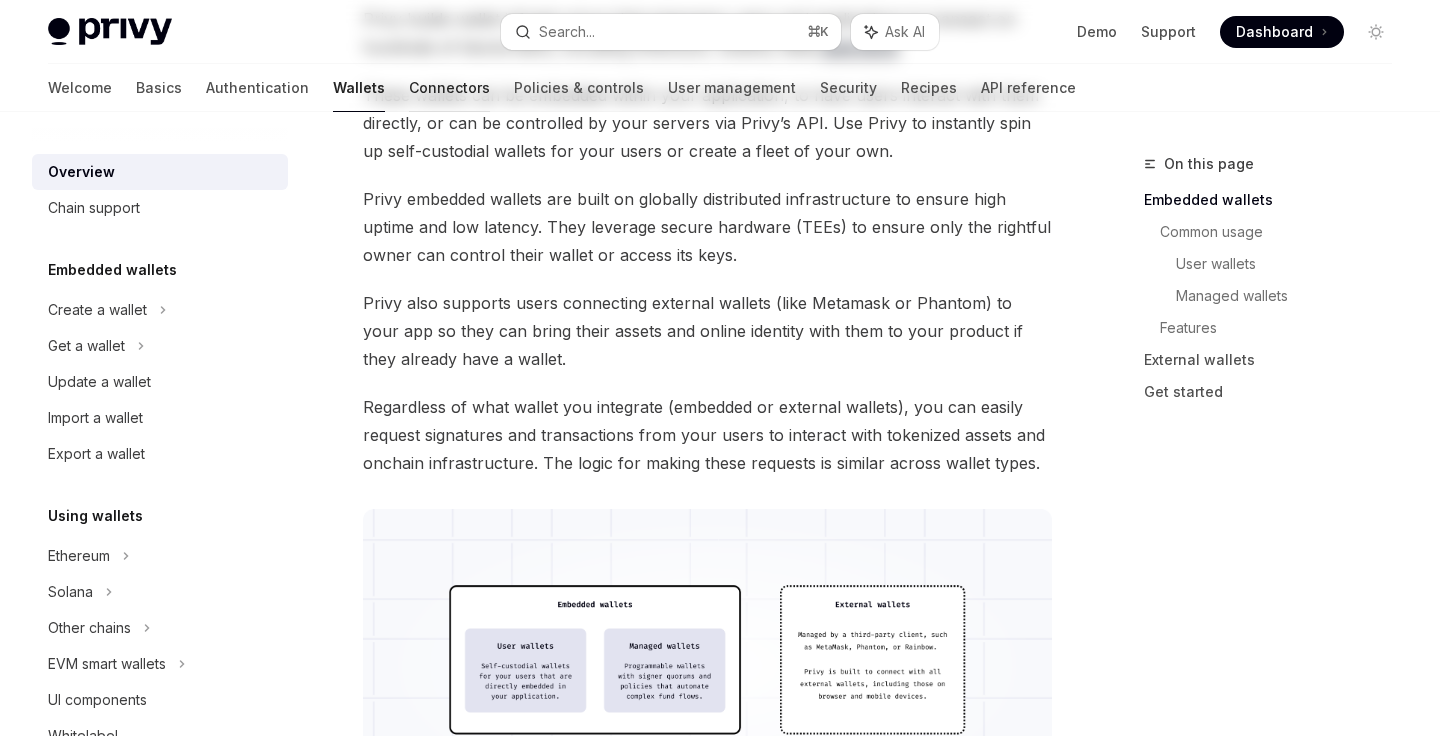 scroll, scrollTop: 0, scrollLeft: 0, axis: both 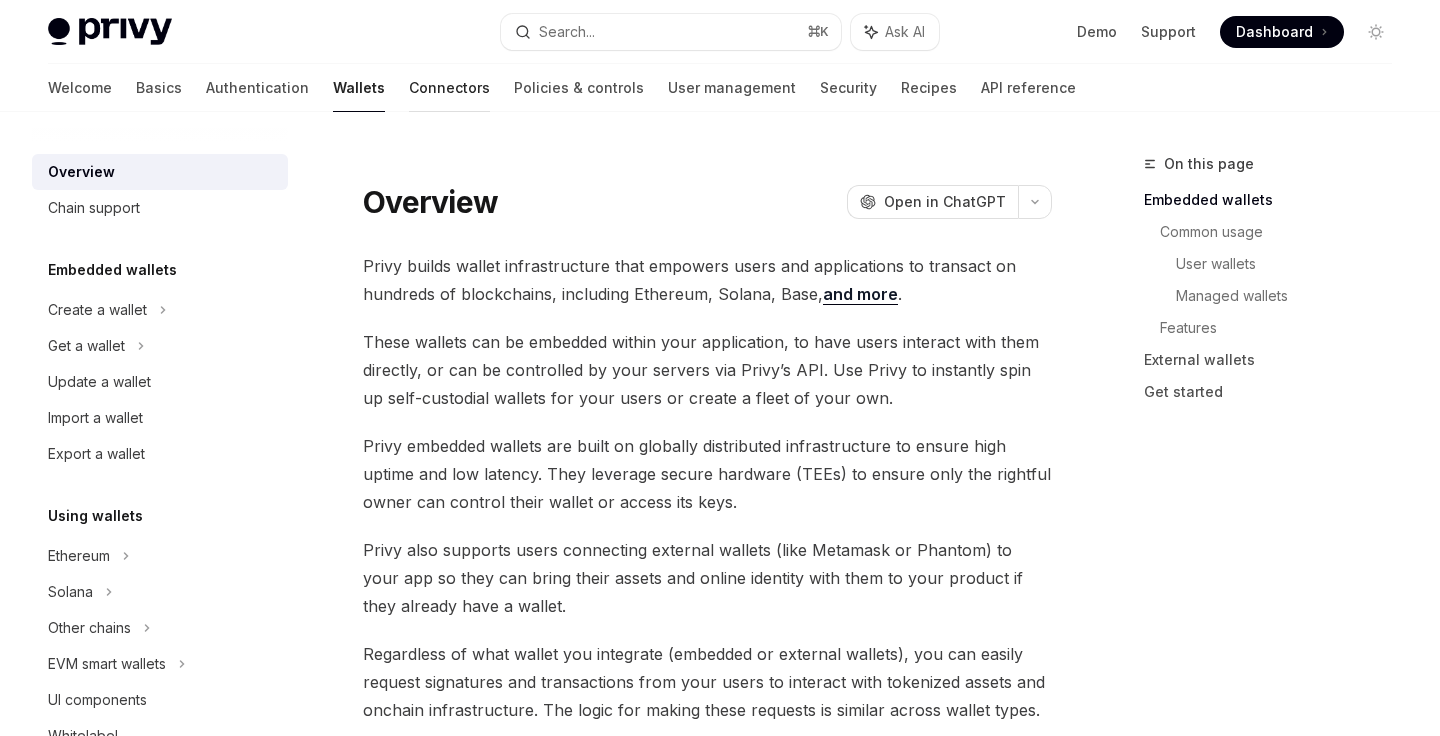 click on "Connectors" at bounding box center (449, 88) 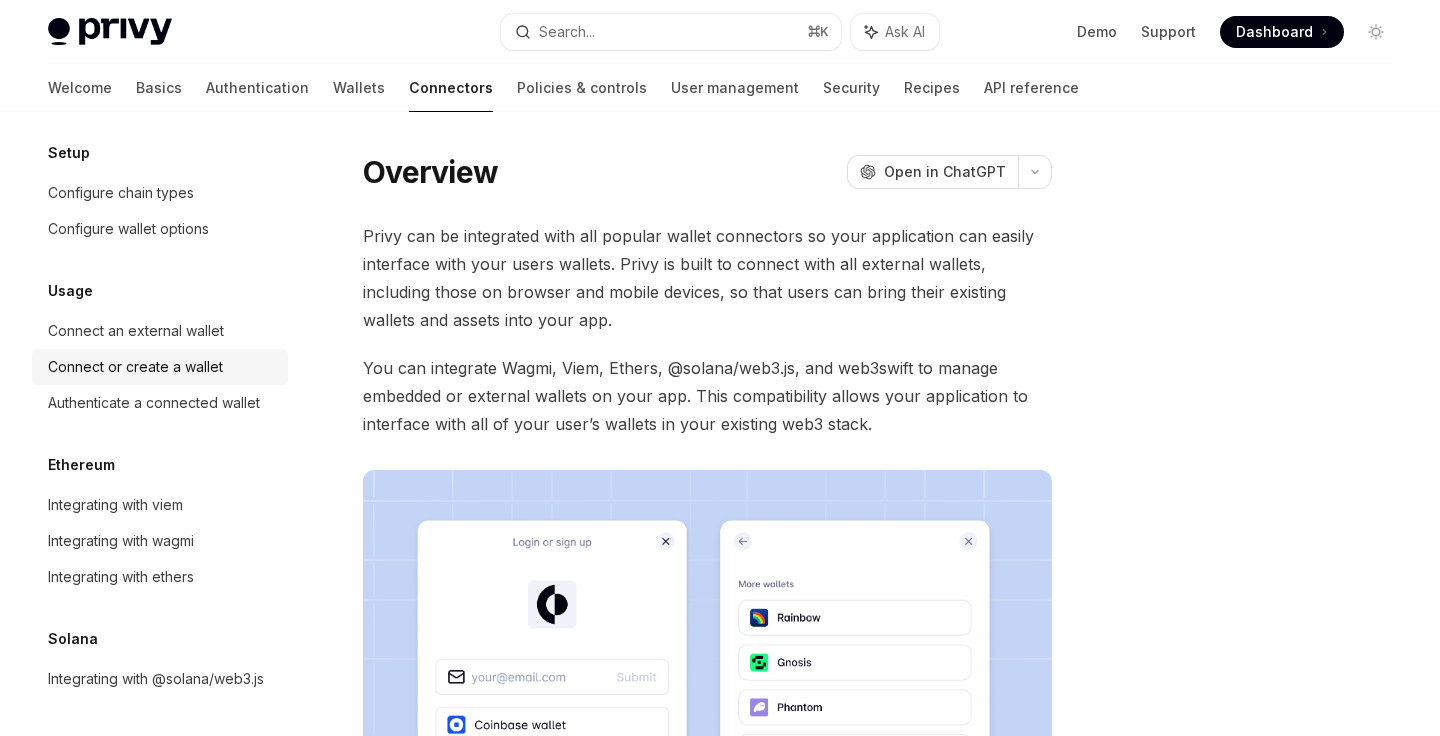 scroll, scrollTop: 72, scrollLeft: 0, axis: vertical 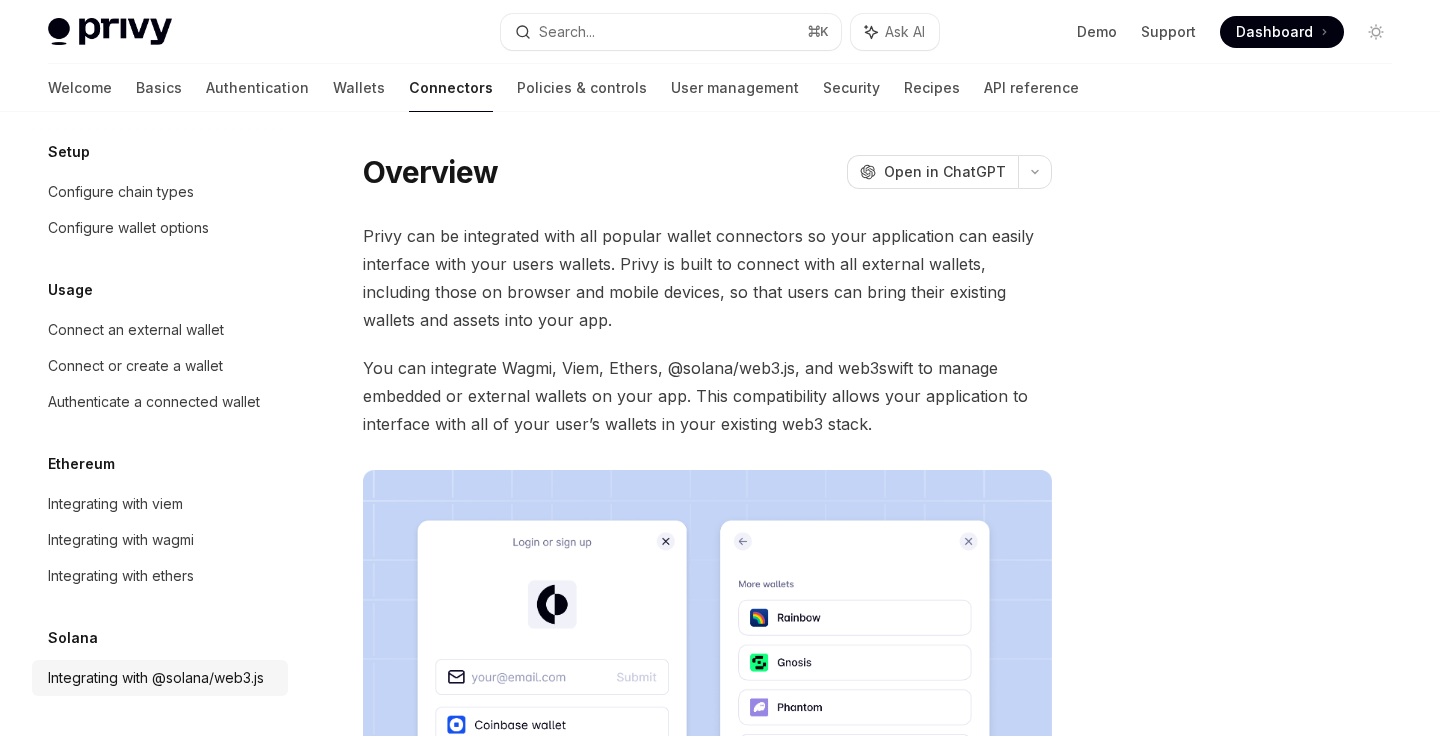click on "Integrating with @solana/web3.js" at bounding box center (156, 678) 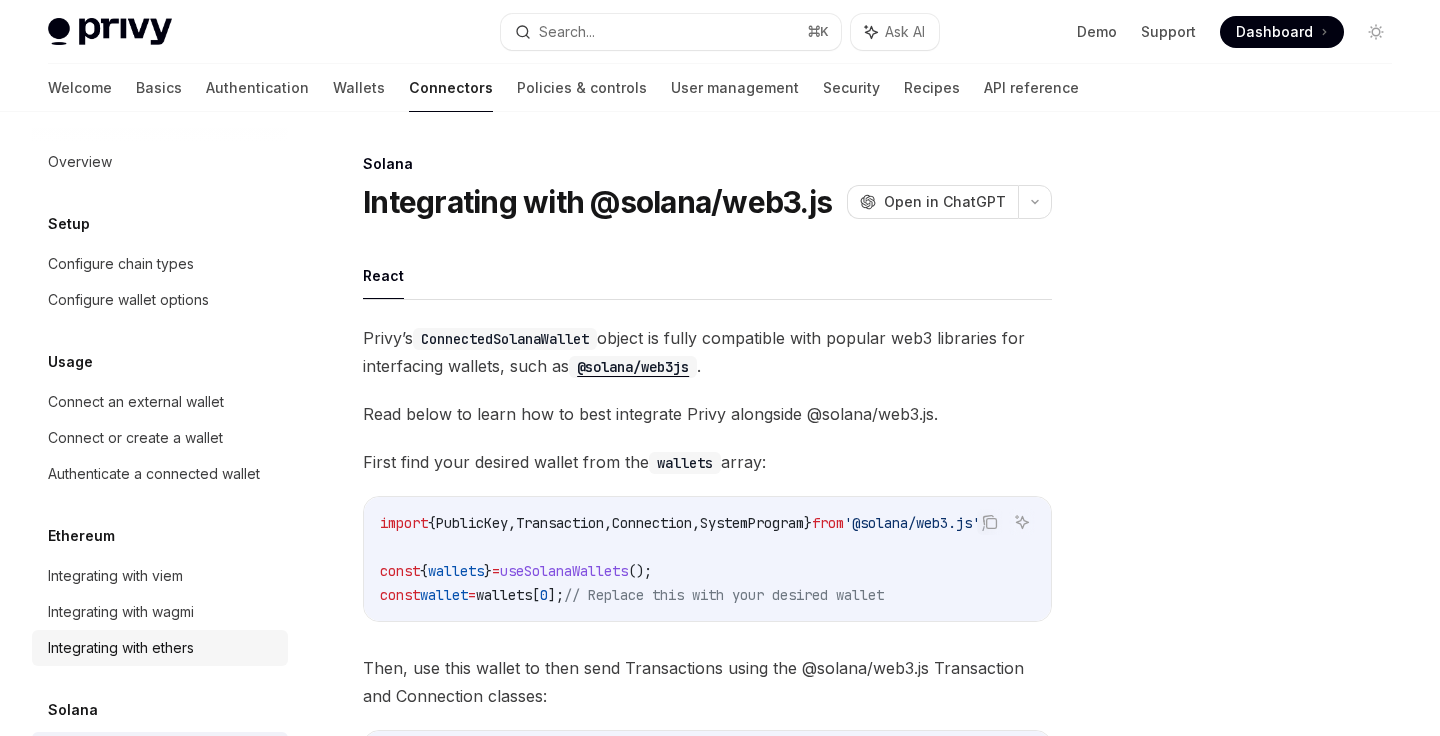 scroll, scrollTop: 250, scrollLeft: 0, axis: vertical 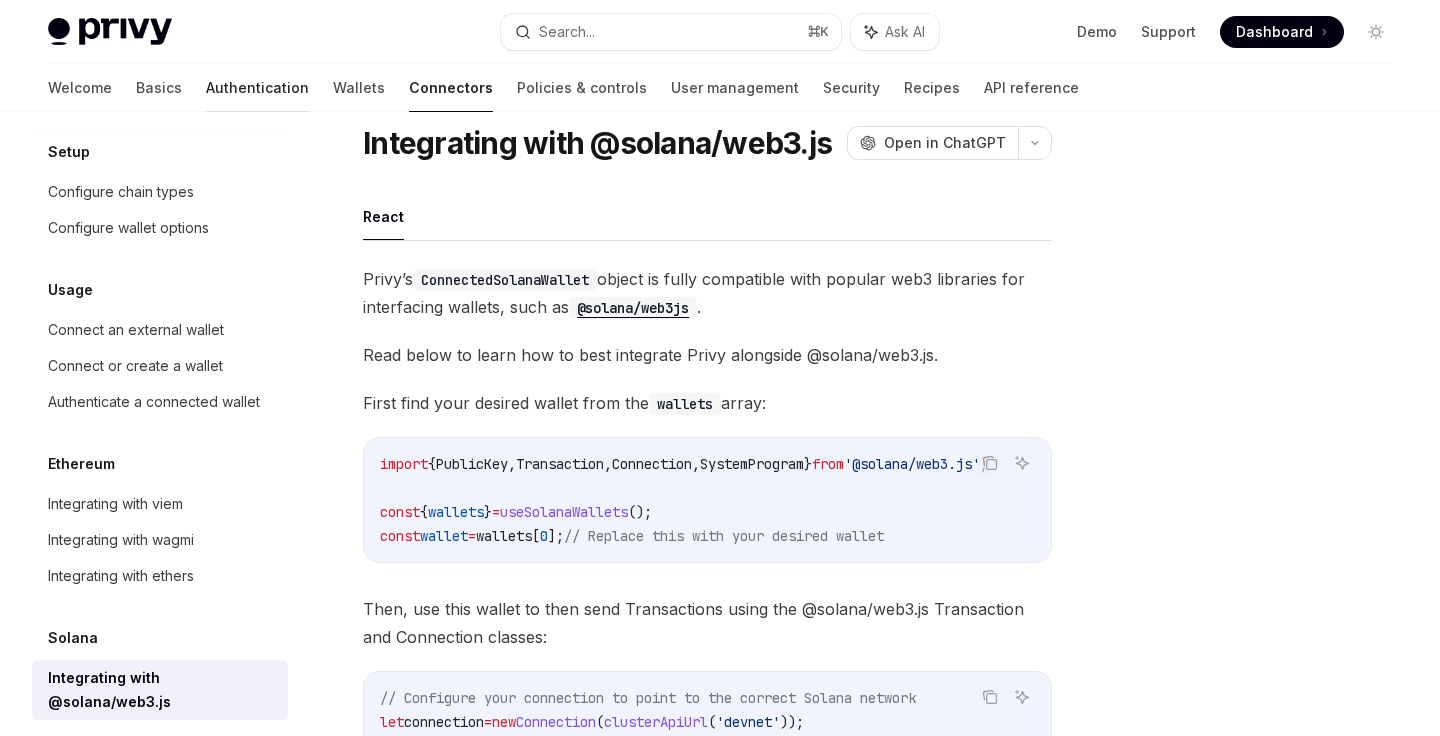 click on "Authentication" at bounding box center [257, 88] 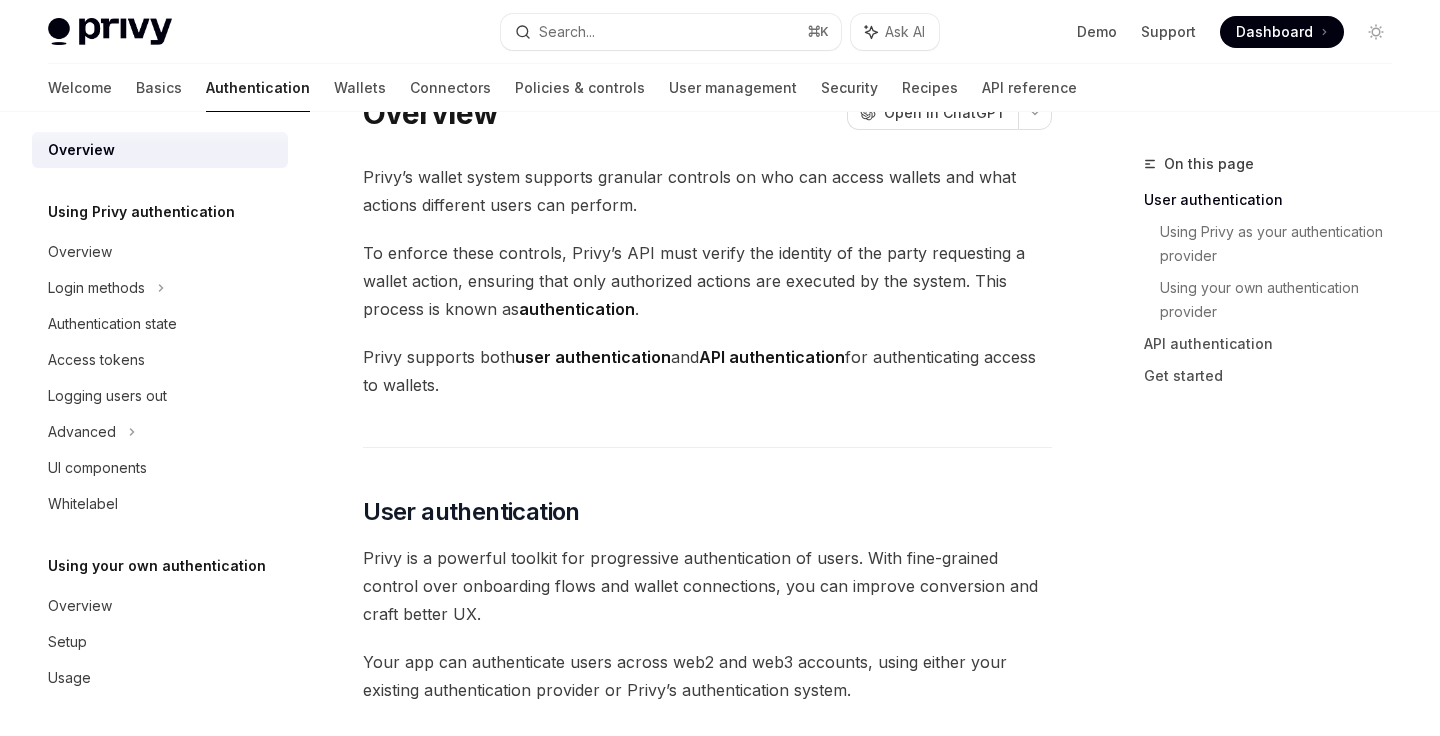 scroll, scrollTop: 12, scrollLeft: 0, axis: vertical 